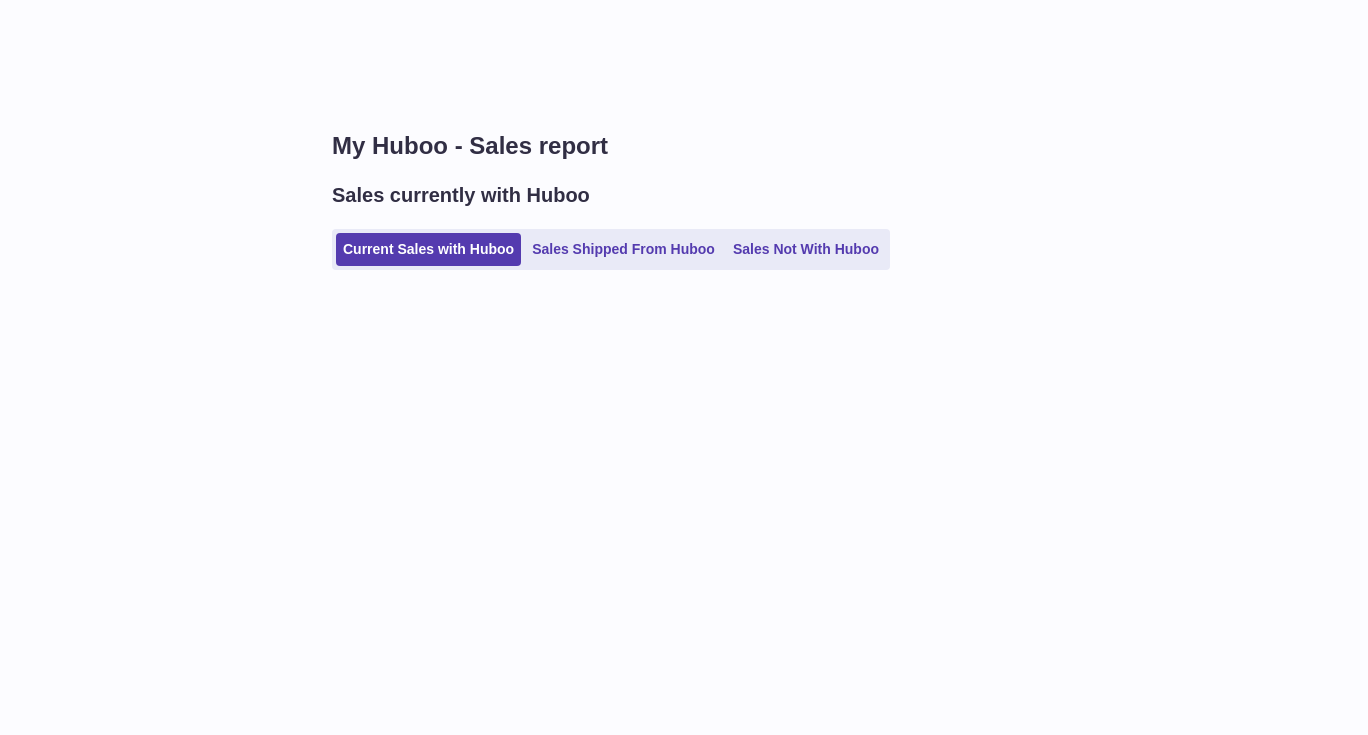 scroll, scrollTop: 0, scrollLeft: 0, axis: both 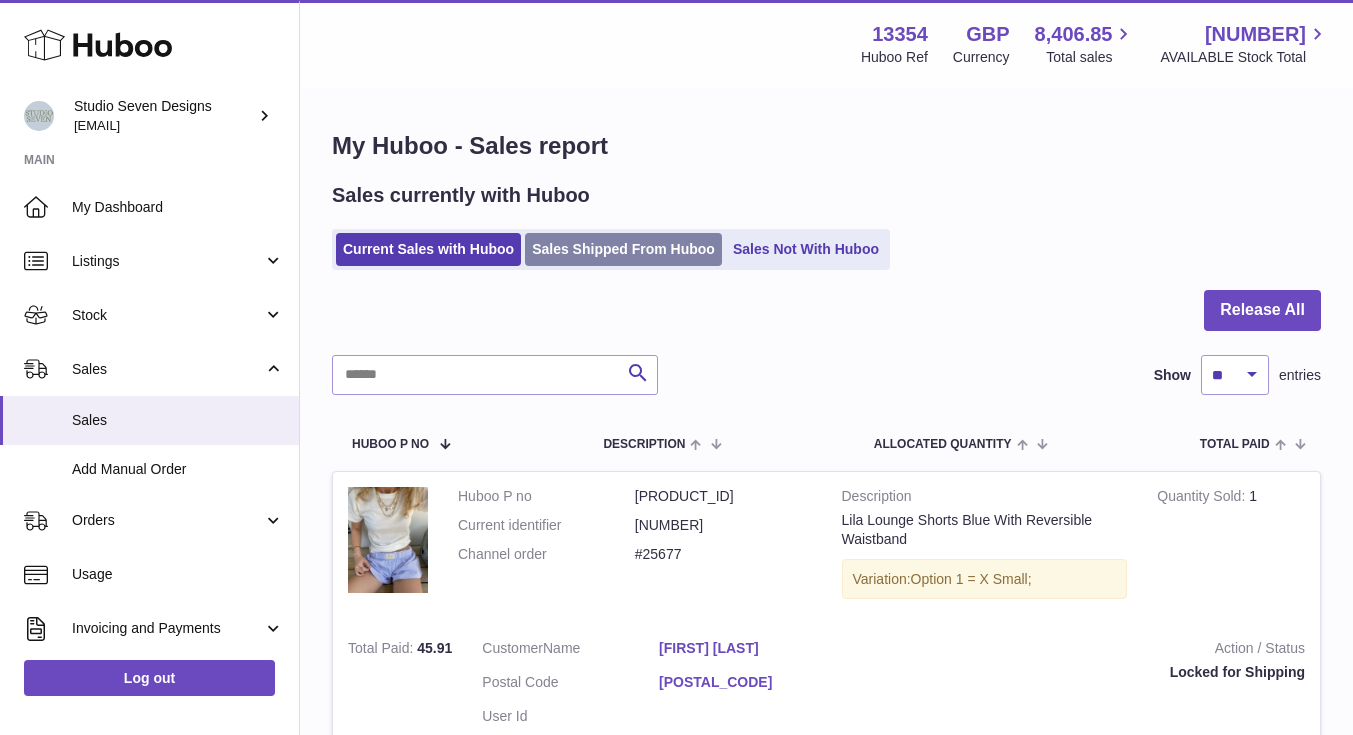 click on "Sales Shipped From Huboo" at bounding box center (623, 249) 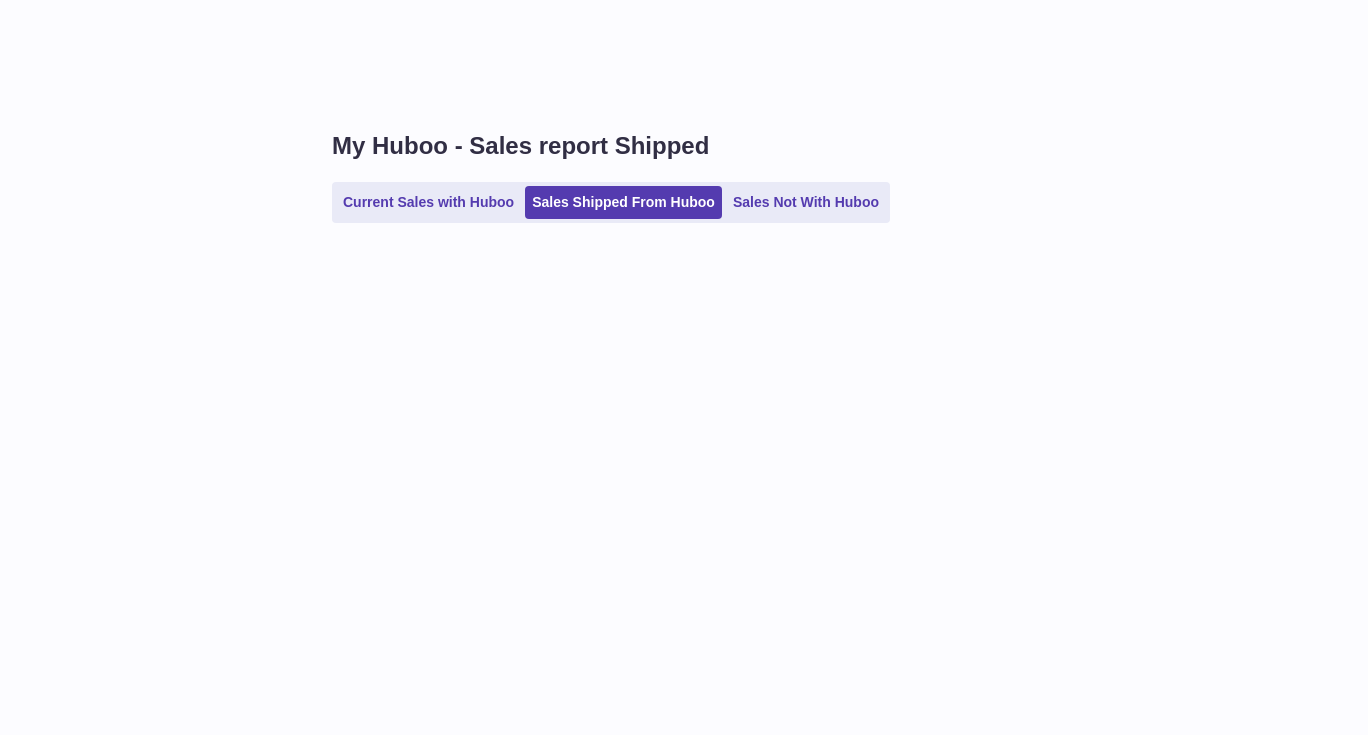 scroll, scrollTop: 0, scrollLeft: 0, axis: both 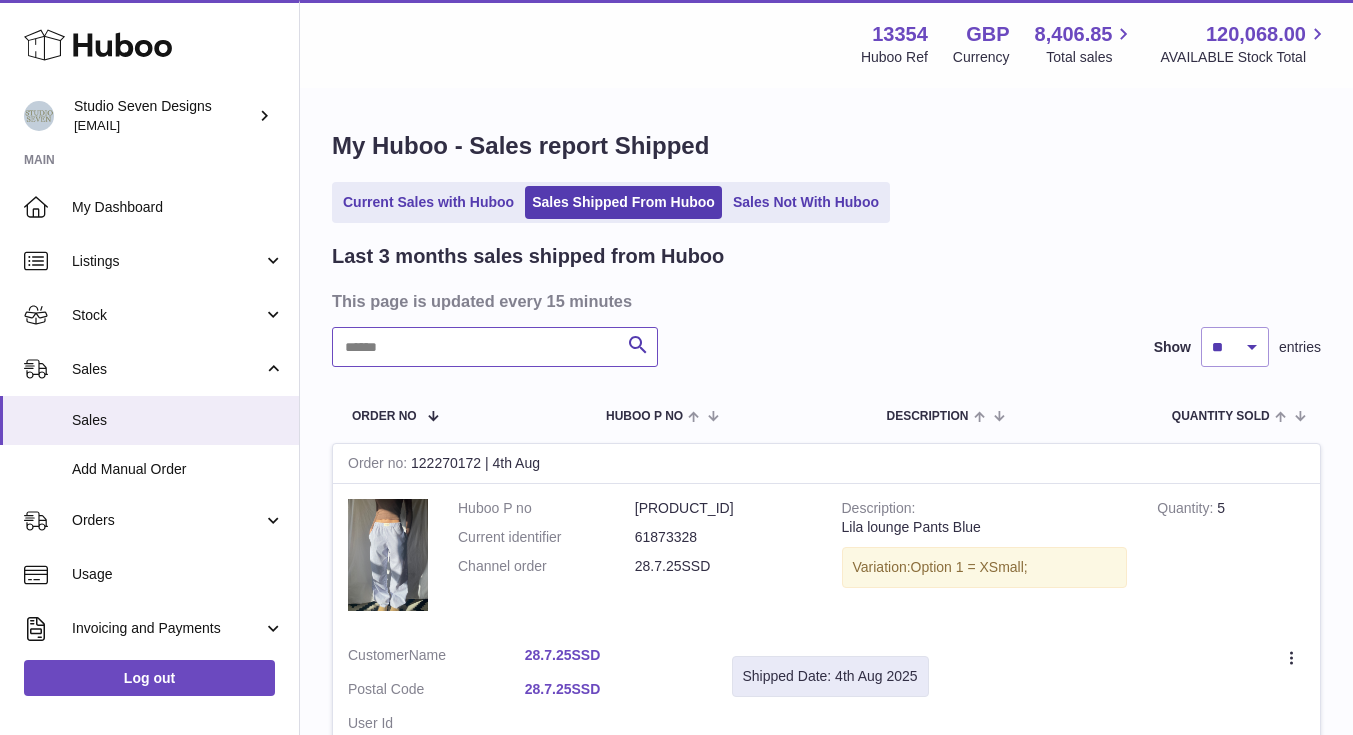 click at bounding box center (495, 347) 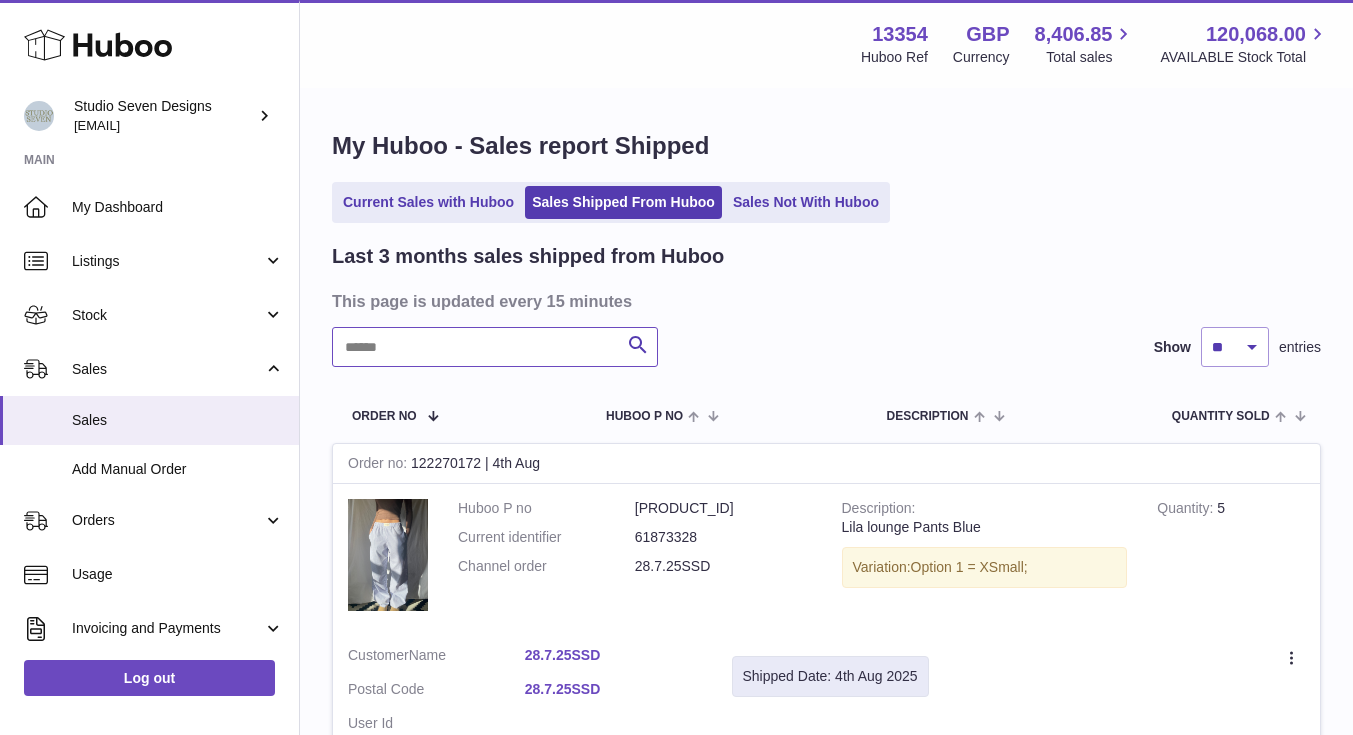click at bounding box center [495, 347] 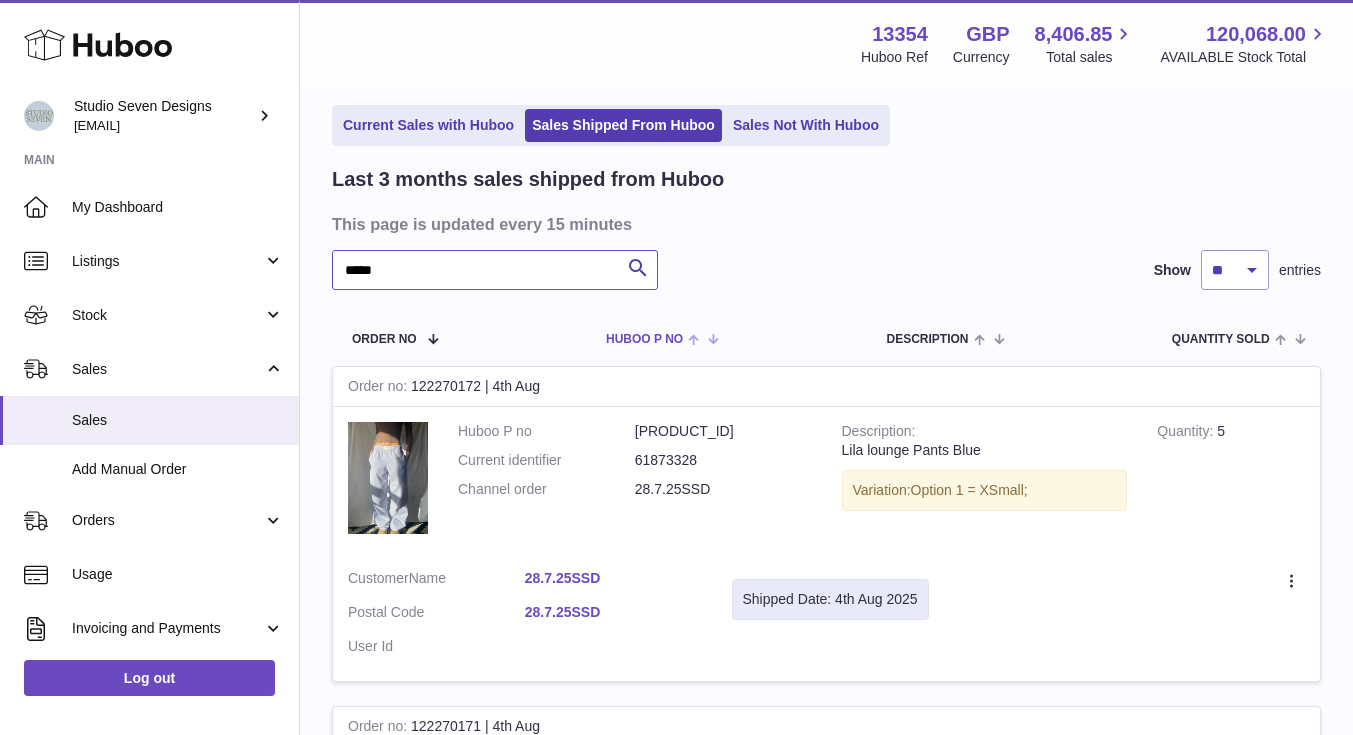 scroll, scrollTop: 76, scrollLeft: 0, axis: vertical 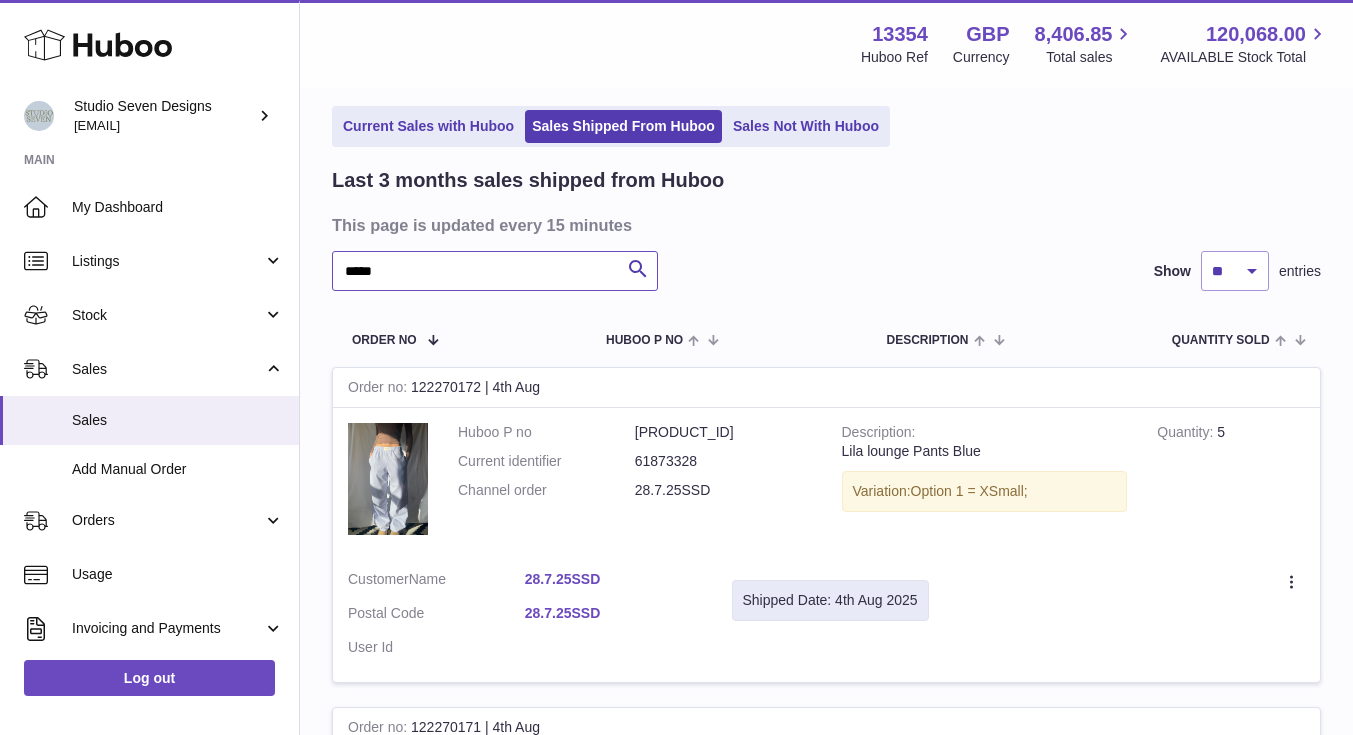 type on "*****" 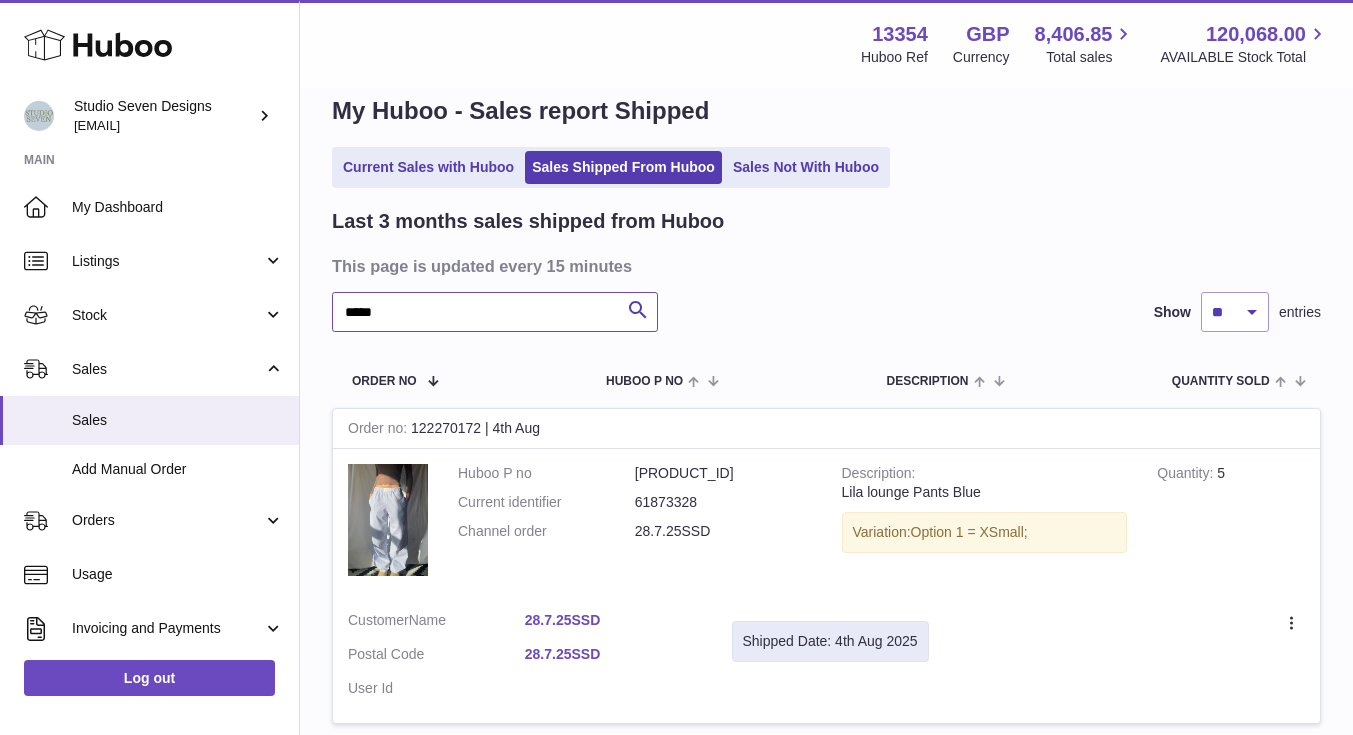scroll, scrollTop: 0, scrollLeft: 0, axis: both 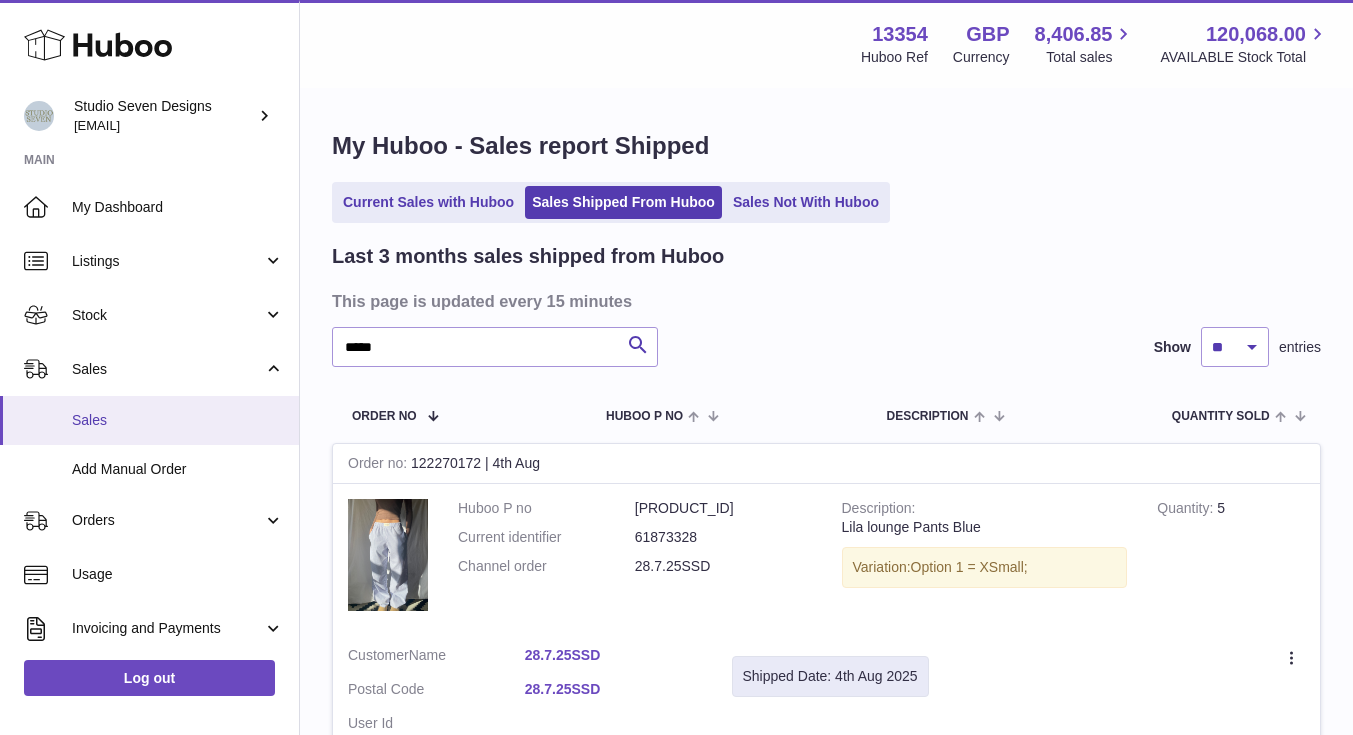 click on "Sales" at bounding box center (178, 420) 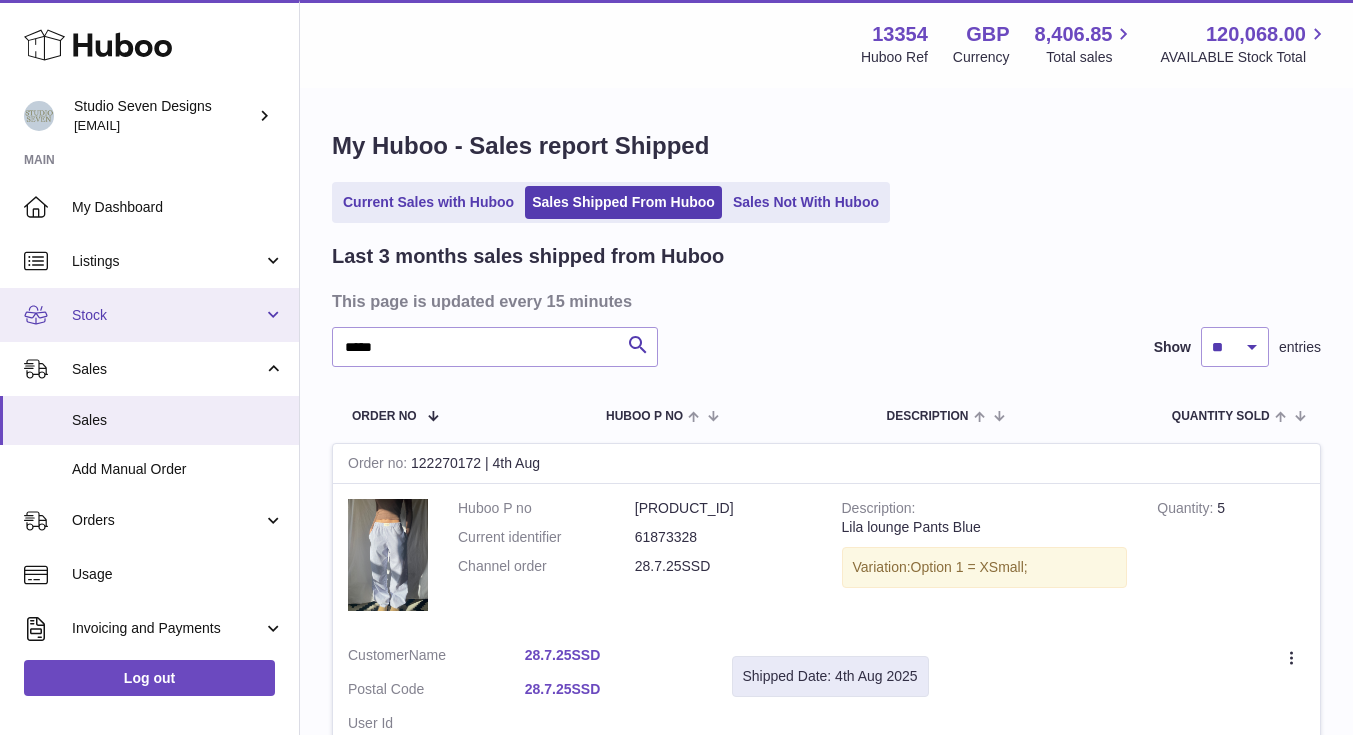 click on "Stock" at bounding box center [167, 315] 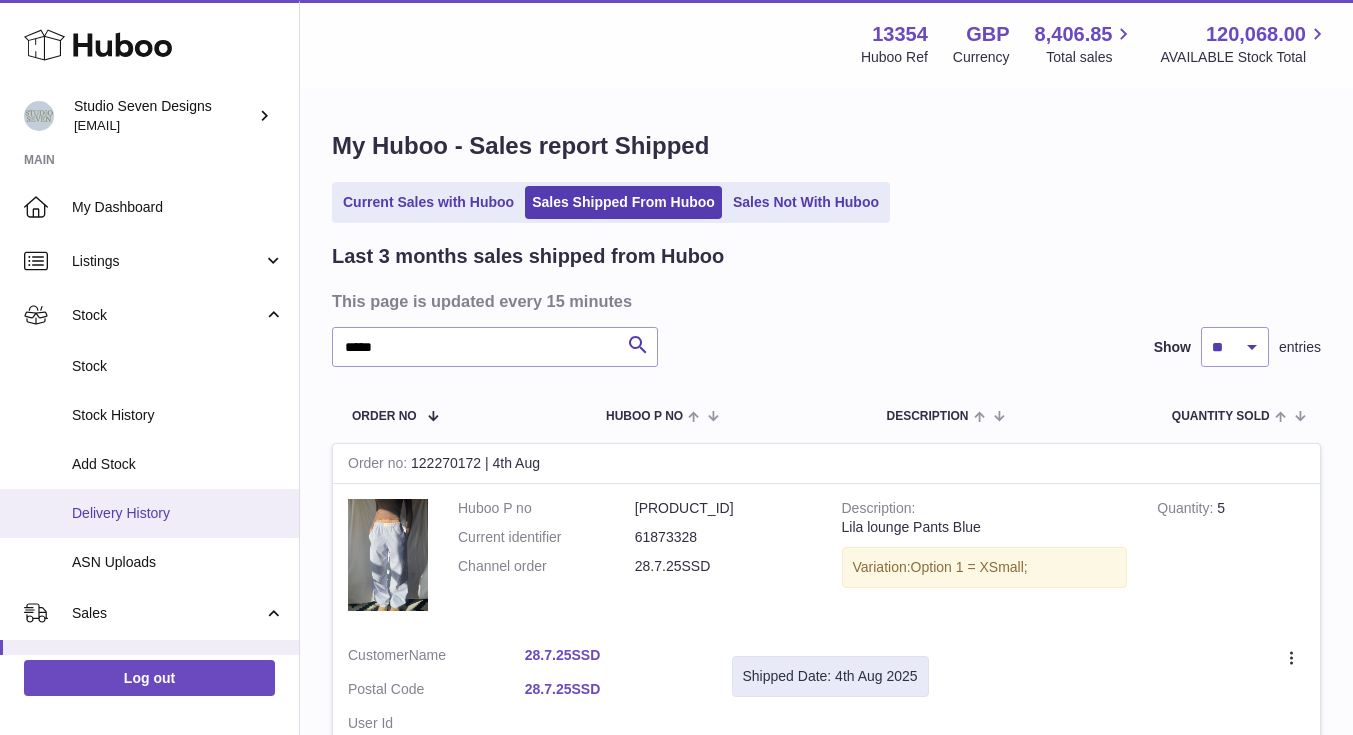 click on "Delivery History" at bounding box center [178, 513] 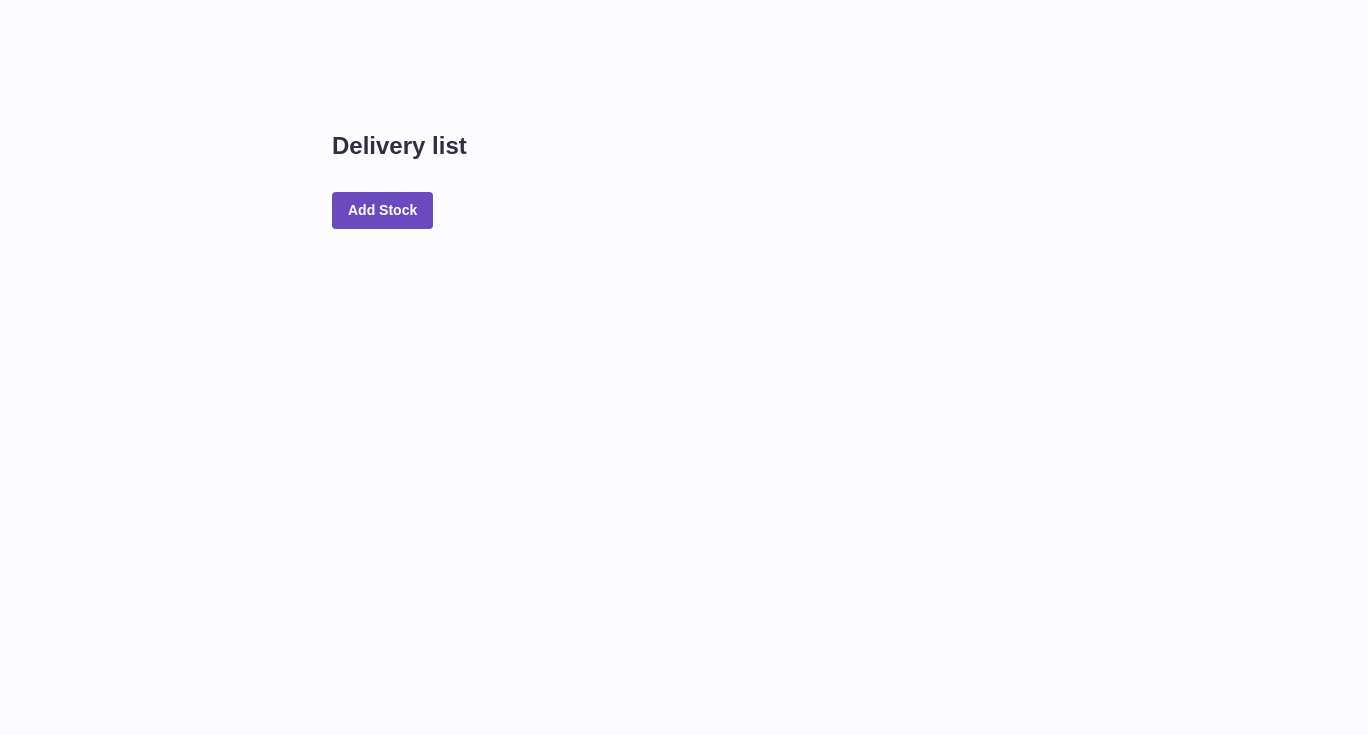 scroll, scrollTop: 0, scrollLeft: 0, axis: both 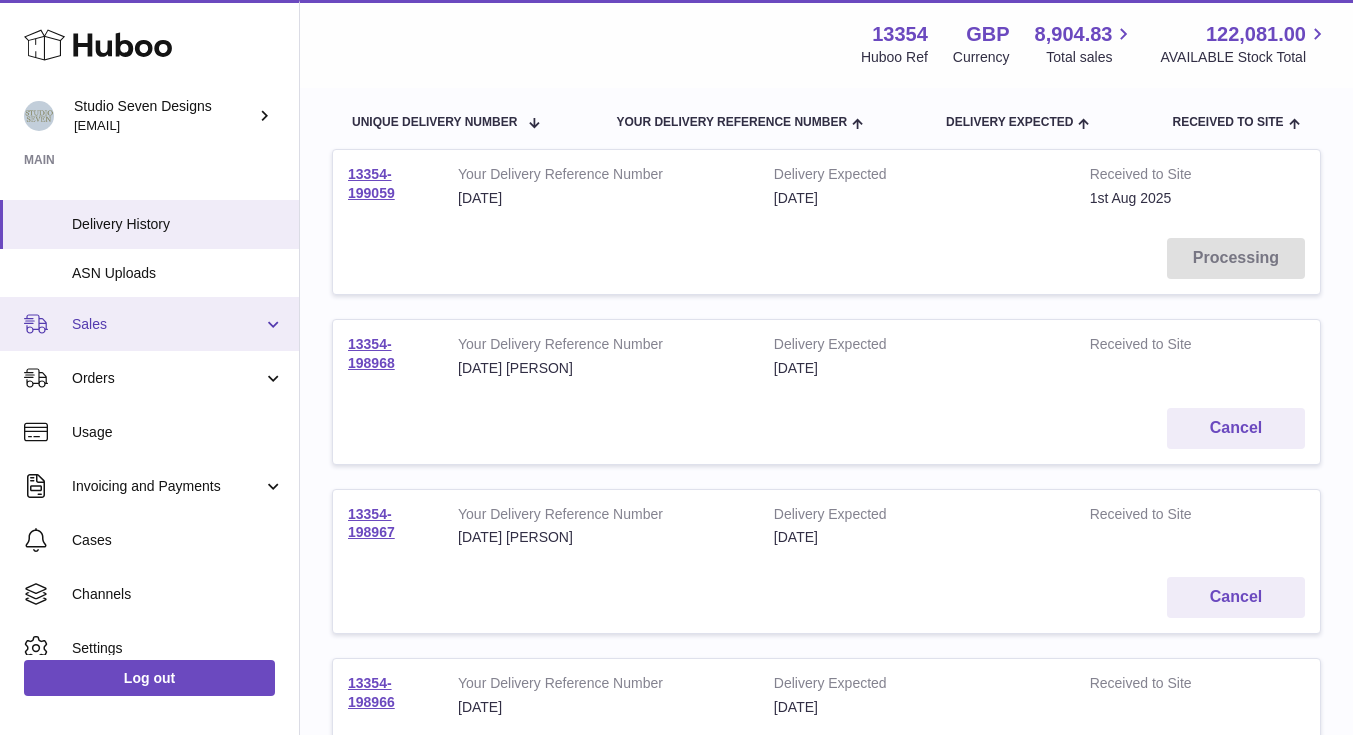 click on "Sales" at bounding box center (167, 324) 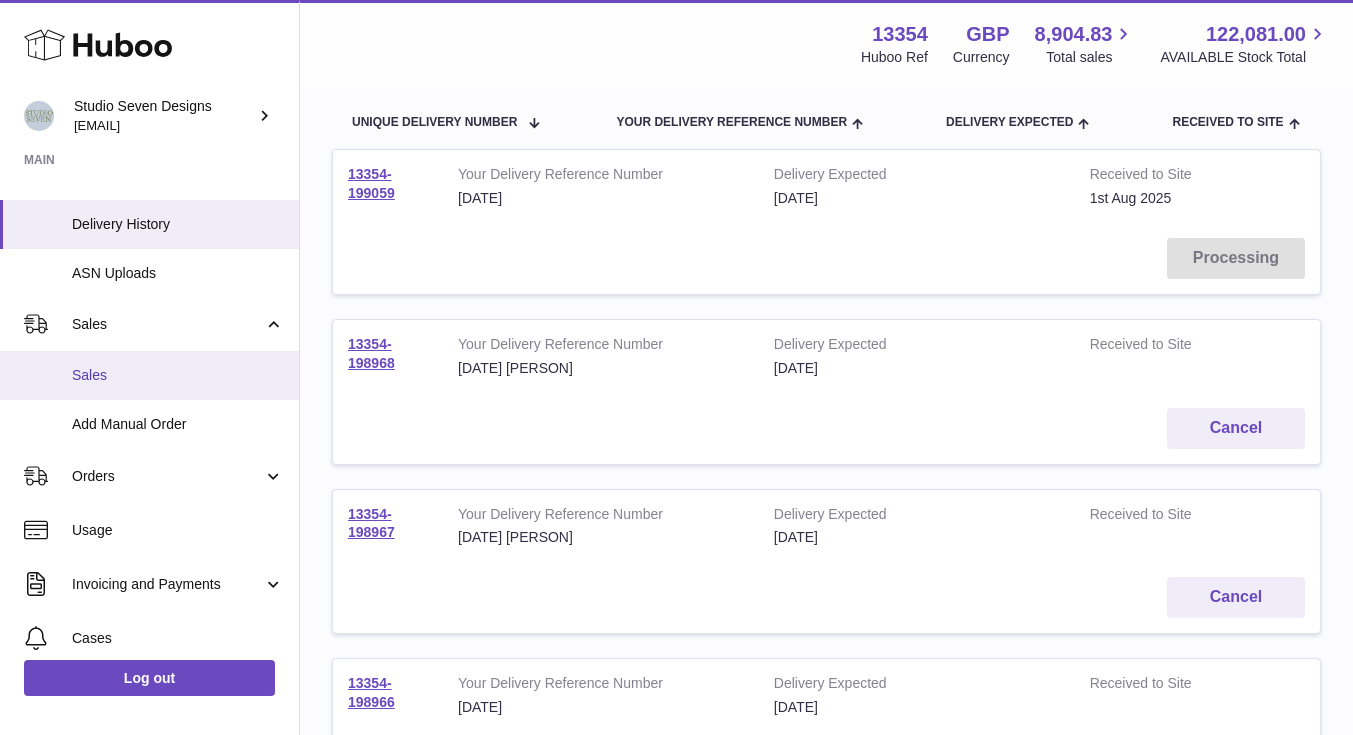 click on "Sales" at bounding box center [178, 375] 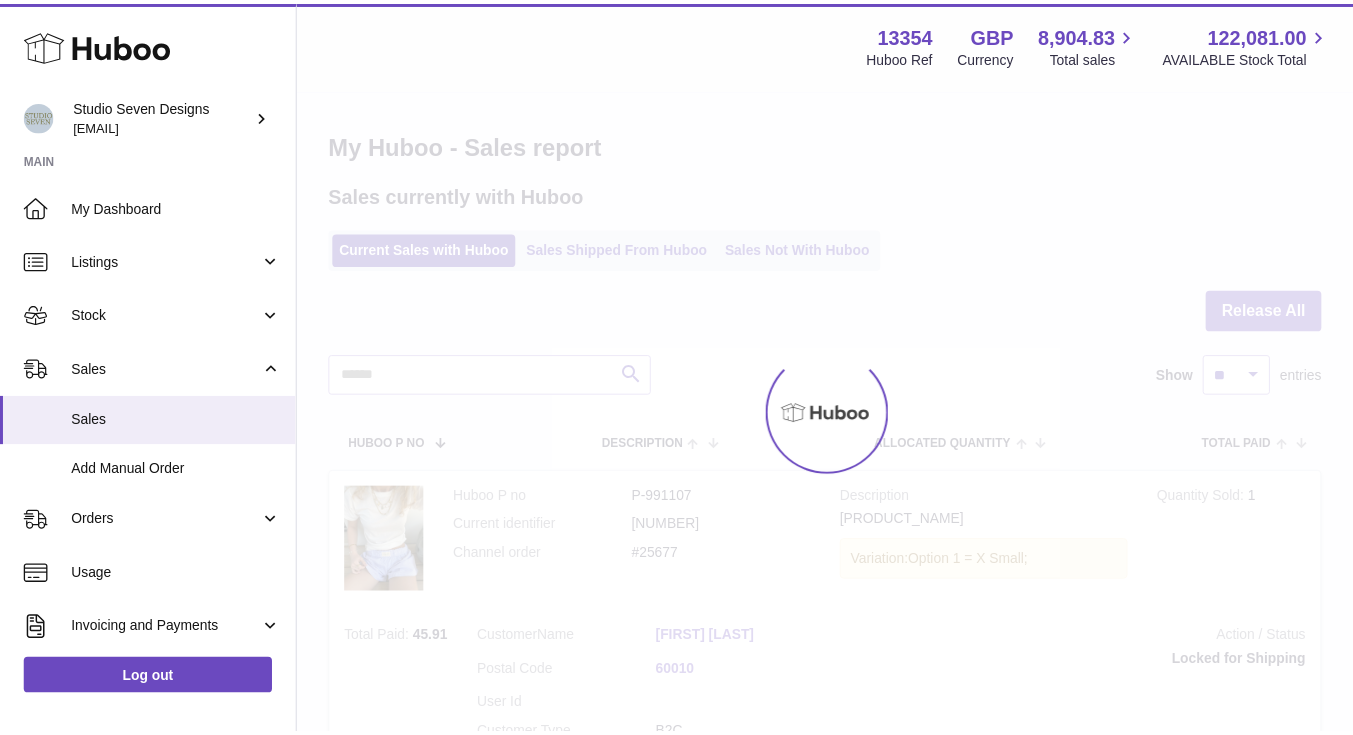 scroll, scrollTop: 0, scrollLeft: 0, axis: both 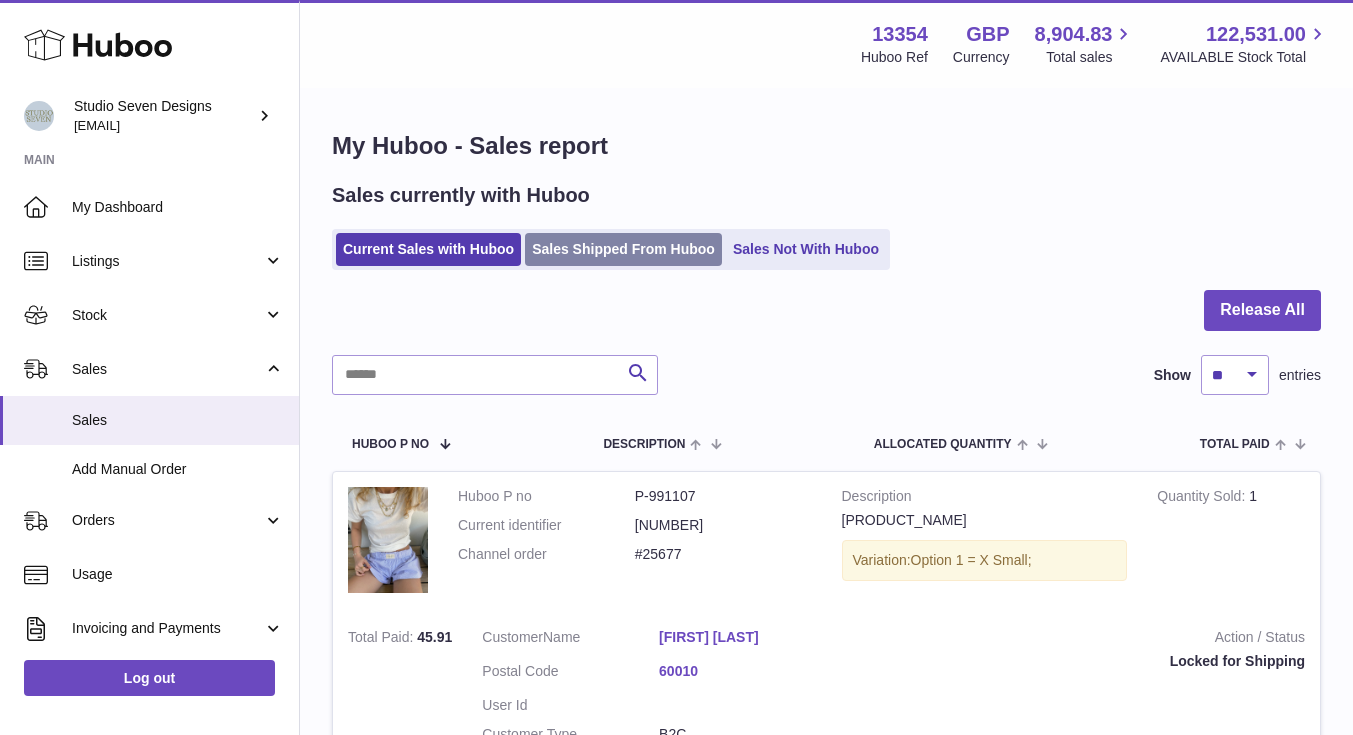 click on "Sales Shipped From Huboo" at bounding box center [623, 249] 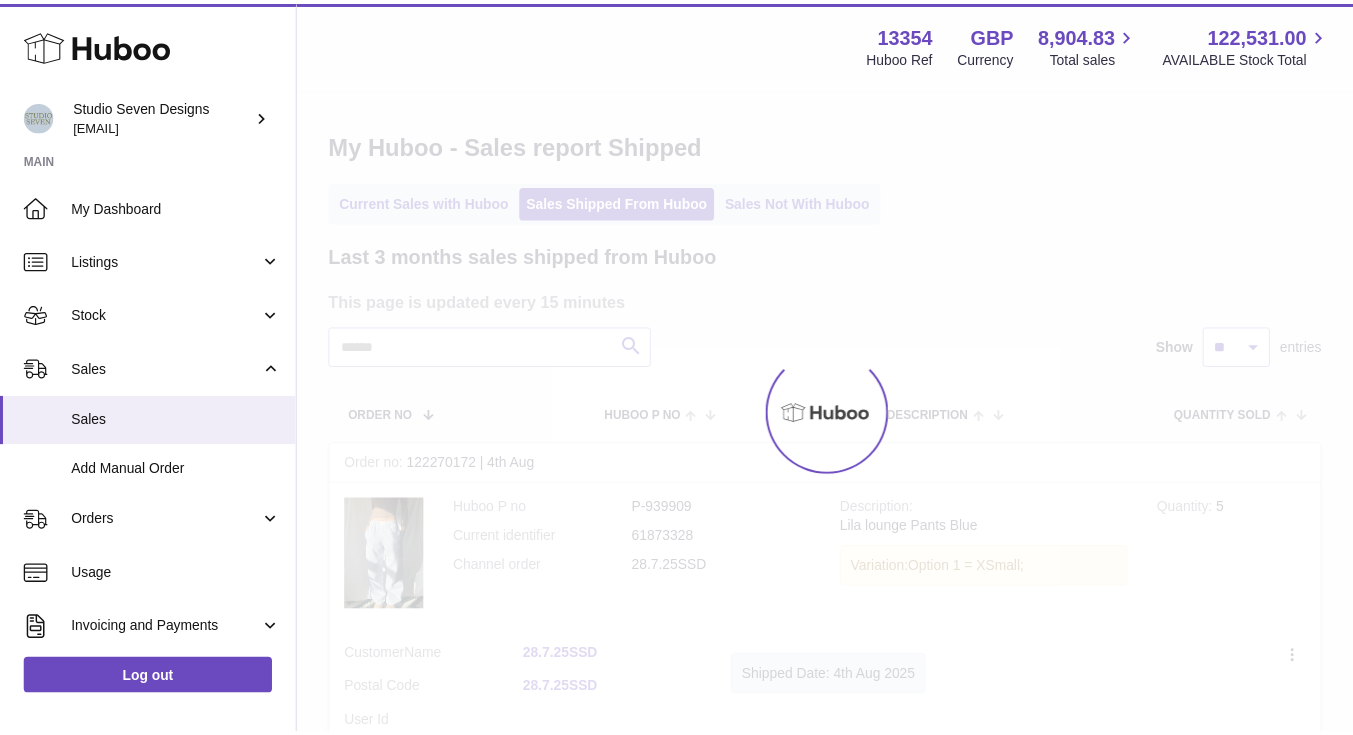 scroll, scrollTop: 0, scrollLeft: 0, axis: both 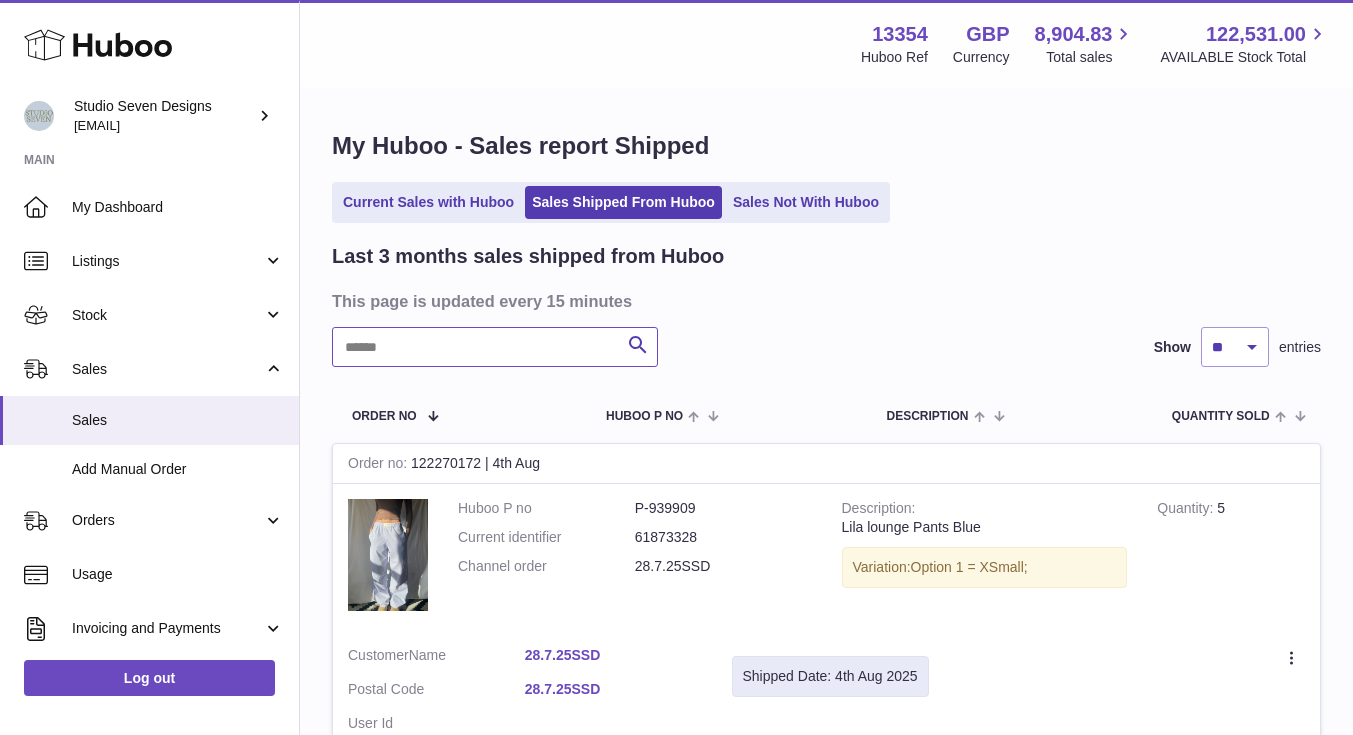 click at bounding box center (495, 347) 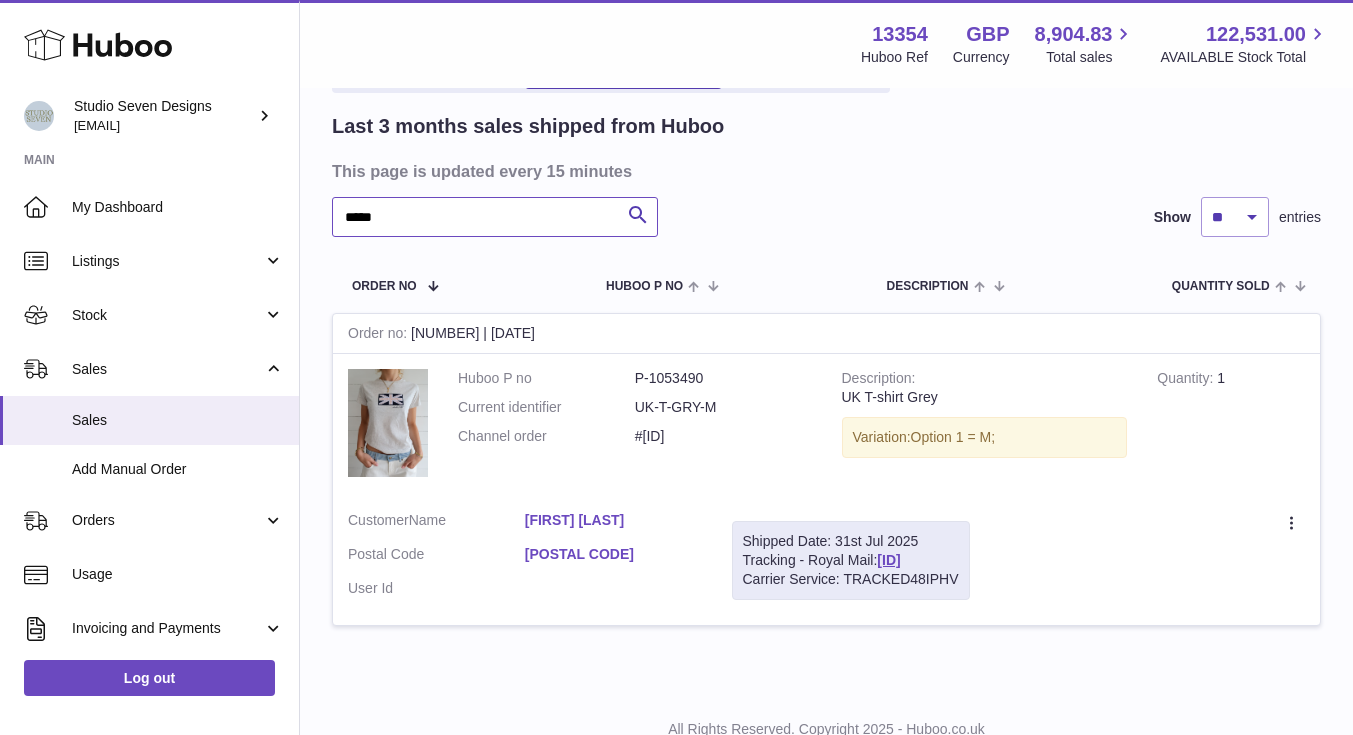 scroll, scrollTop: 140, scrollLeft: 0, axis: vertical 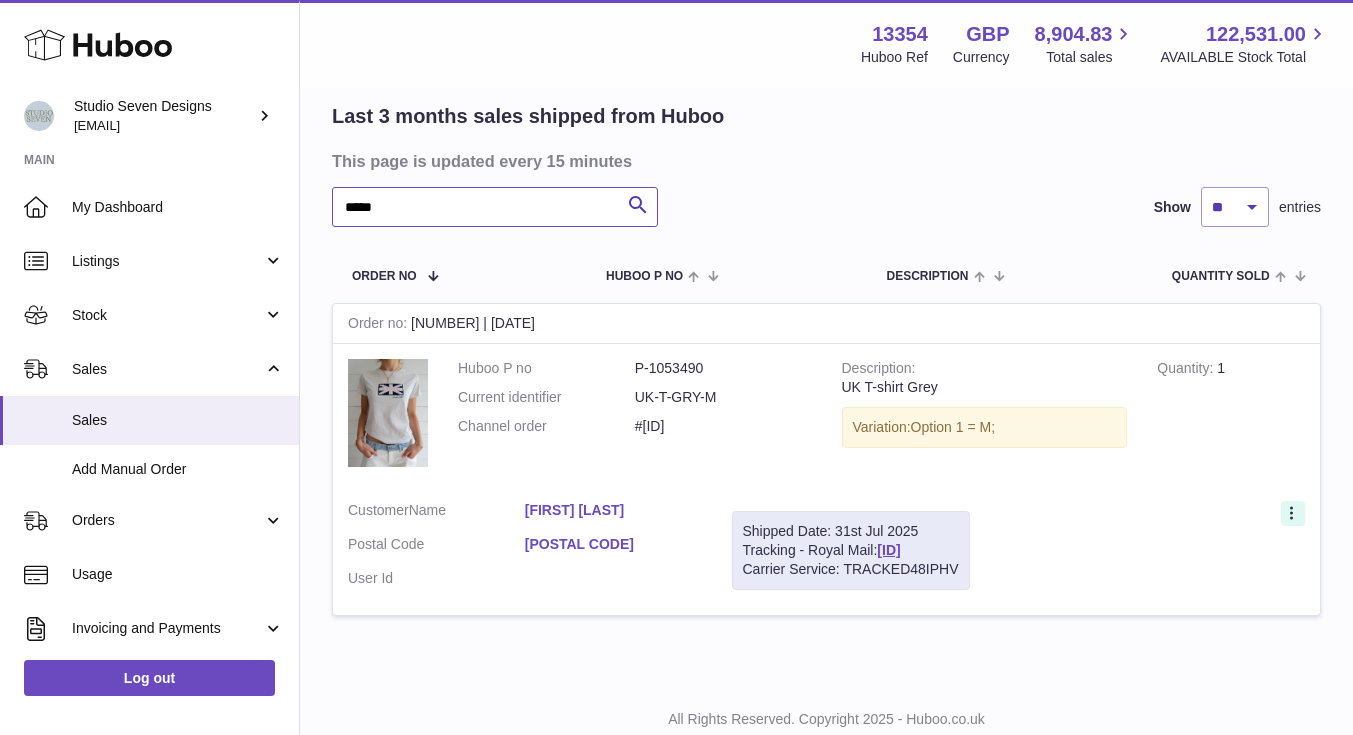 type on "*****" 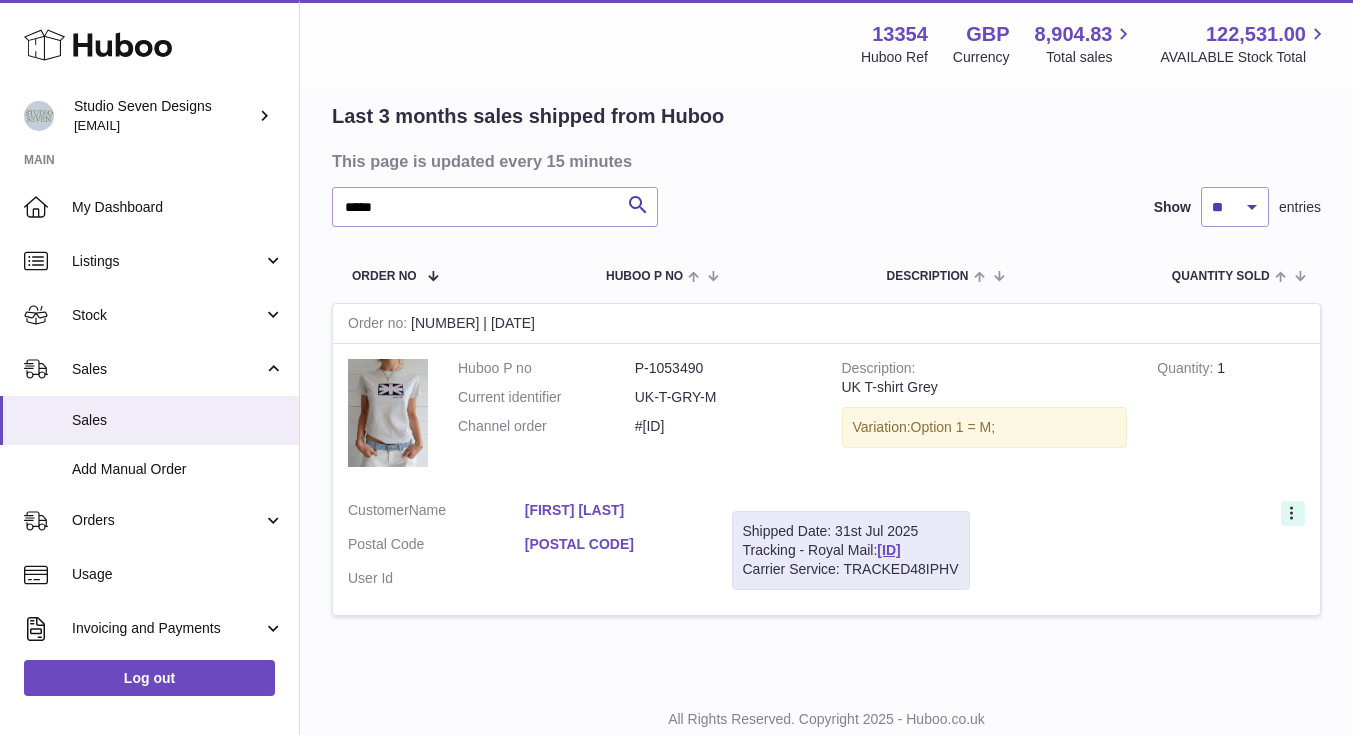 click 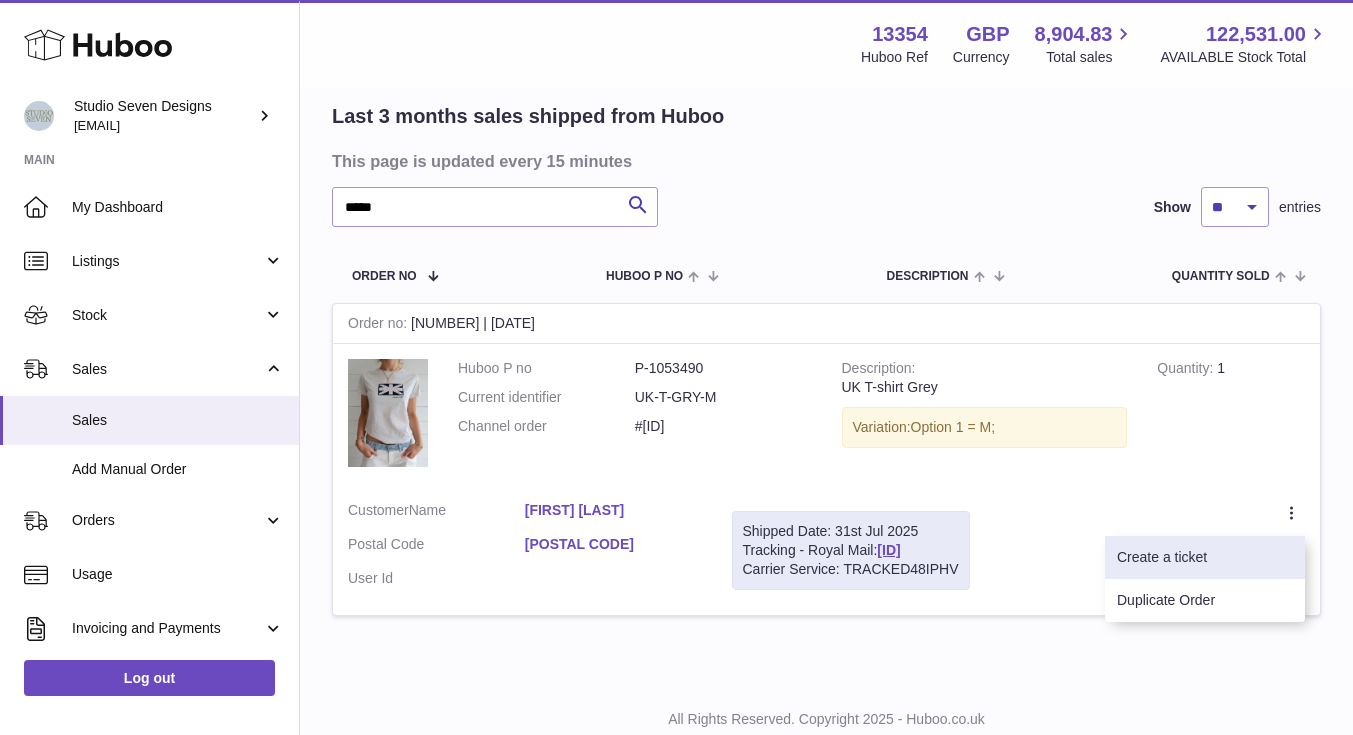 click on "Create a ticket" at bounding box center (1205, 557) 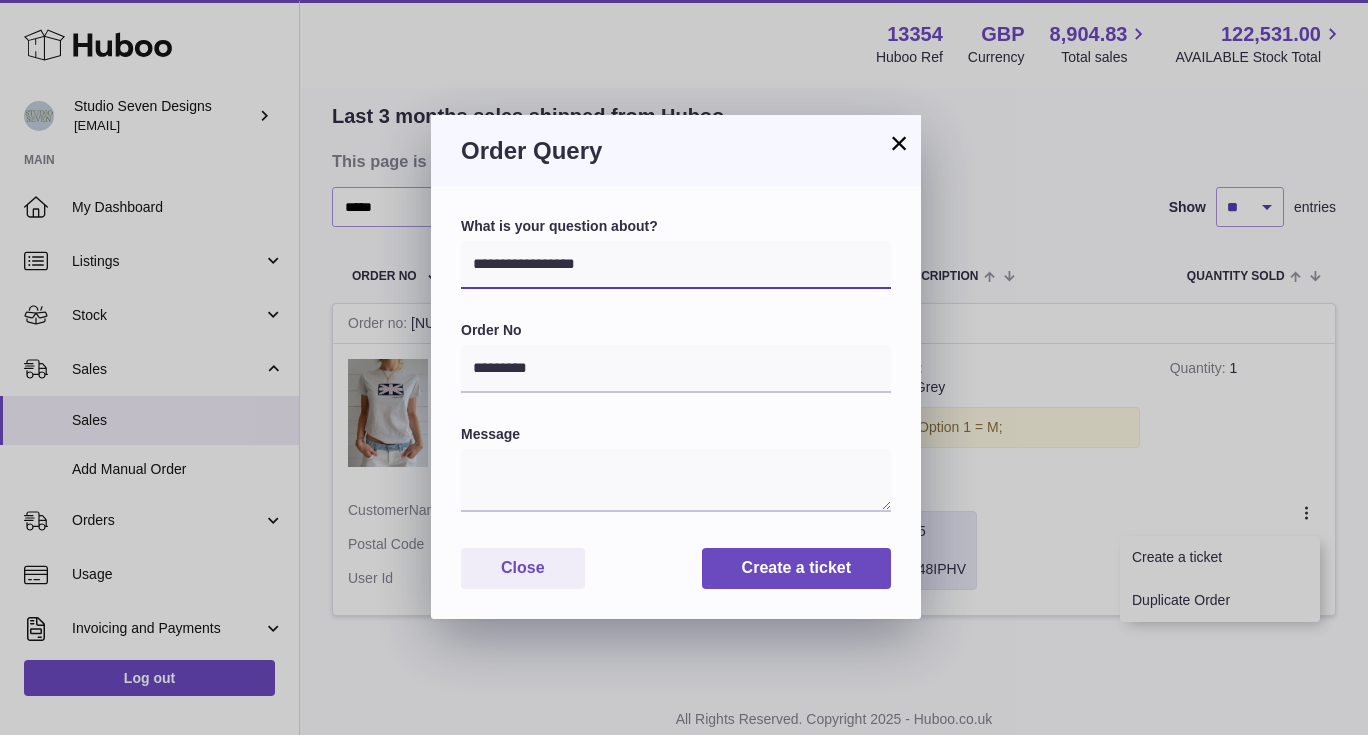 click on "**********" at bounding box center [676, 265] 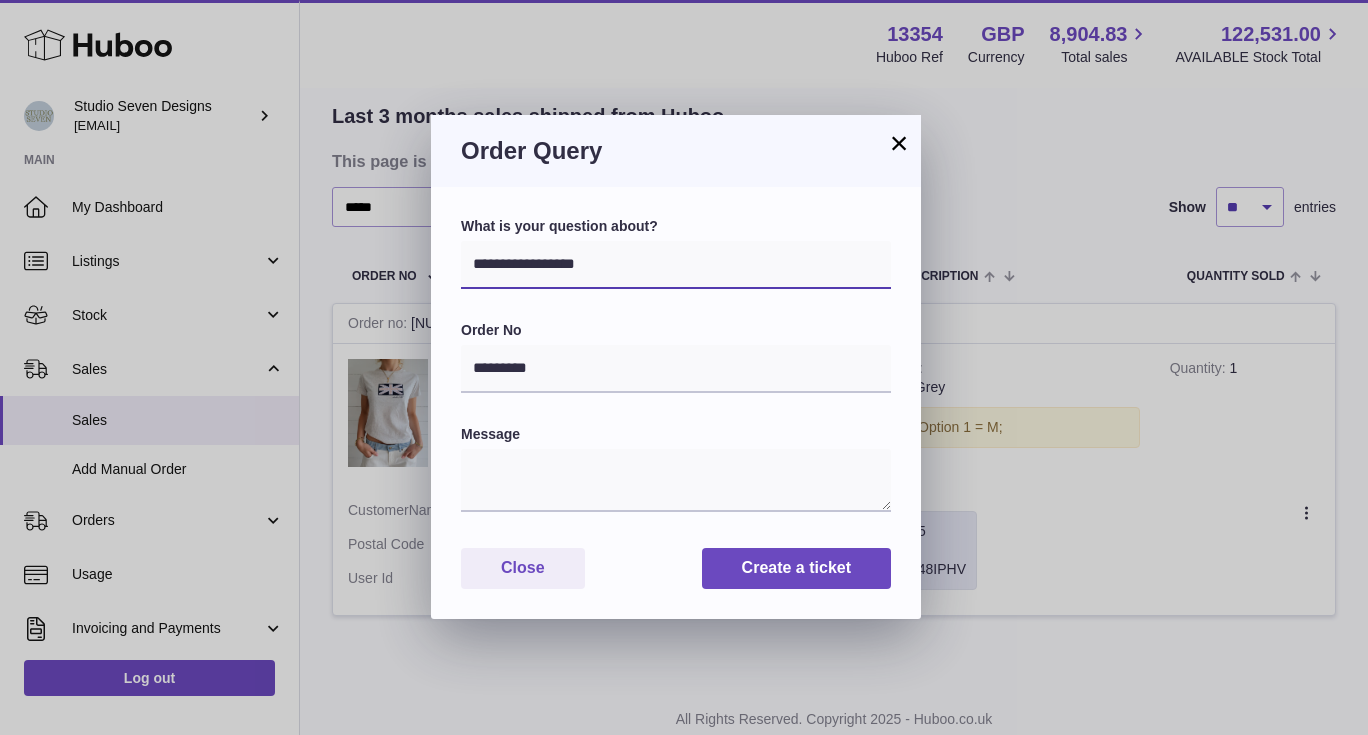 select on "**********" 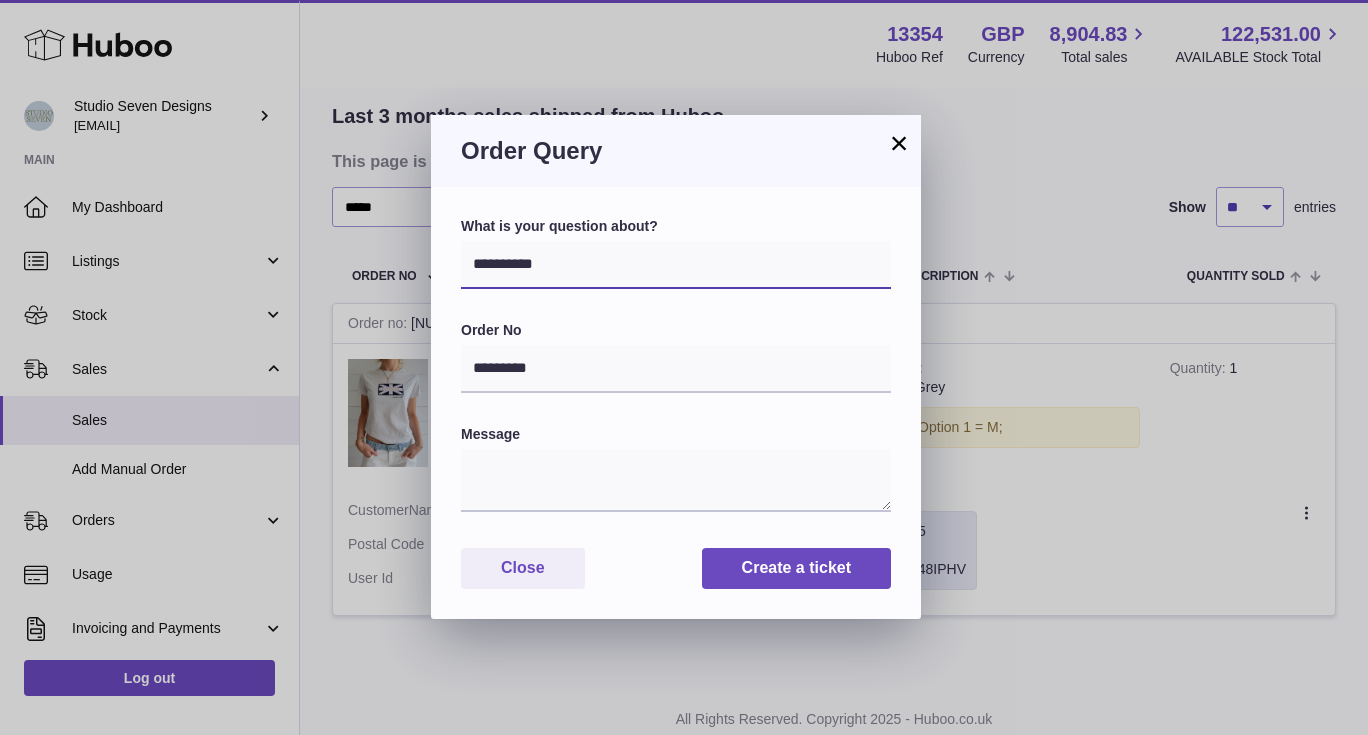 click on "**********" at bounding box center (676, 265) 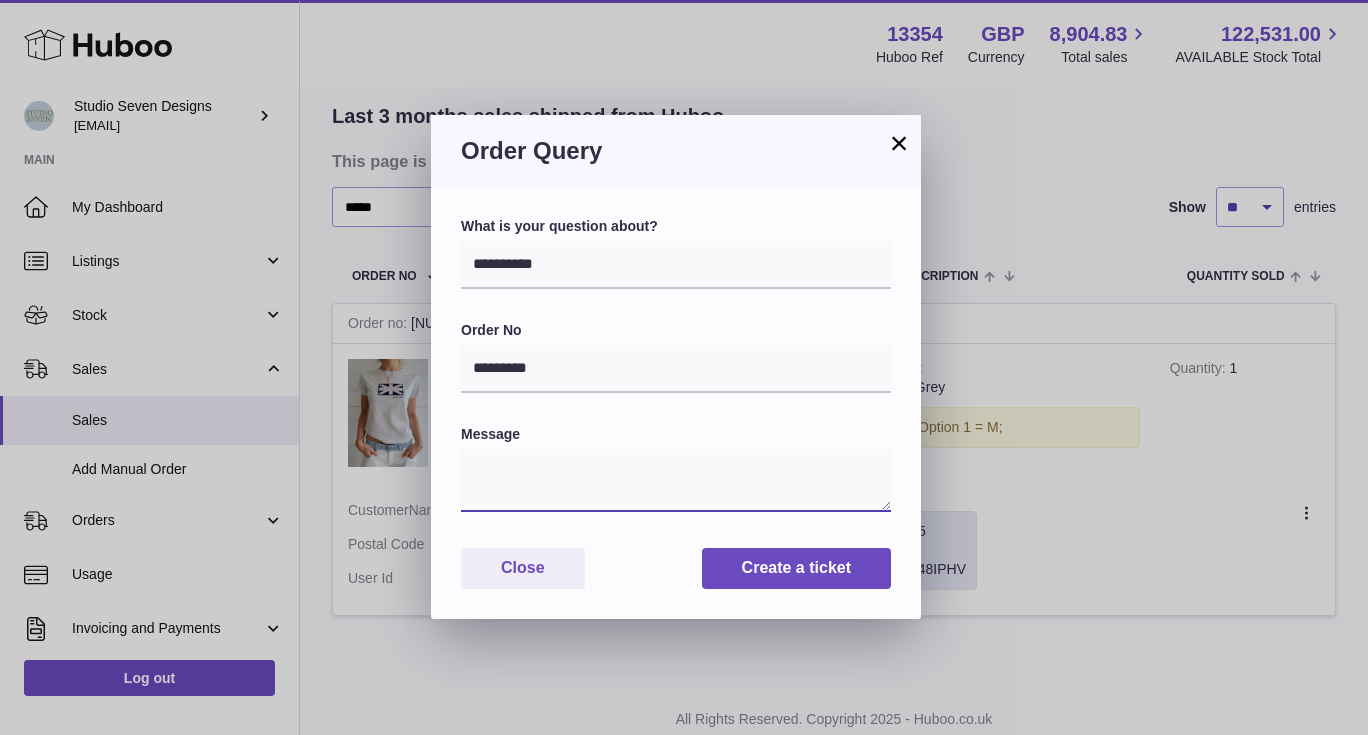 click at bounding box center (676, 480) 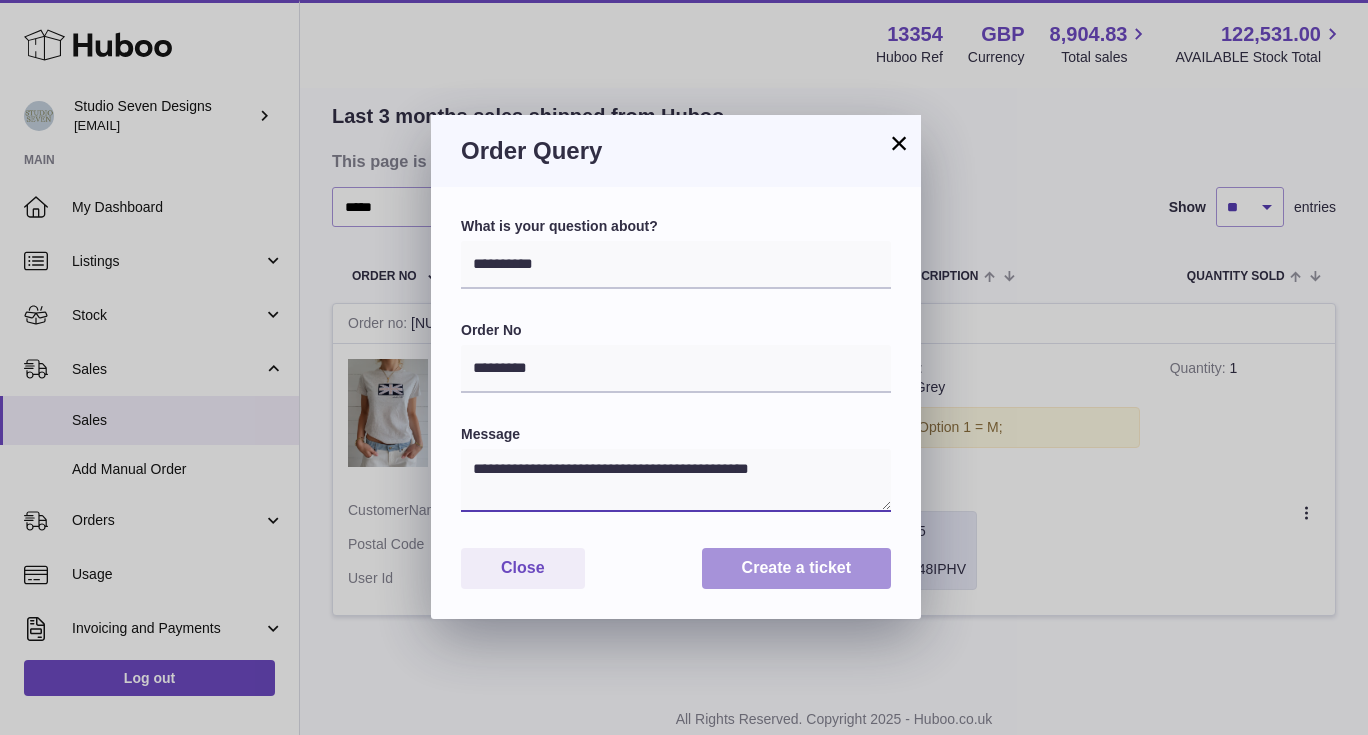 type on "**********" 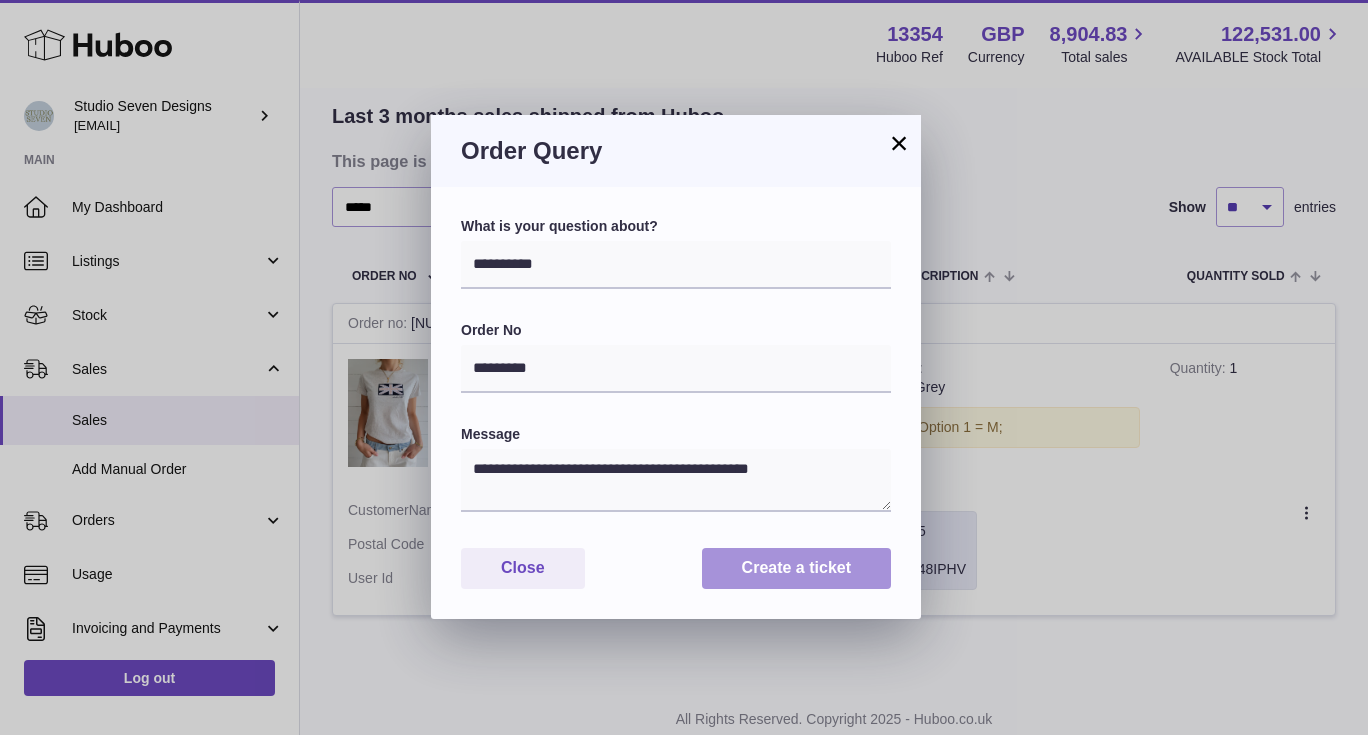 click on "Create a ticket" at bounding box center [796, 568] 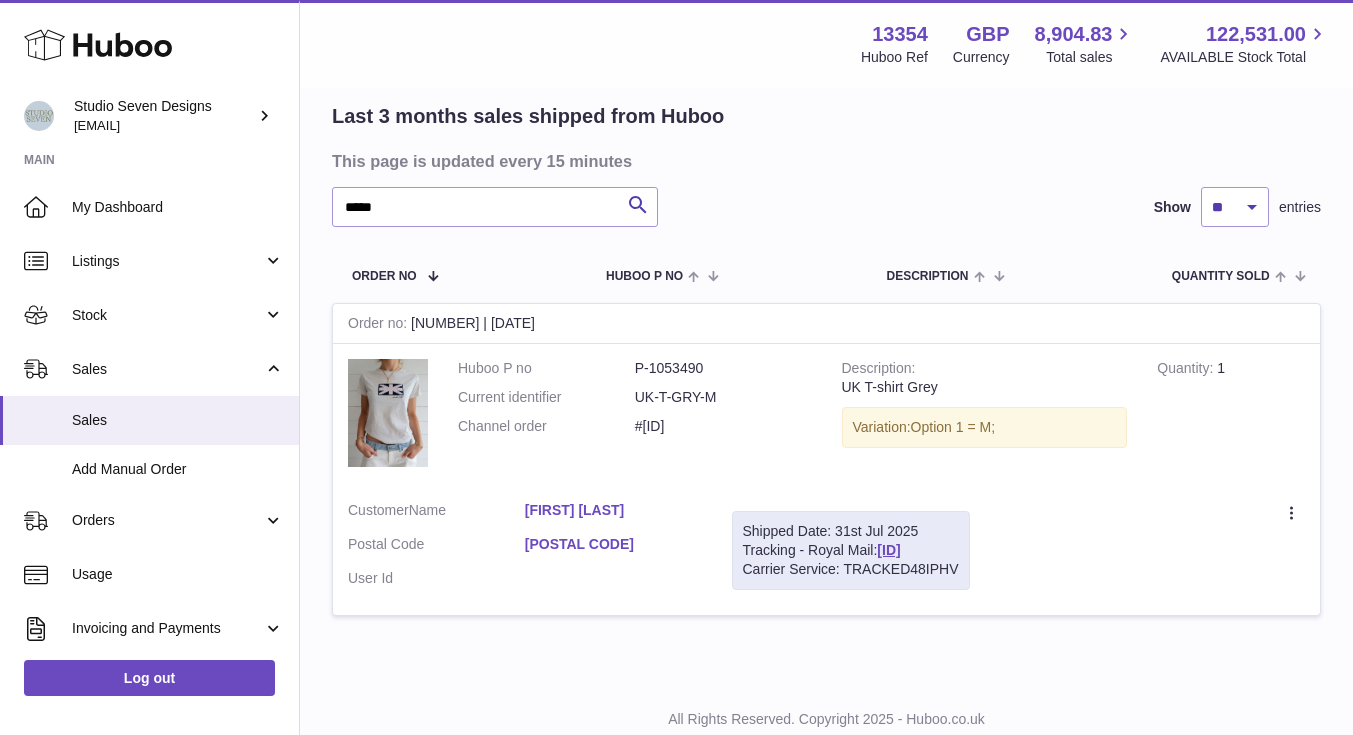 click at bounding box center [676, 367] 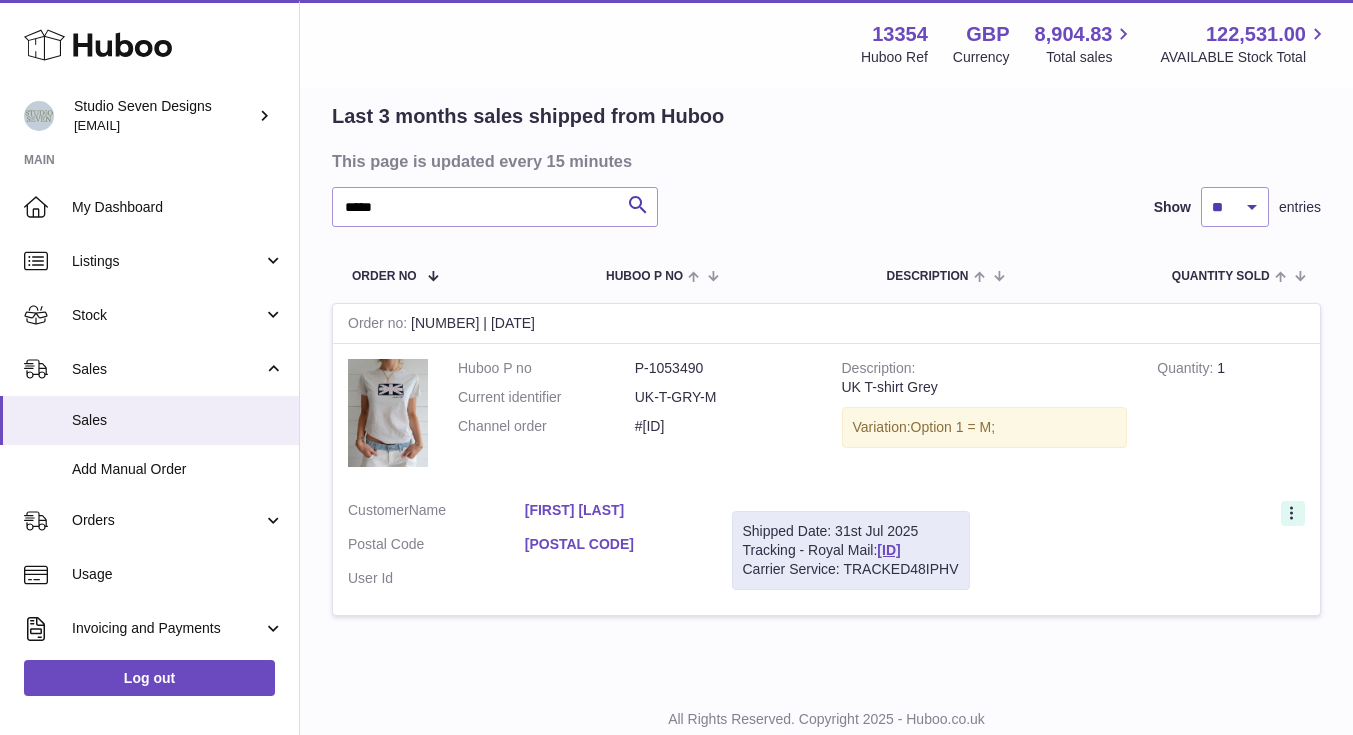 click 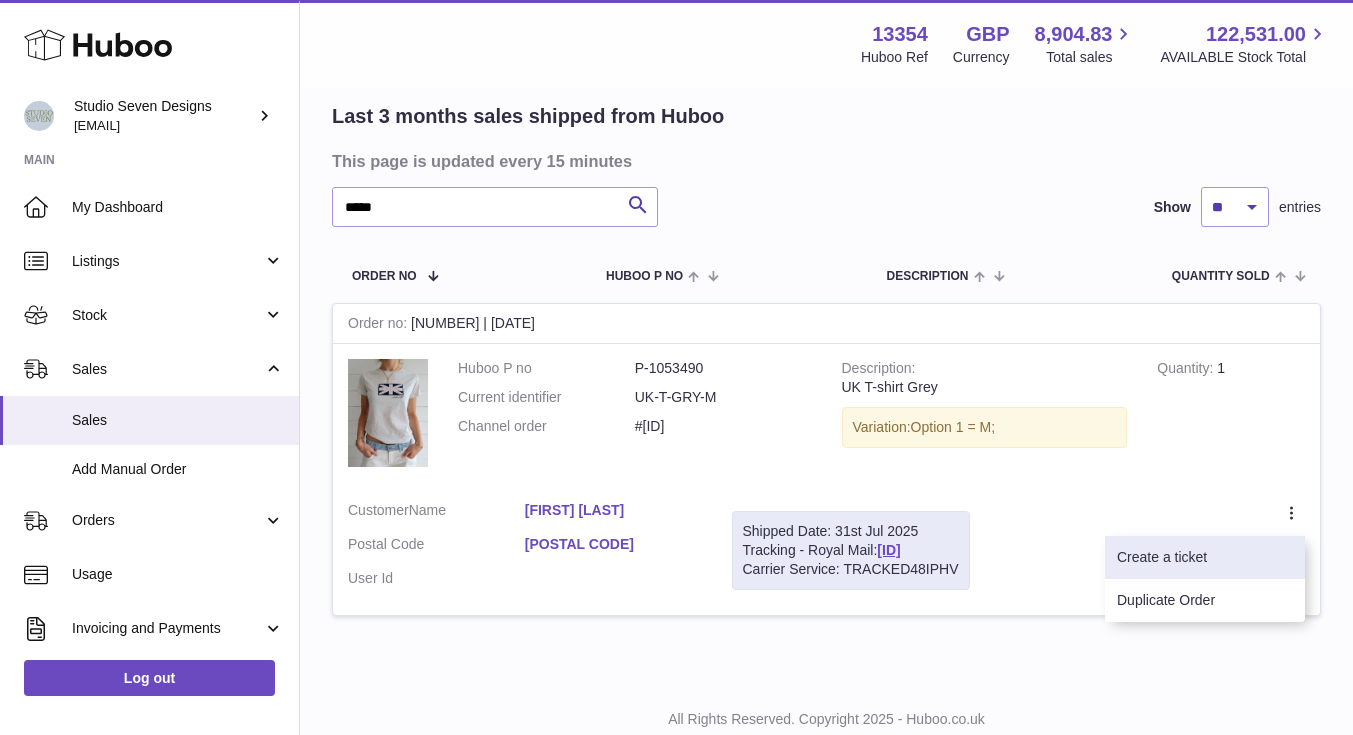 click on "Create a ticket" at bounding box center [1205, 557] 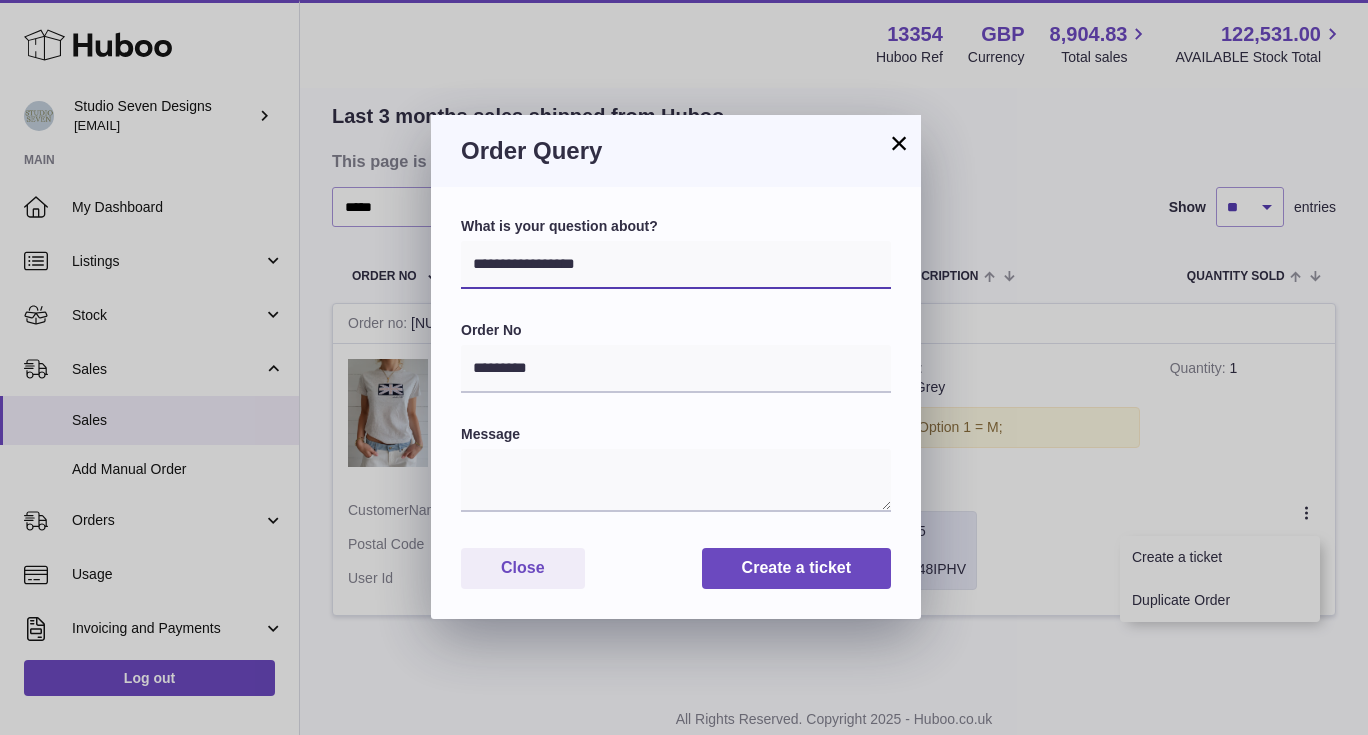 click on "**********" at bounding box center [676, 265] 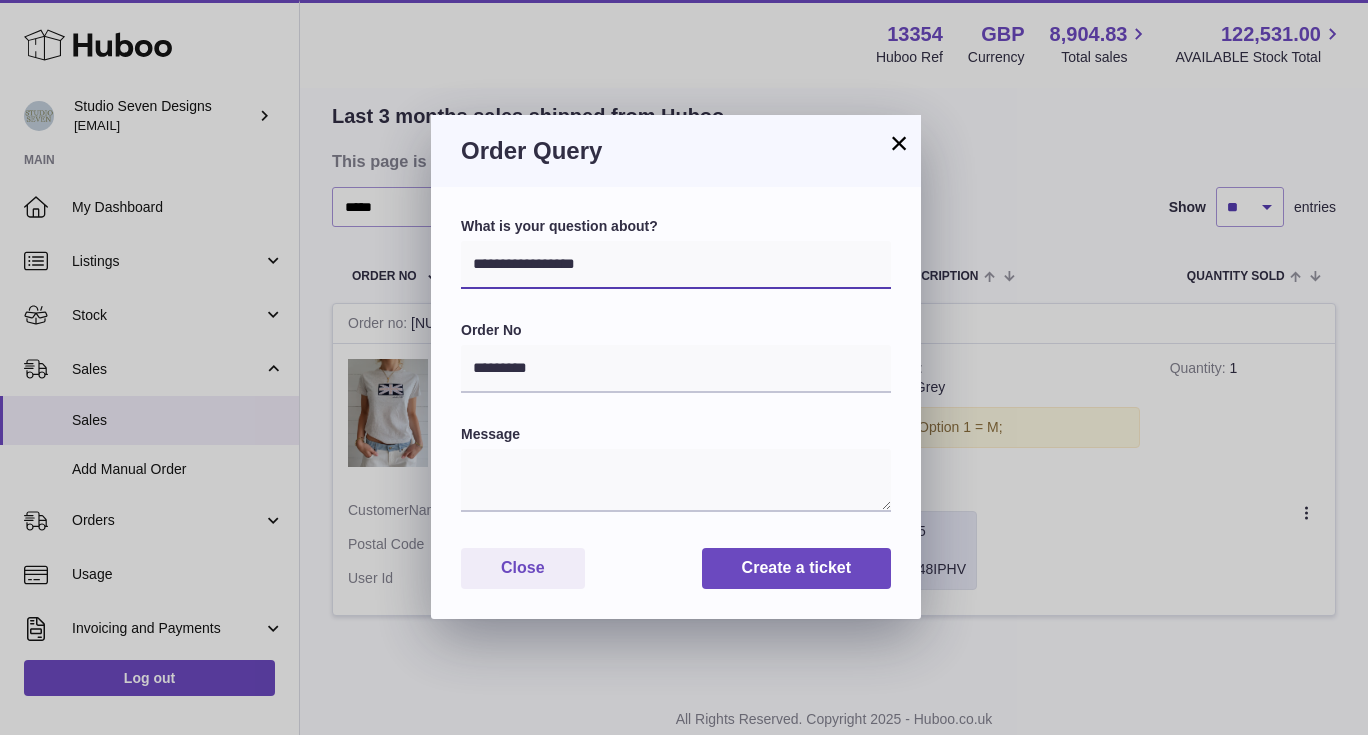 select on "**********" 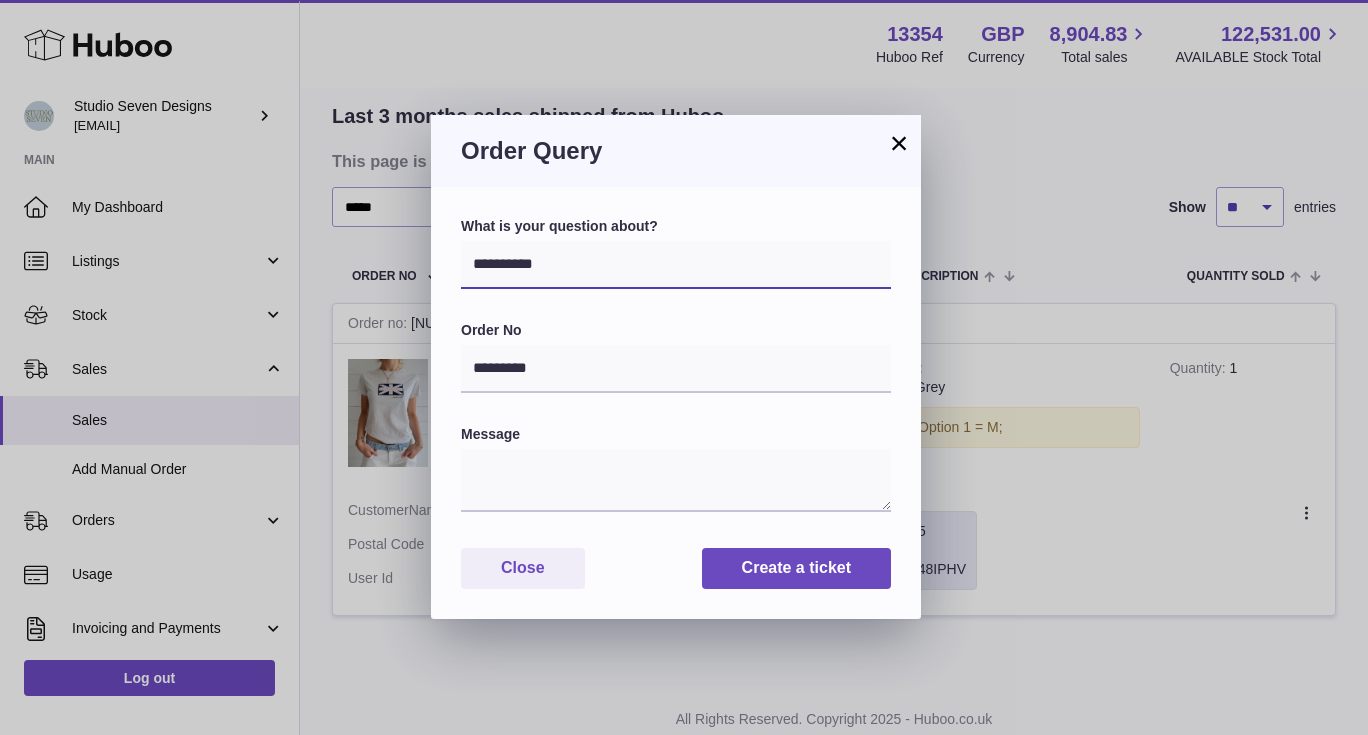 click on "**********" at bounding box center [676, 265] 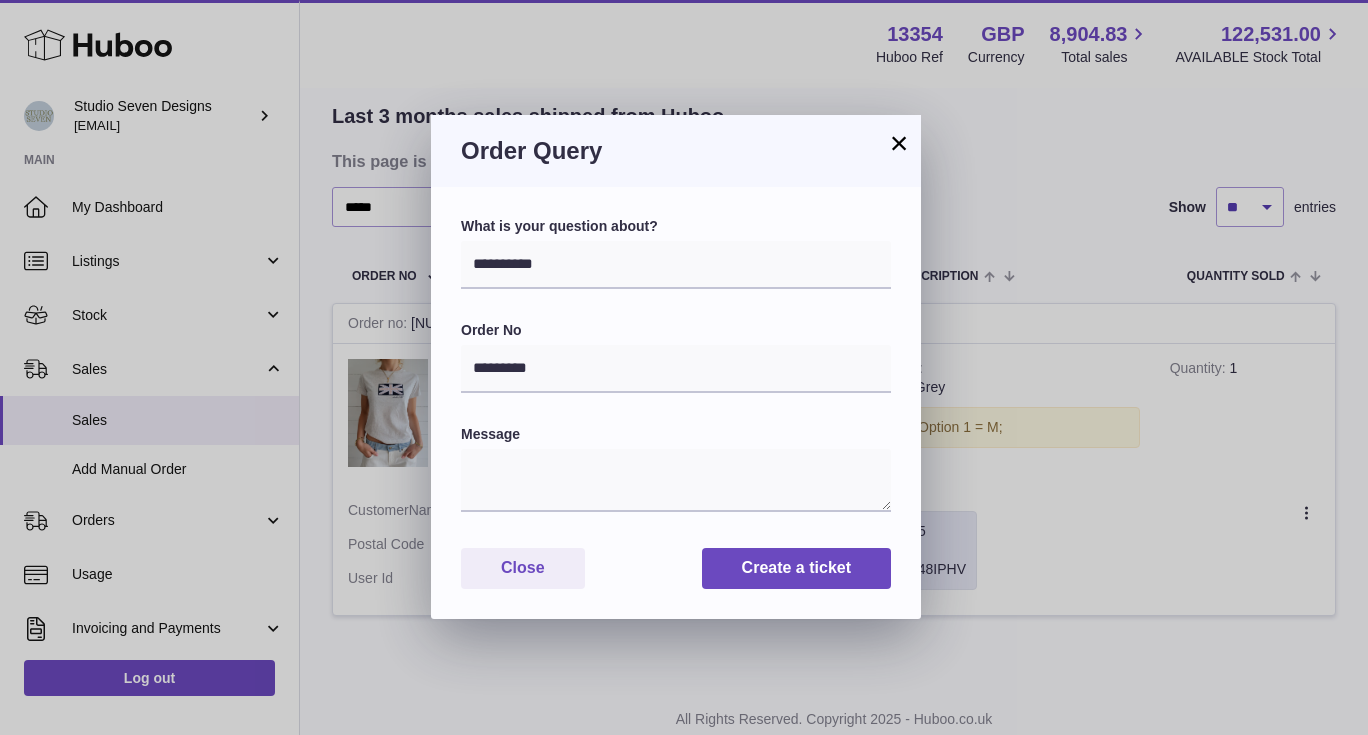 click on "Message" at bounding box center [676, 470] 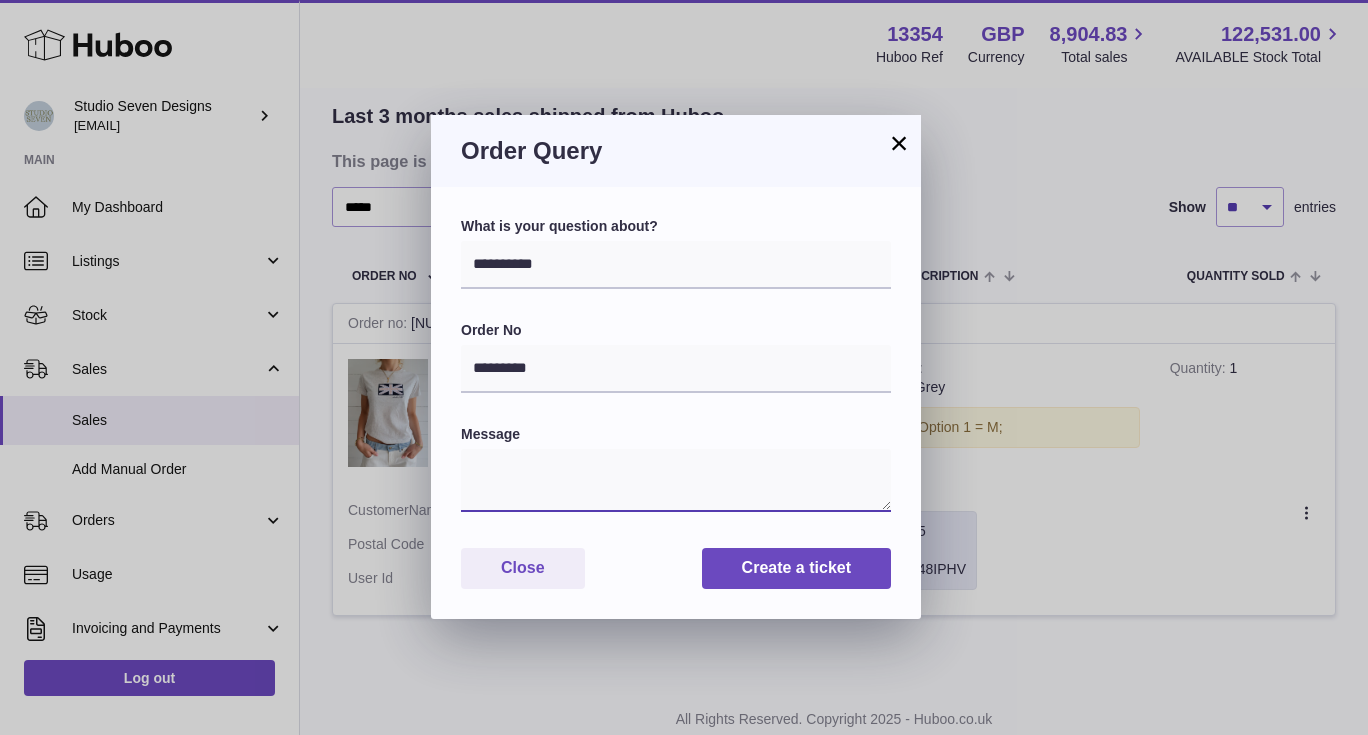 click at bounding box center (676, 480) 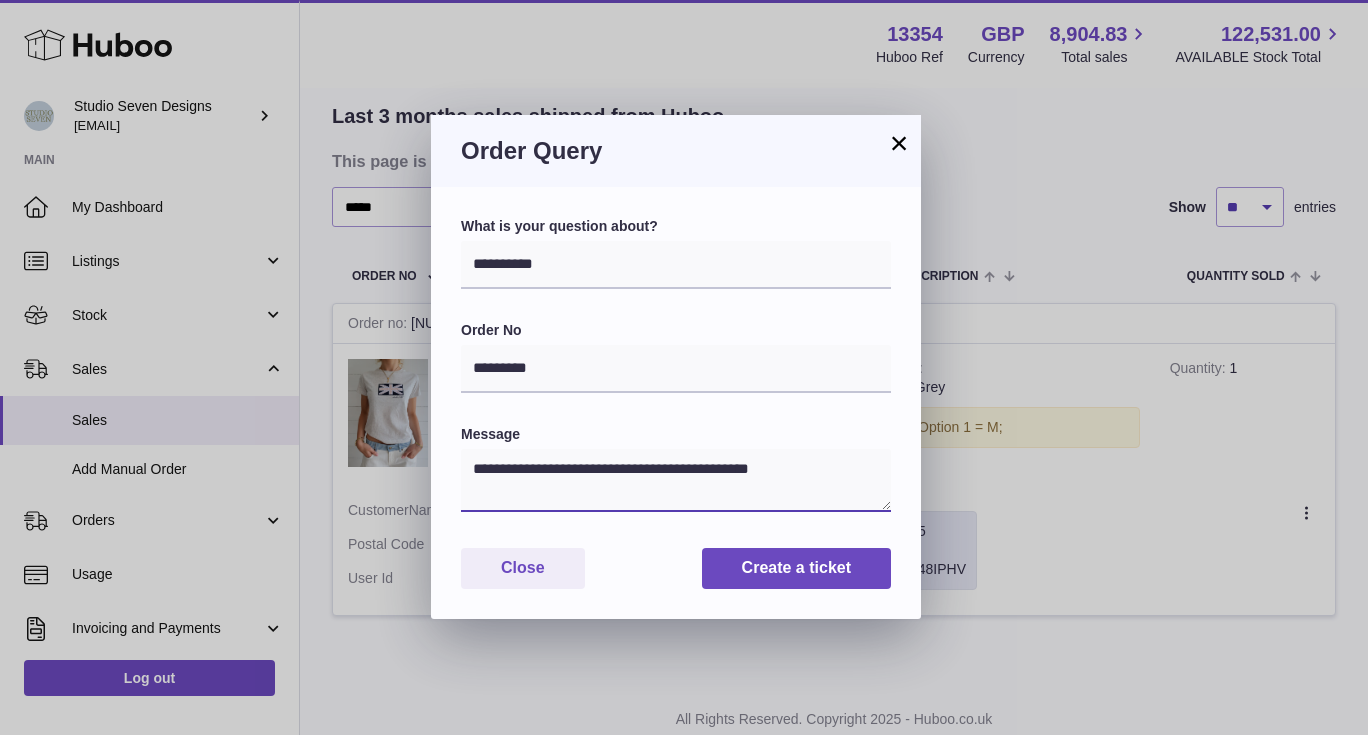 drag, startPoint x: 473, startPoint y: 472, endPoint x: 814, endPoint y: 464, distance: 341.09384 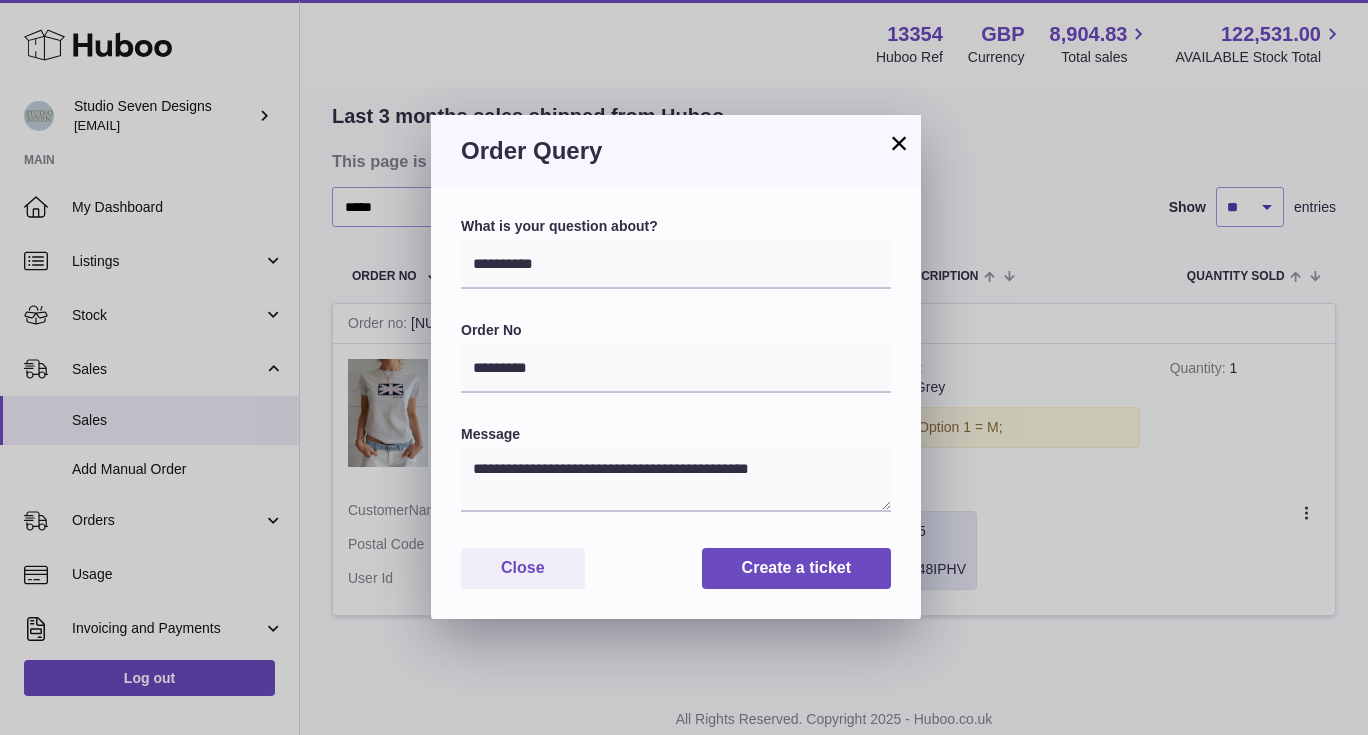 click on "Order No" at bounding box center [676, 330] 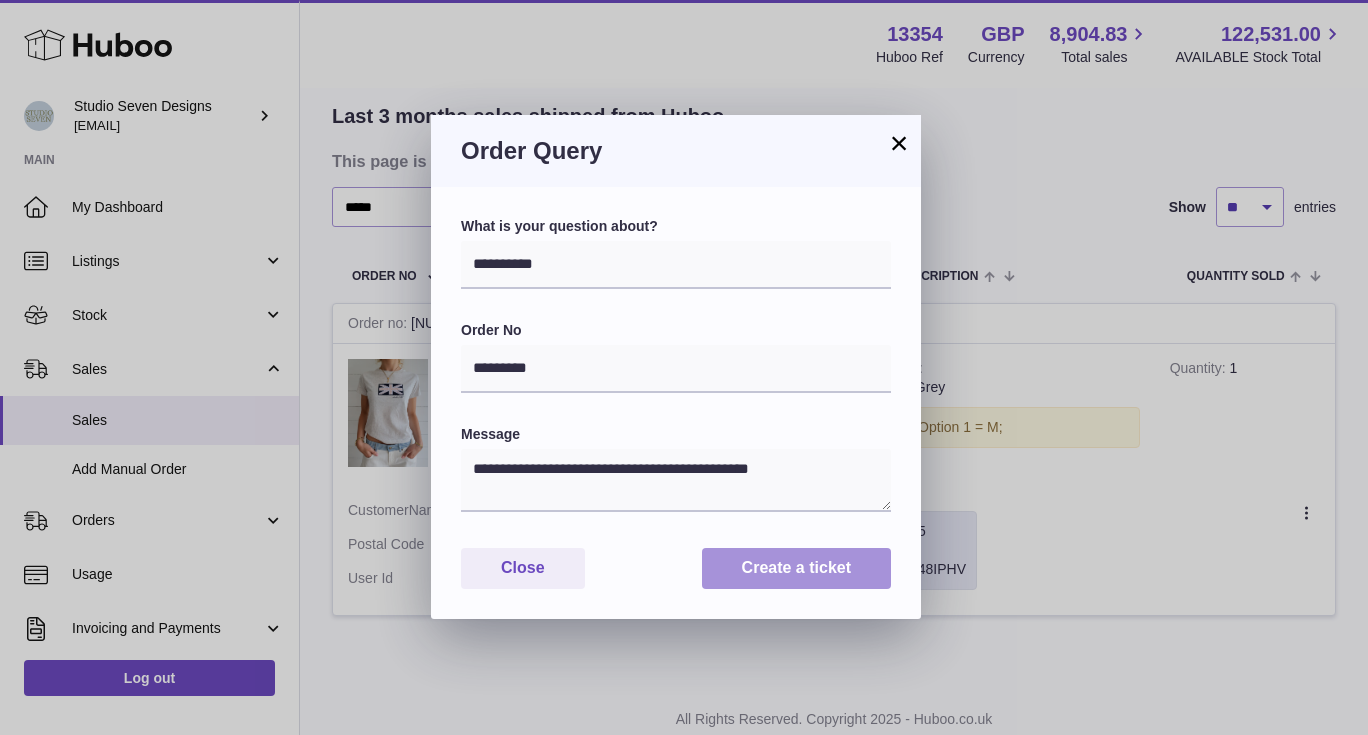 click on "Create a ticket" at bounding box center [796, 568] 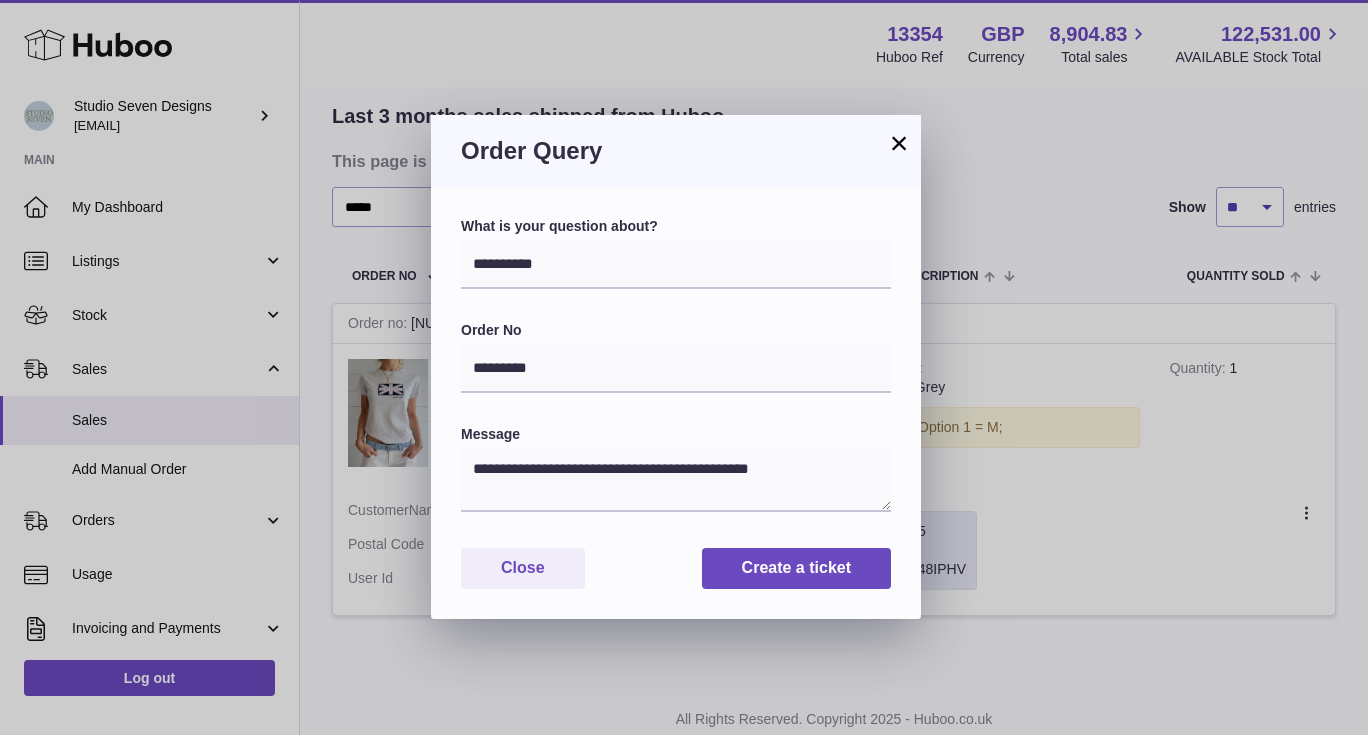 click on "×" at bounding box center [899, 143] 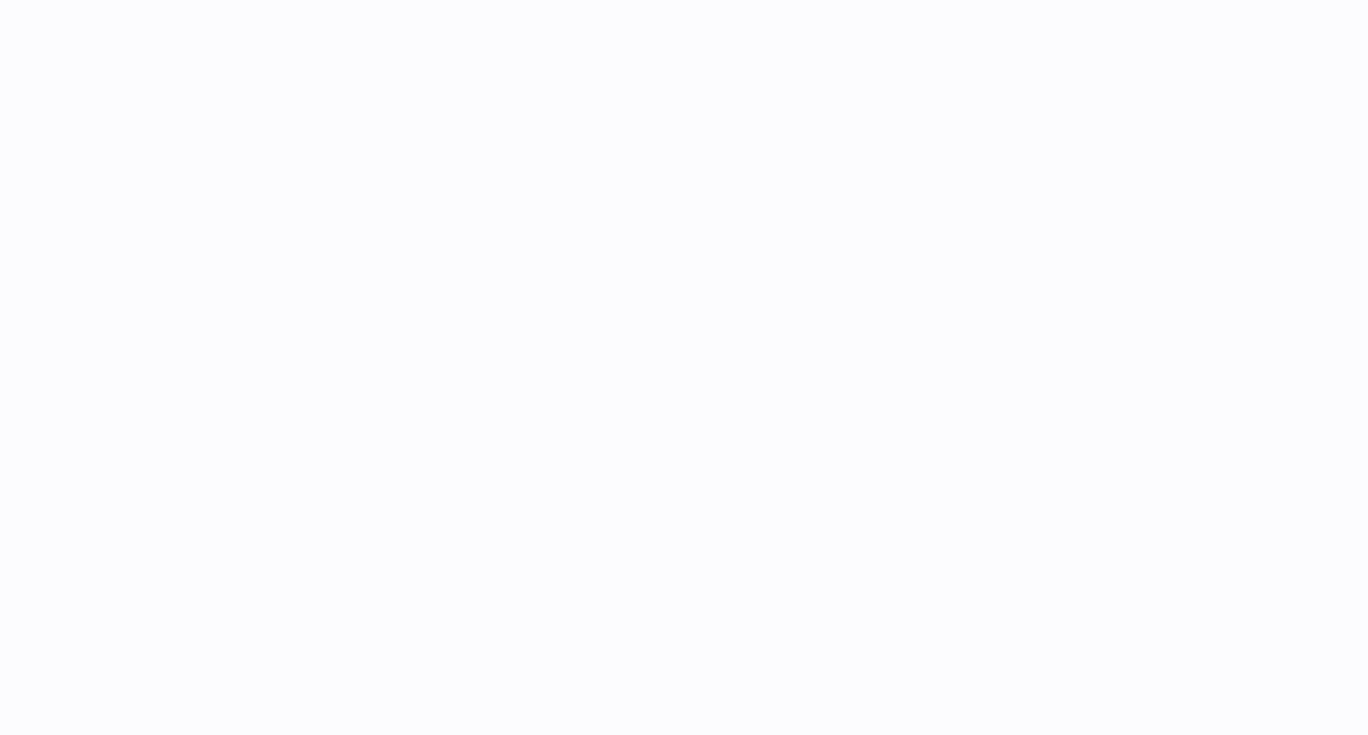 scroll, scrollTop: 0, scrollLeft: 0, axis: both 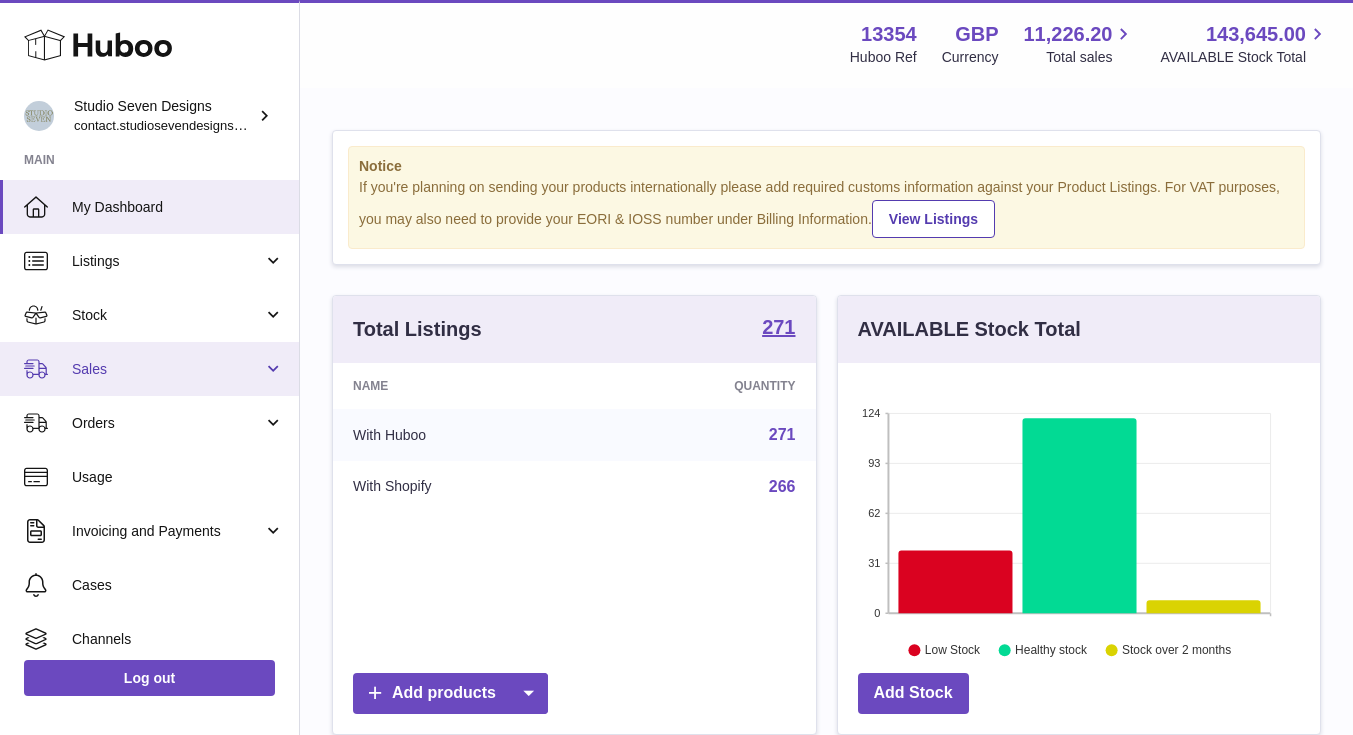 click on "Sales" at bounding box center (167, 369) 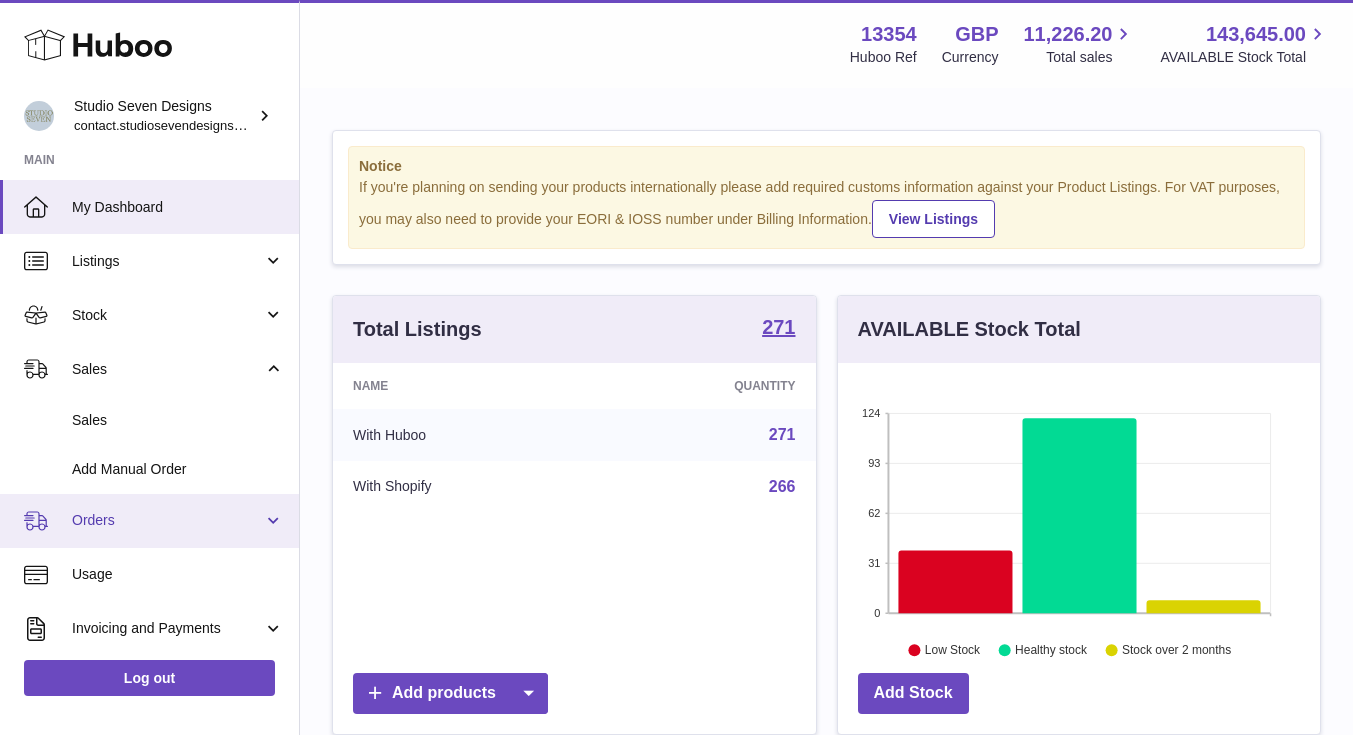 click on "Orders" at bounding box center (149, 521) 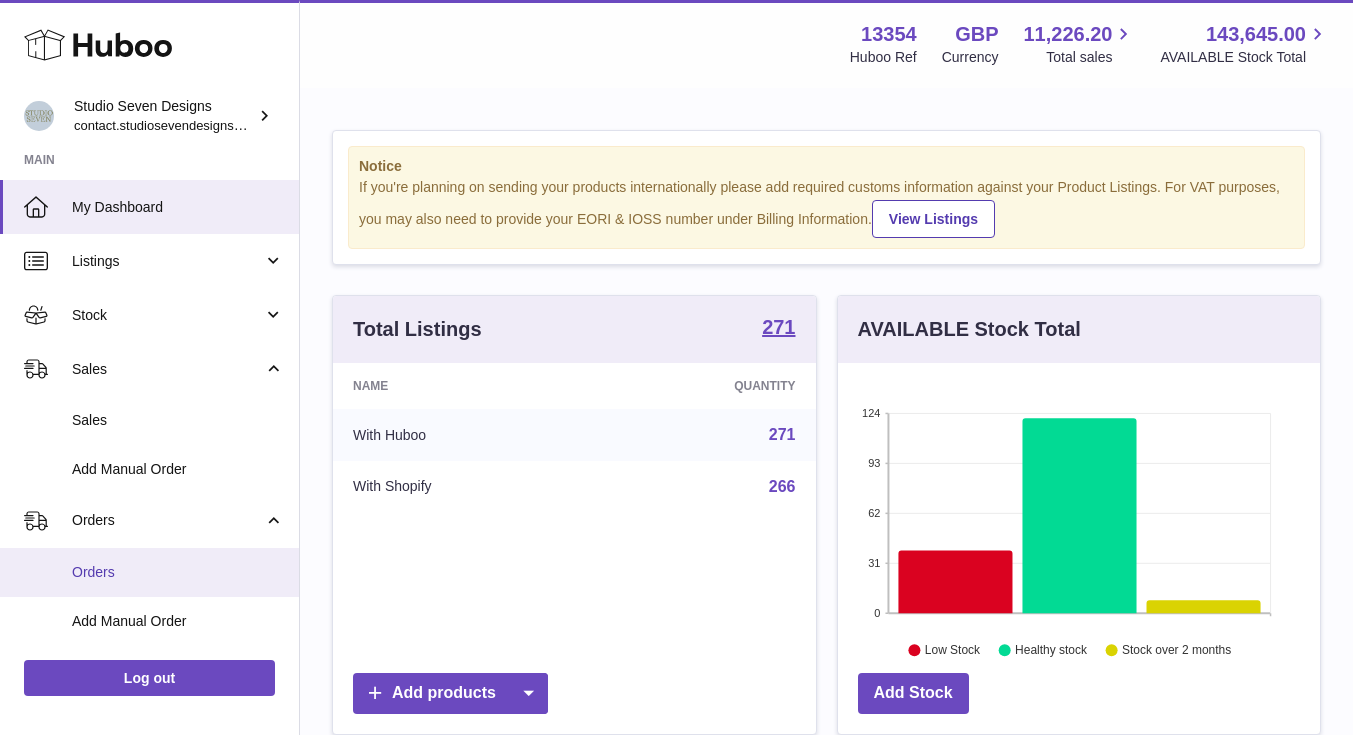 click on "Orders" at bounding box center (178, 572) 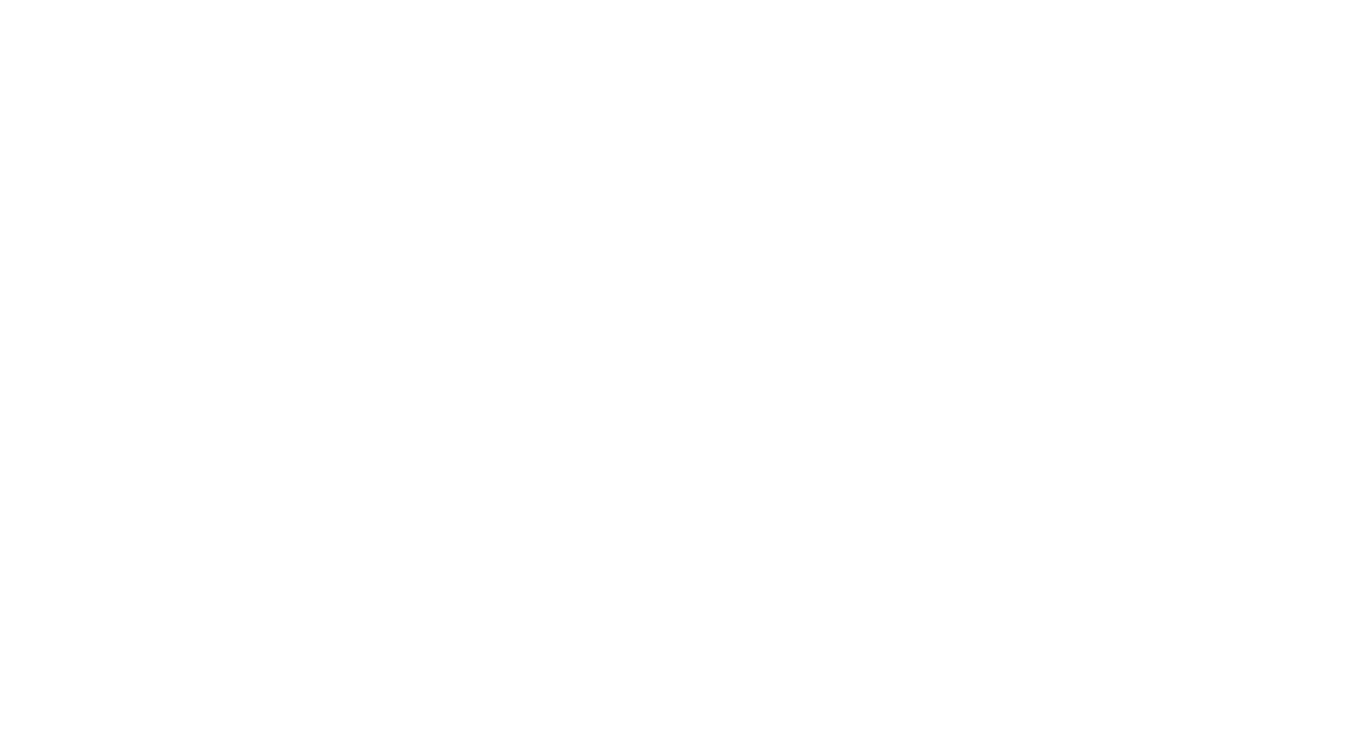 scroll, scrollTop: 0, scrollLeft: 0, axis: both 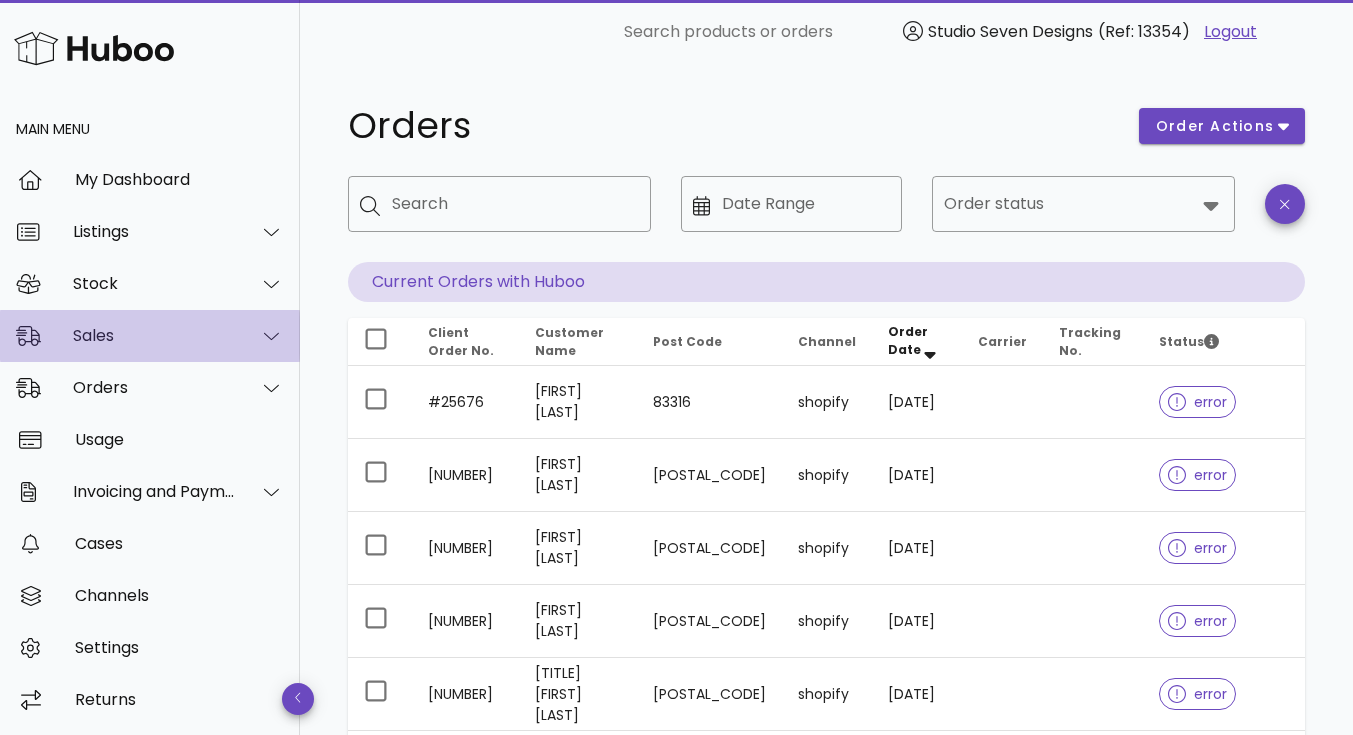 click on "Sales" at bounding box center [150, 336] 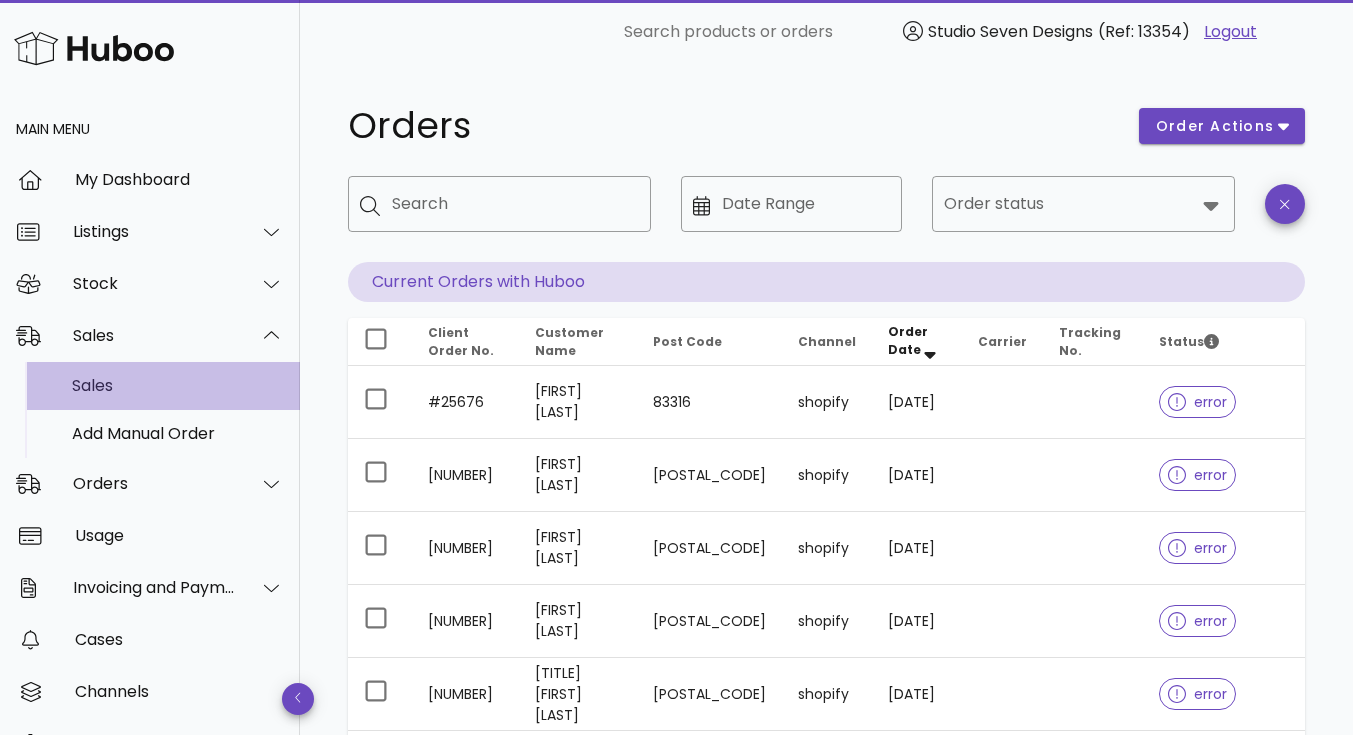 click on "Sales" at bounding box center [178, 385] 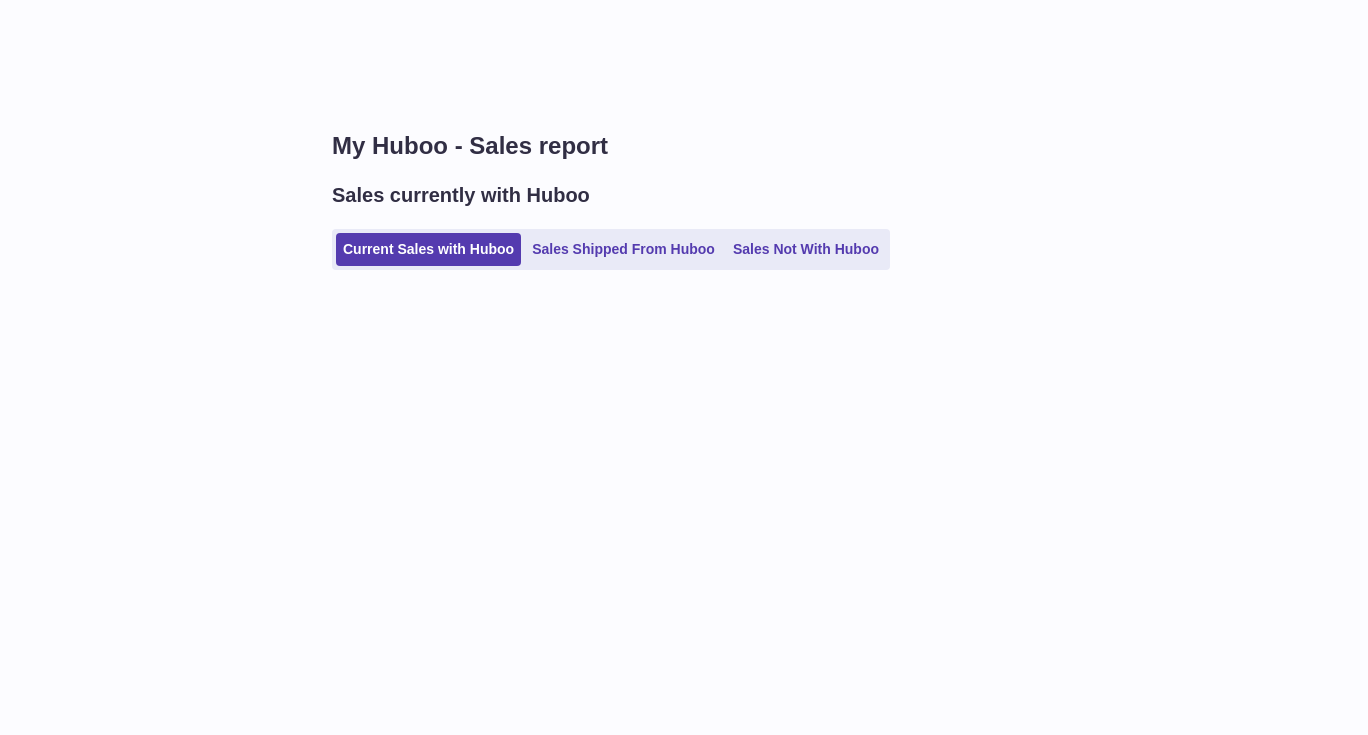 scroll, scrollTop: 0, scrollLeft: 0, axis: both 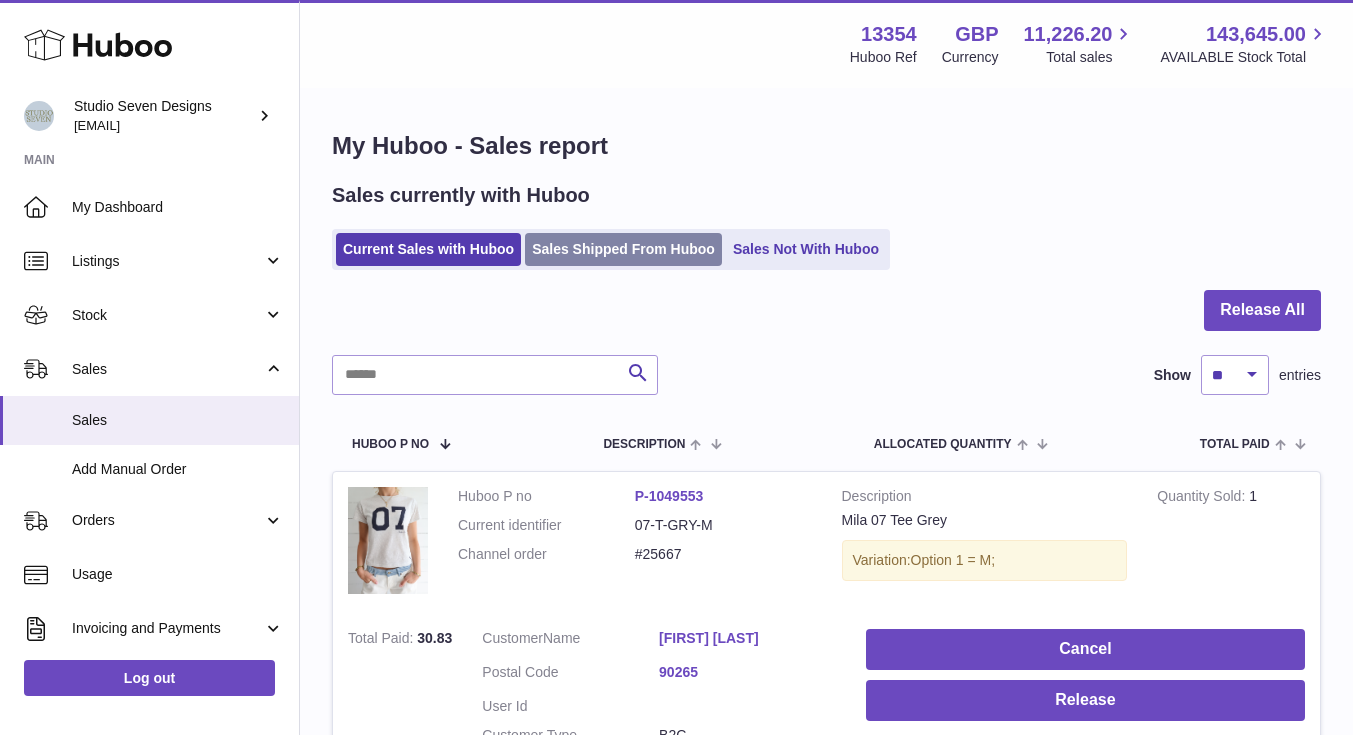 click on "Sales Shipped From Huboo" at bounding box center (623, 249) 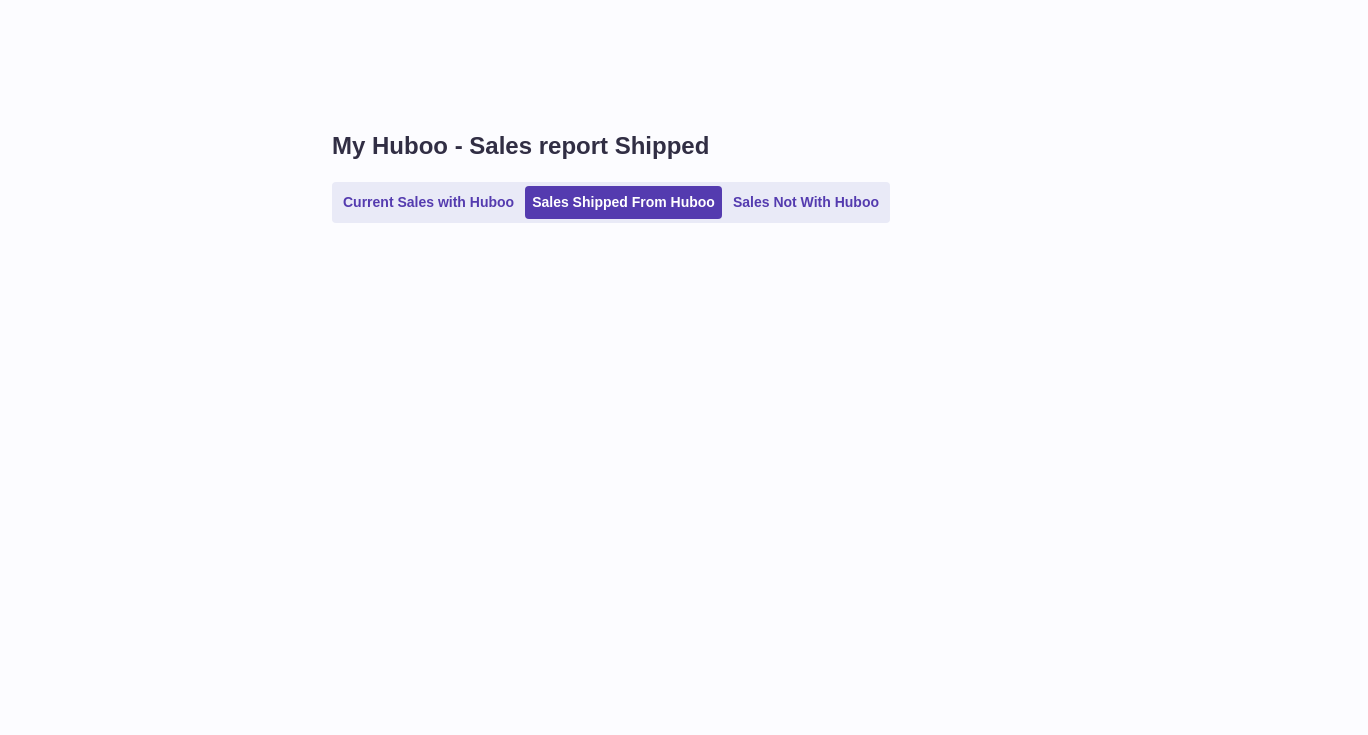 scroll, scrollTop: 0, scrollLeft: 0, axis: both 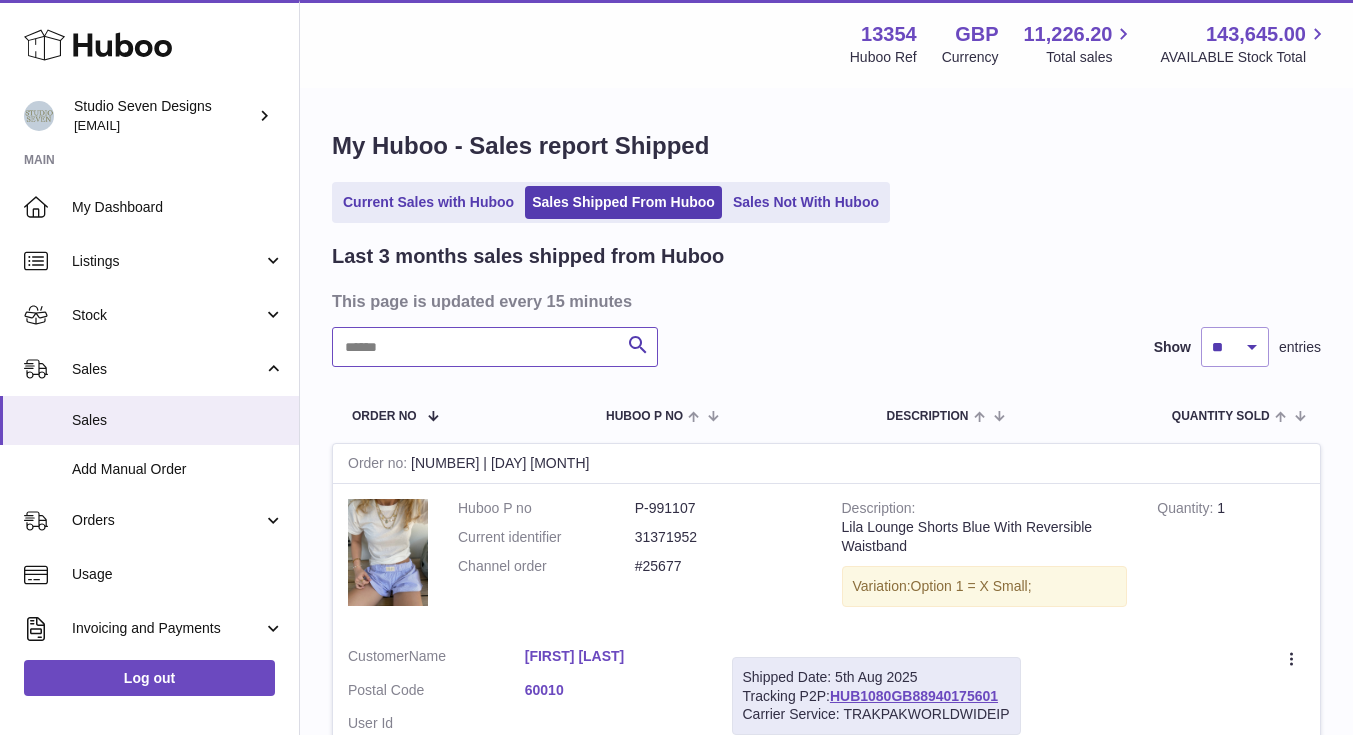 click at bounding box center (495, 347) 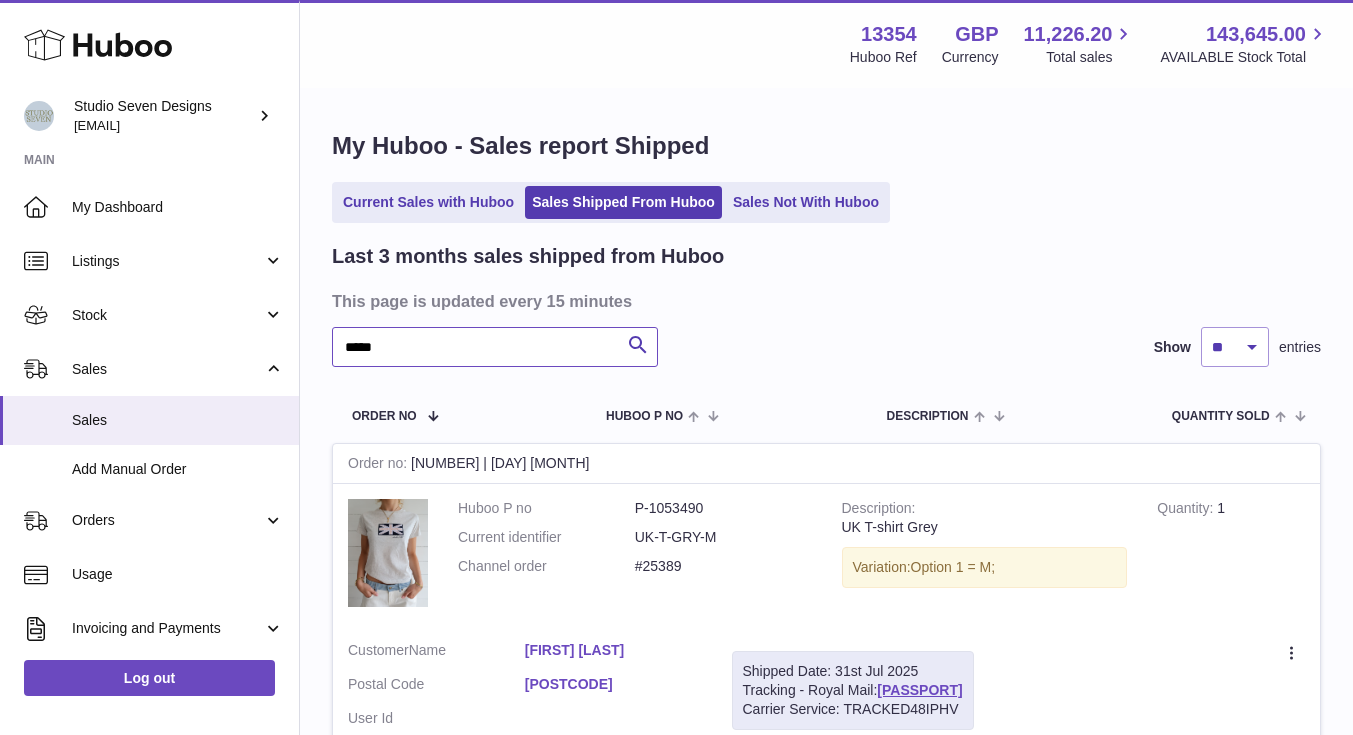 scroll, scrollTop: 203, scrollLeft: 0, axis: vertical 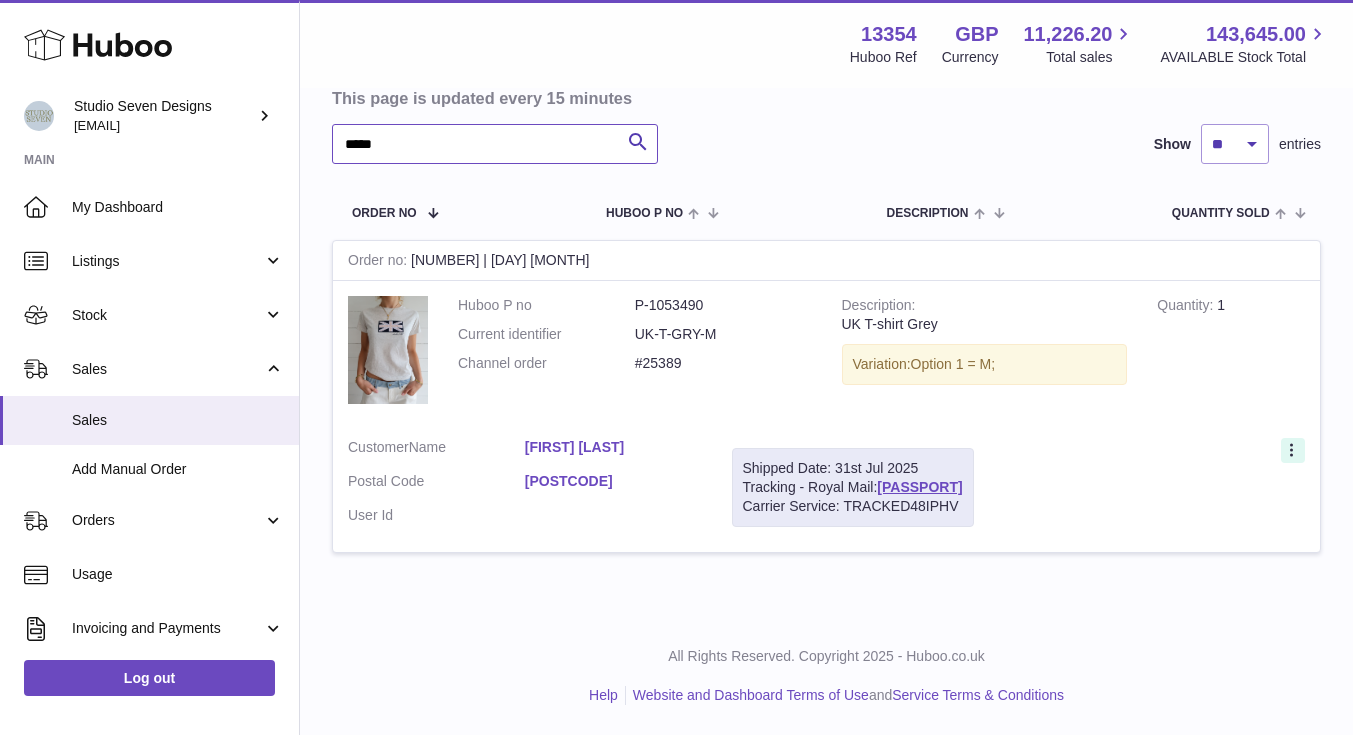 type on "*****" 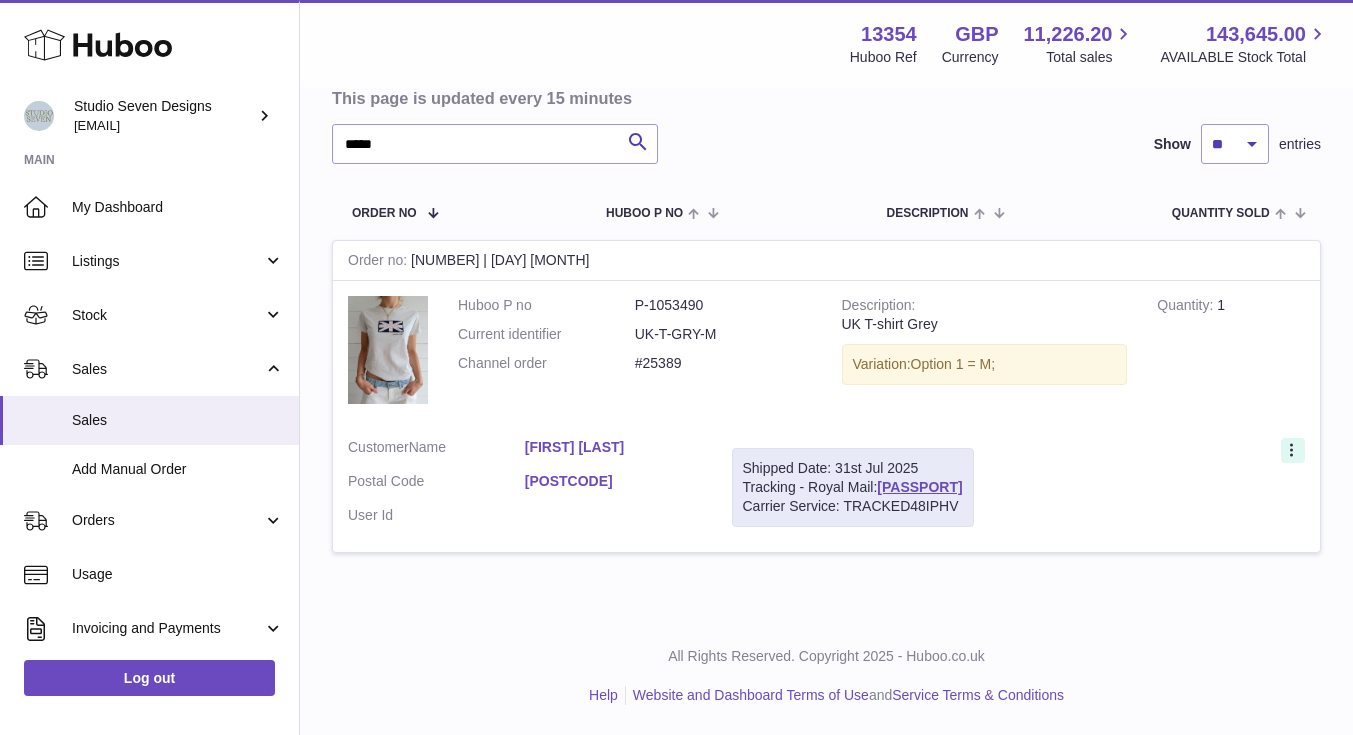 click 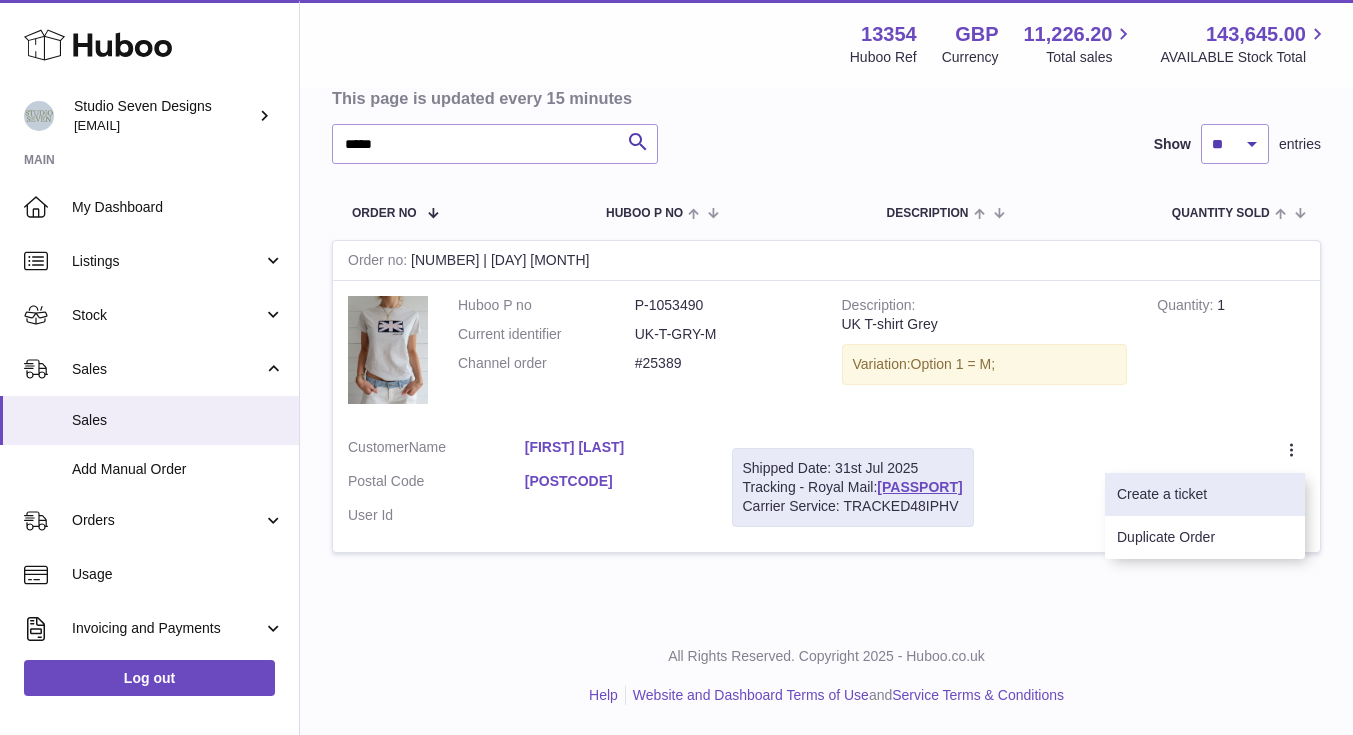 click on "Create a ticket" at bounding box center [1205, 494] 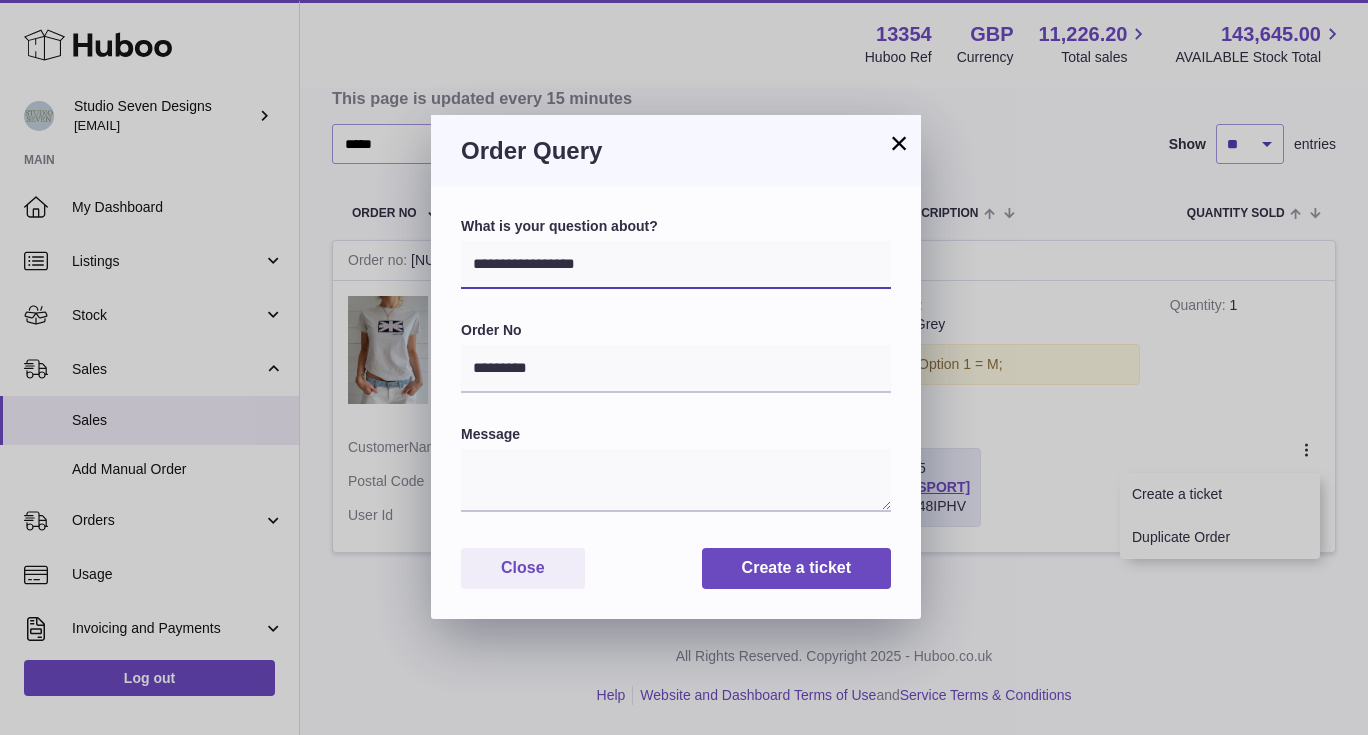 click on "**********" at bounding box center (676, 265) 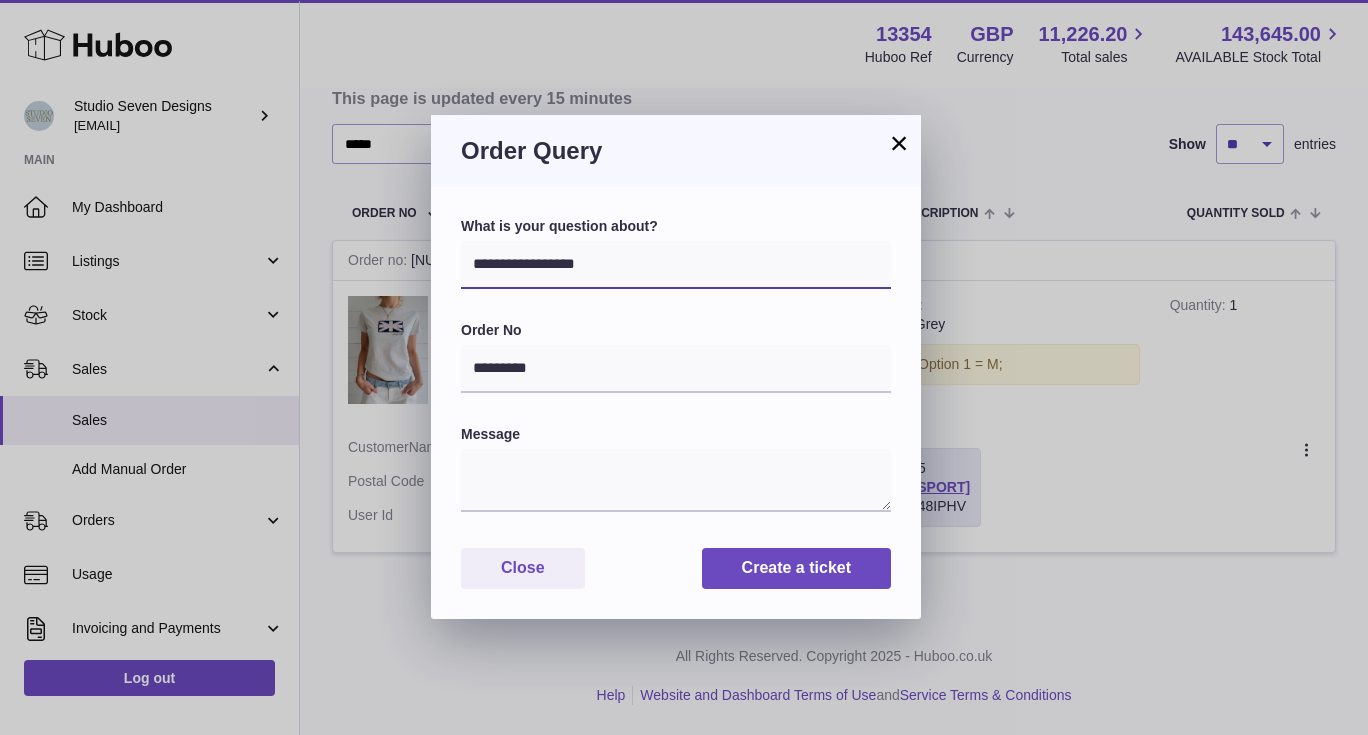 select on "**********" 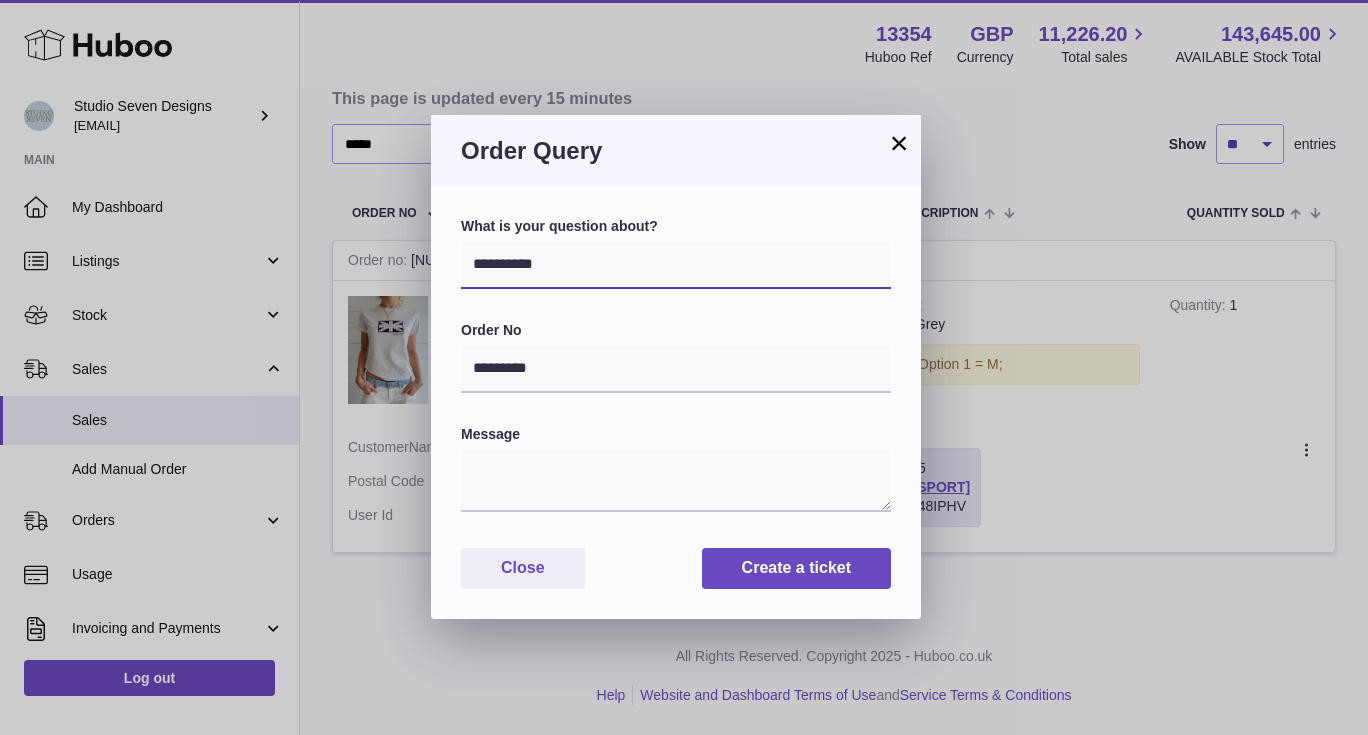click on "**********" at bounding box center (676, 265) 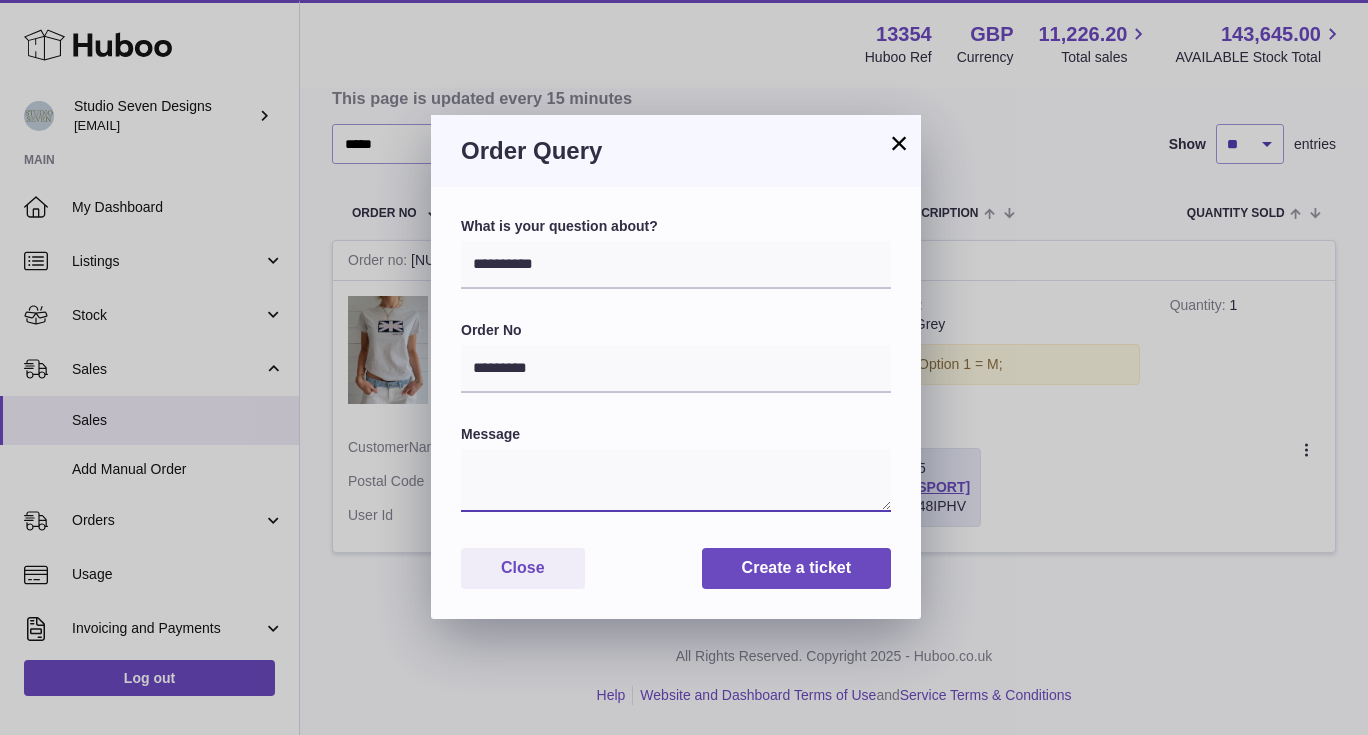 click at bounding box center (676, 480) 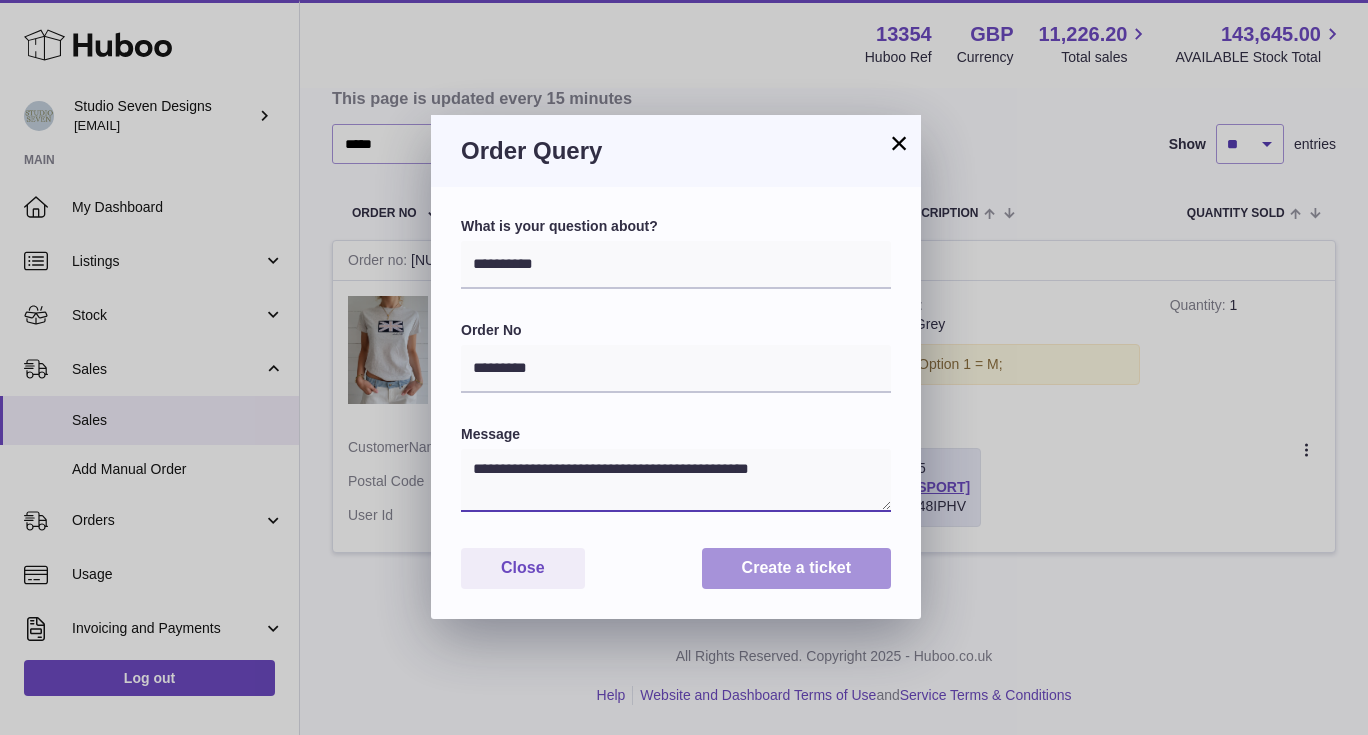 type on "**********" 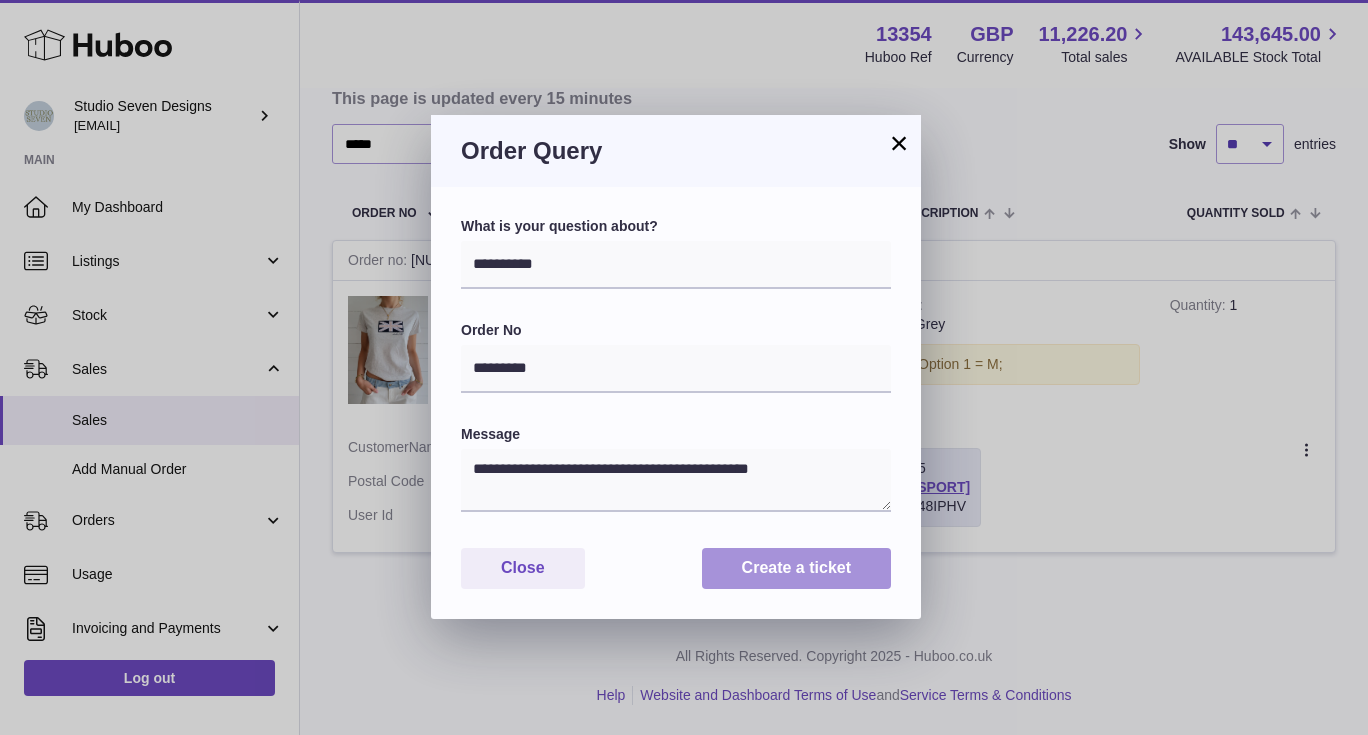click on "Create a ticket" at bounding box center [796, 568] 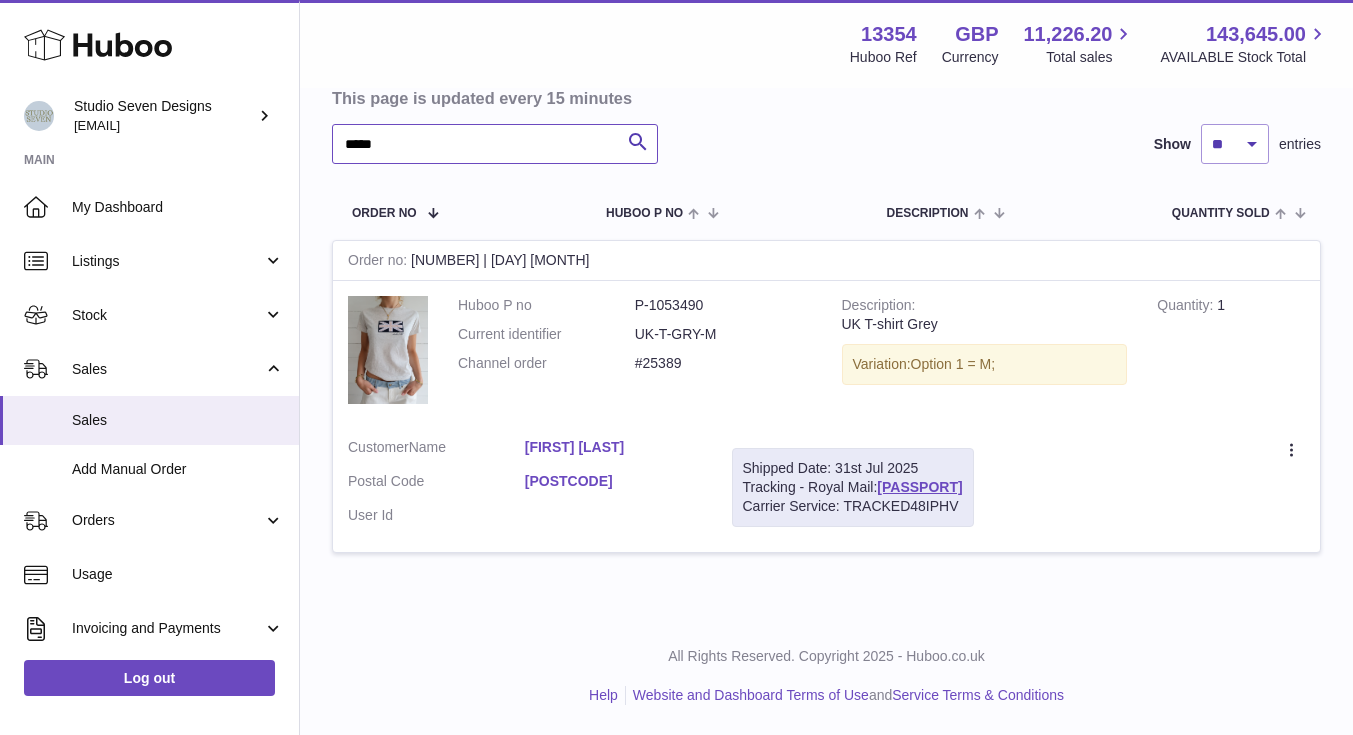 click on "*****" at bounding box center (495, 144) 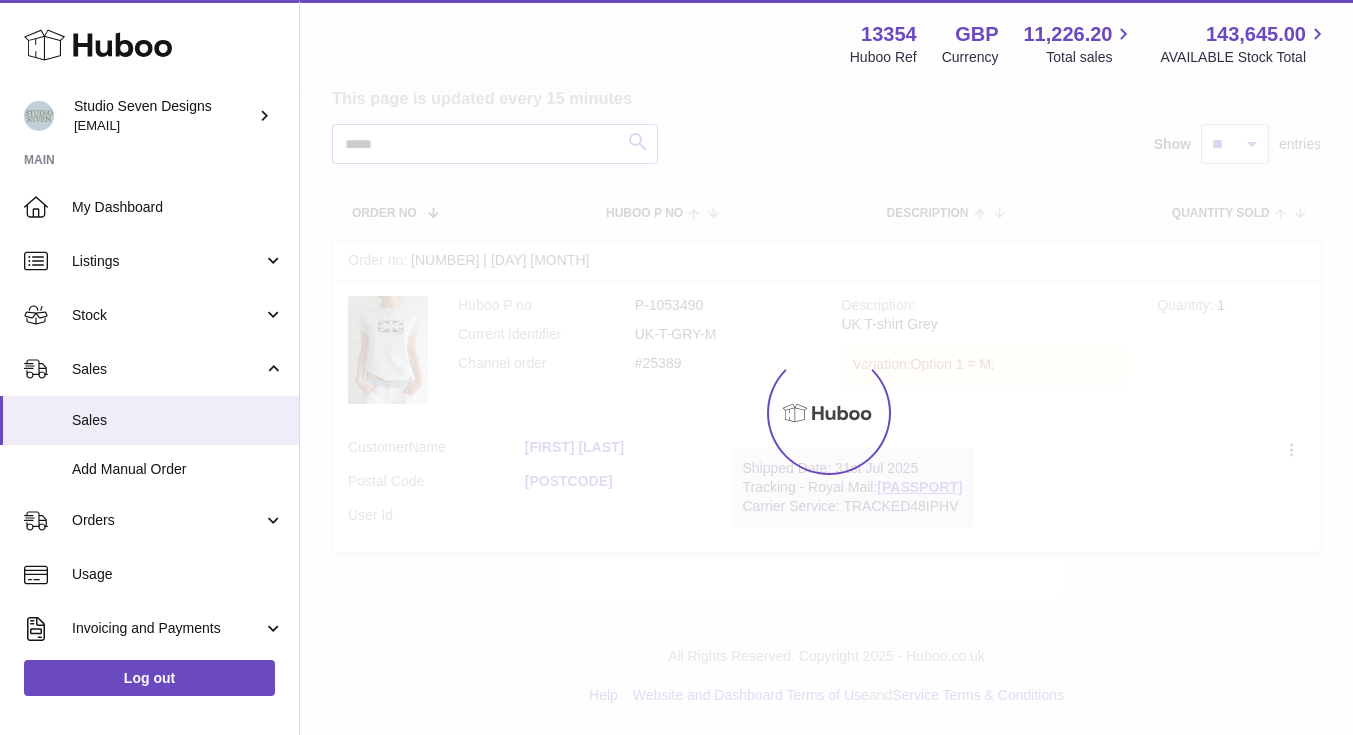type on "*****" 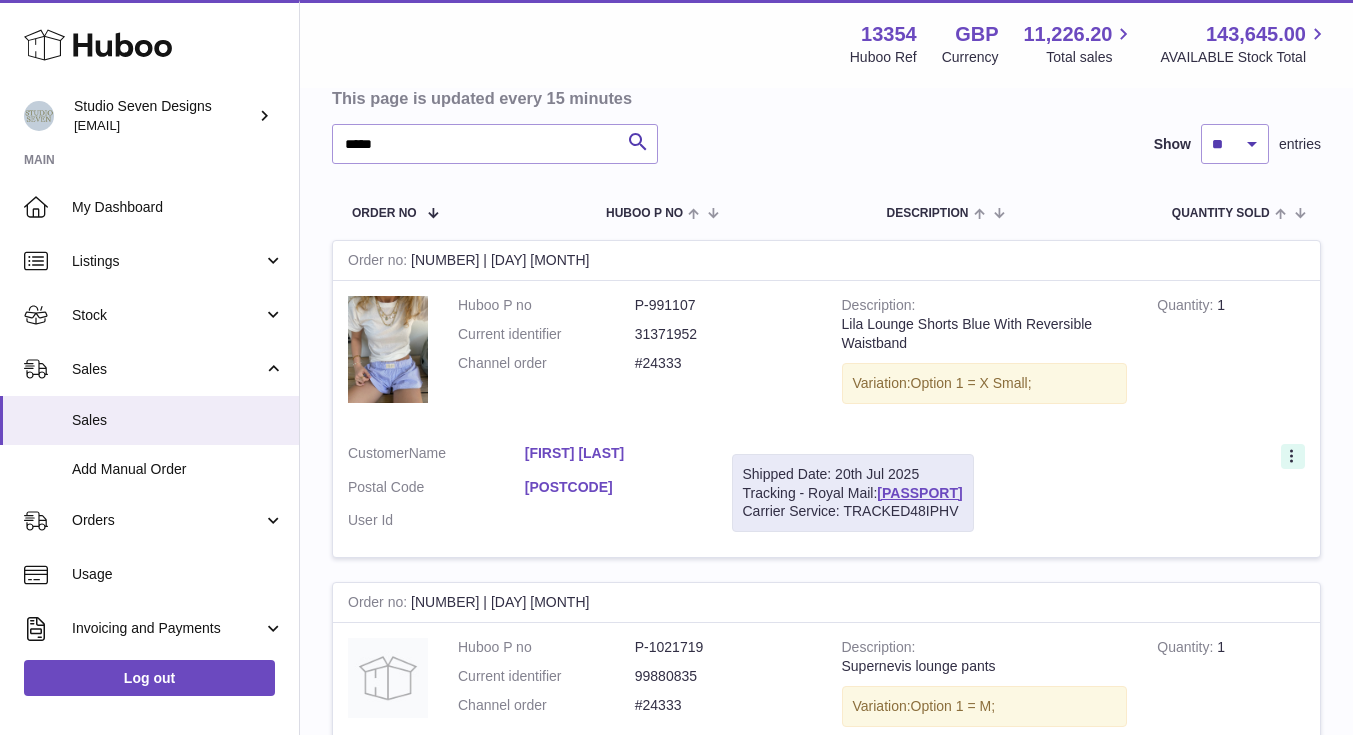 click 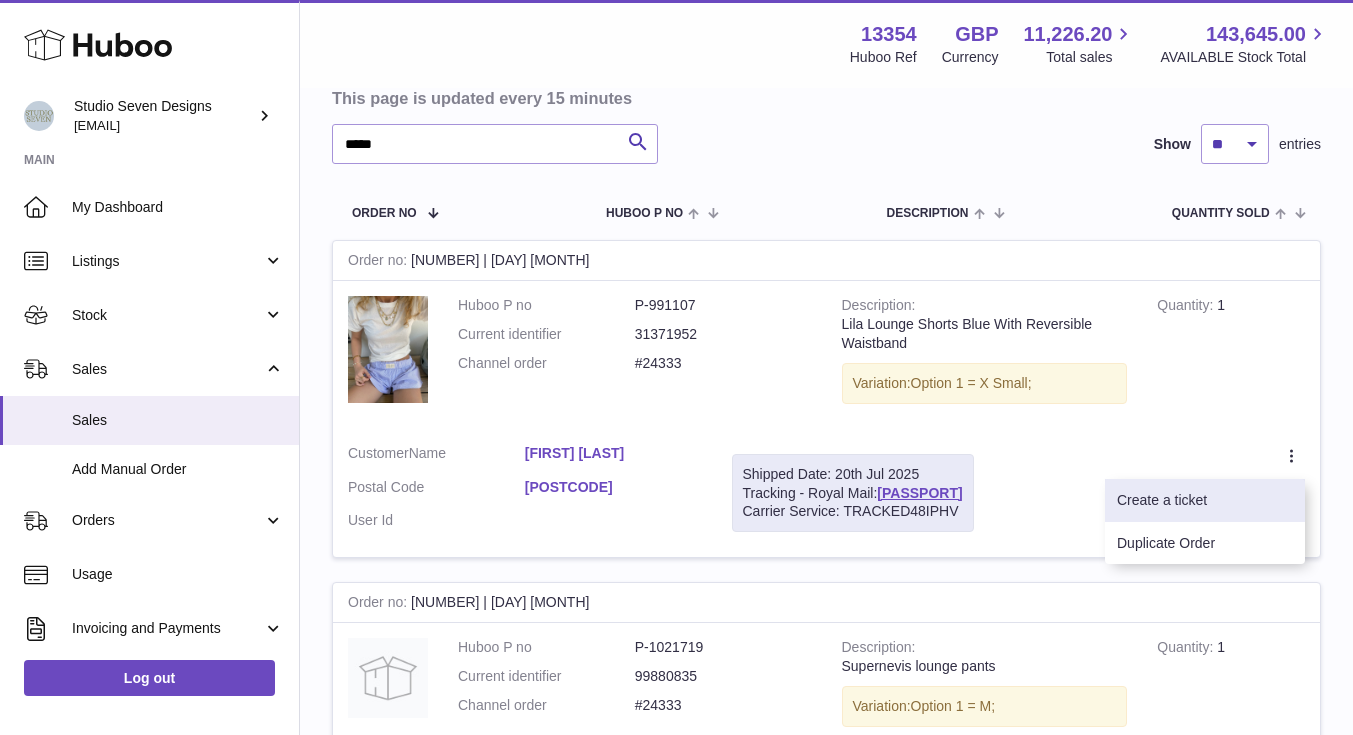 click on "Create a ticket" at bounding box center (1205, 500) 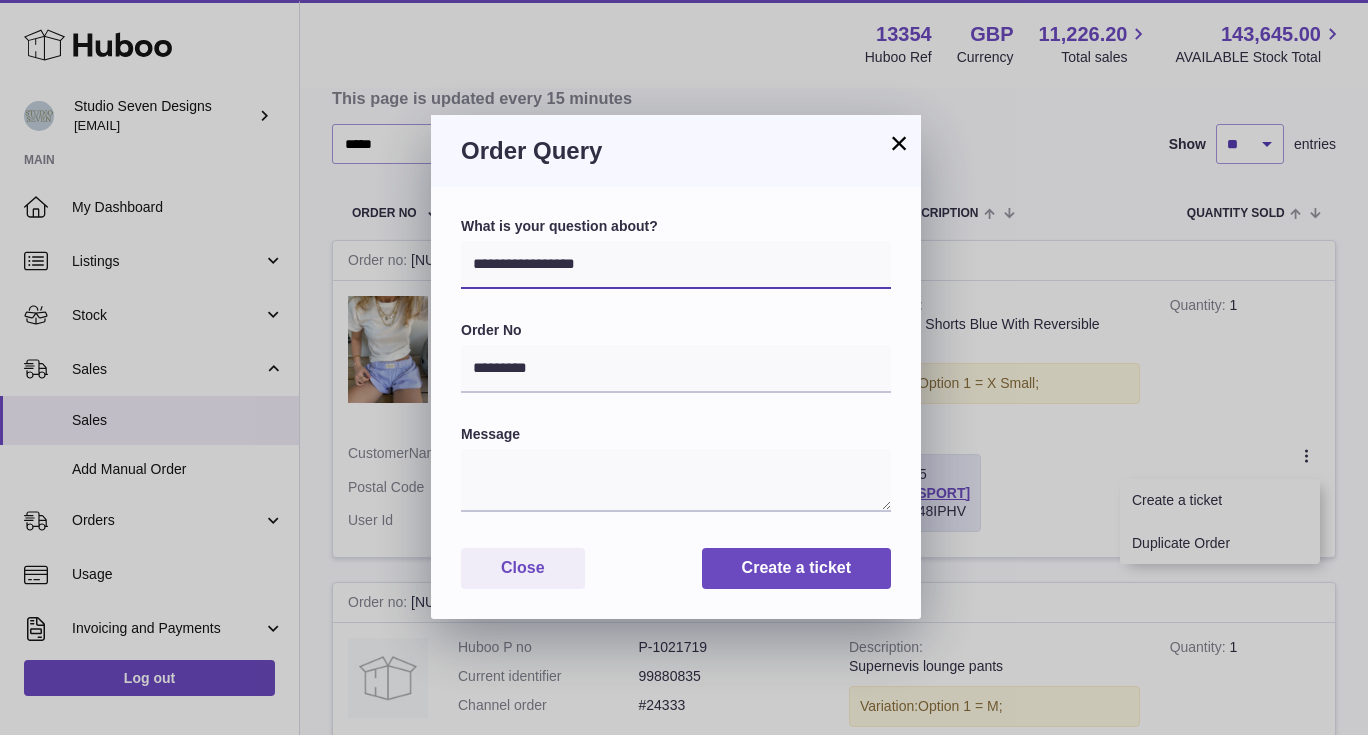 click on "**********" at bounding box center [676, 265] 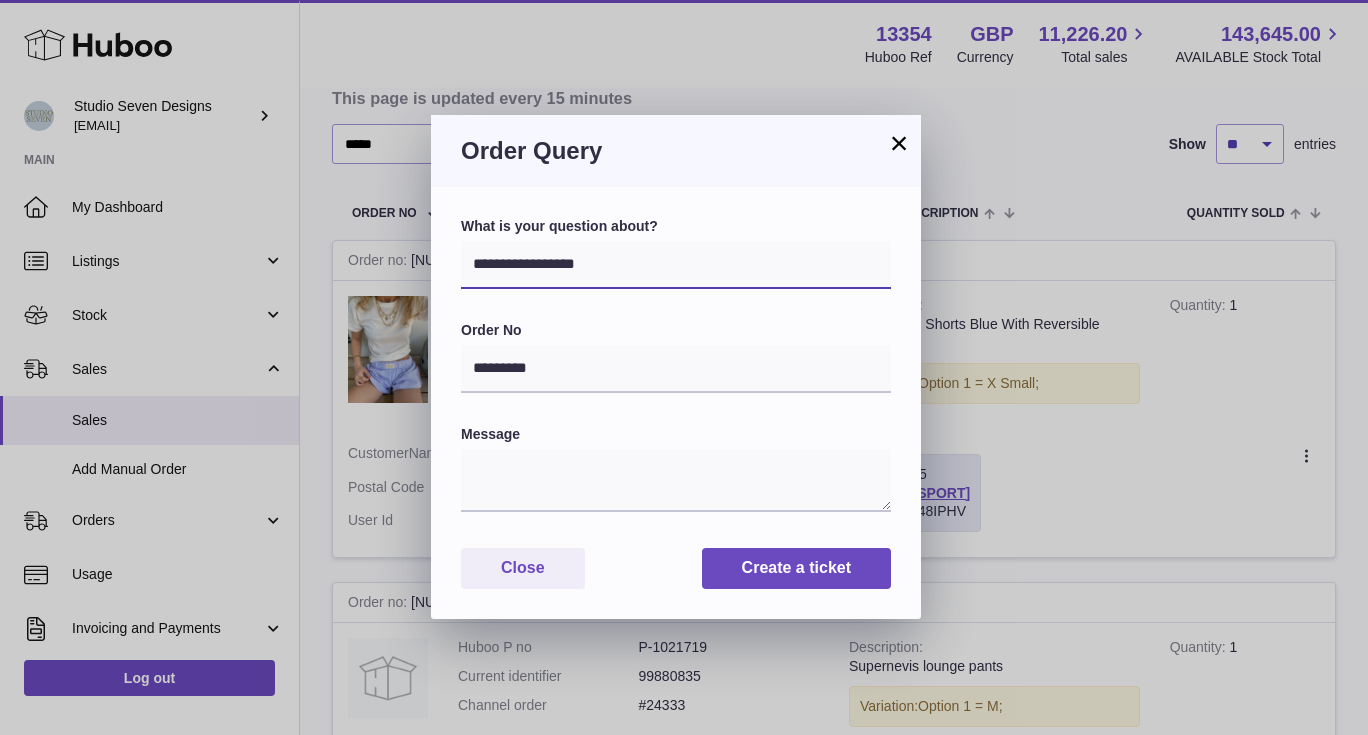 select on "********" 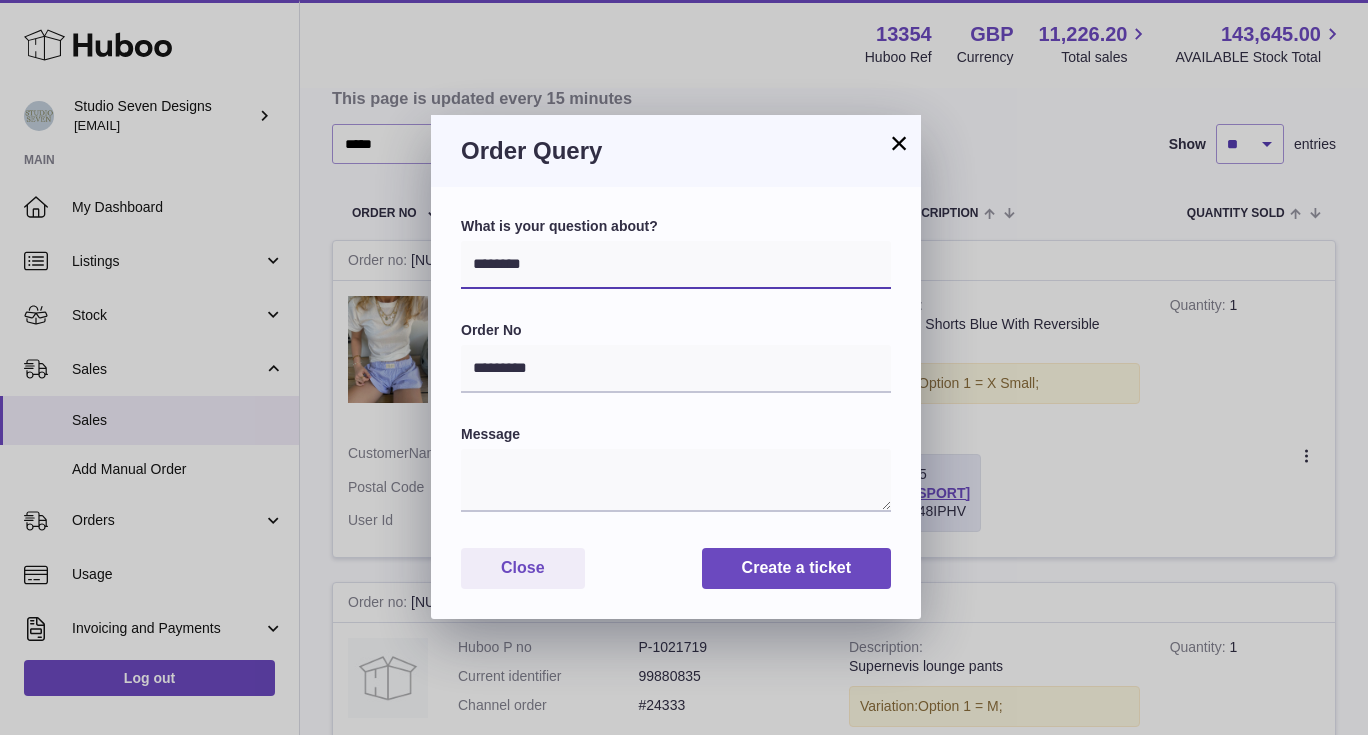 click on "**********" at bounding box center [676, 265] 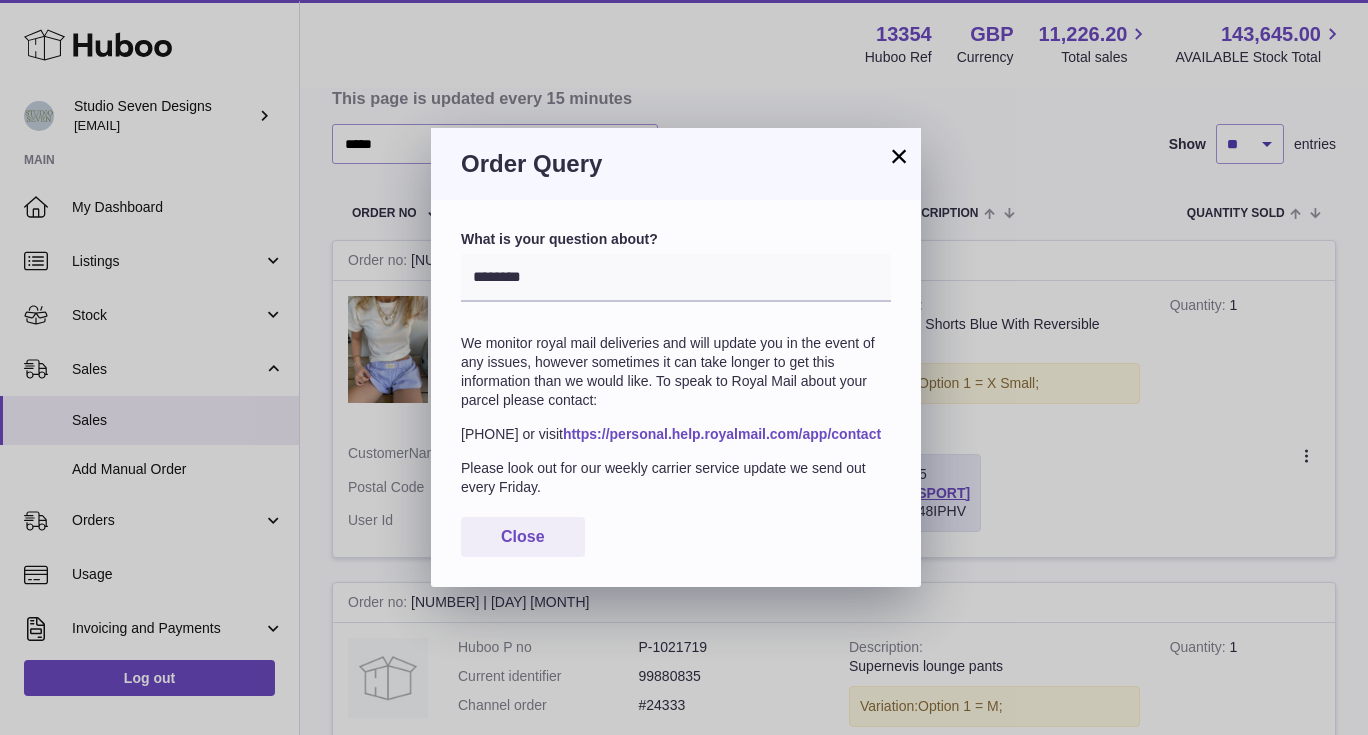 click on "https://personal.help.royalmail.com/app/contact" at bounding box center (722, 434) 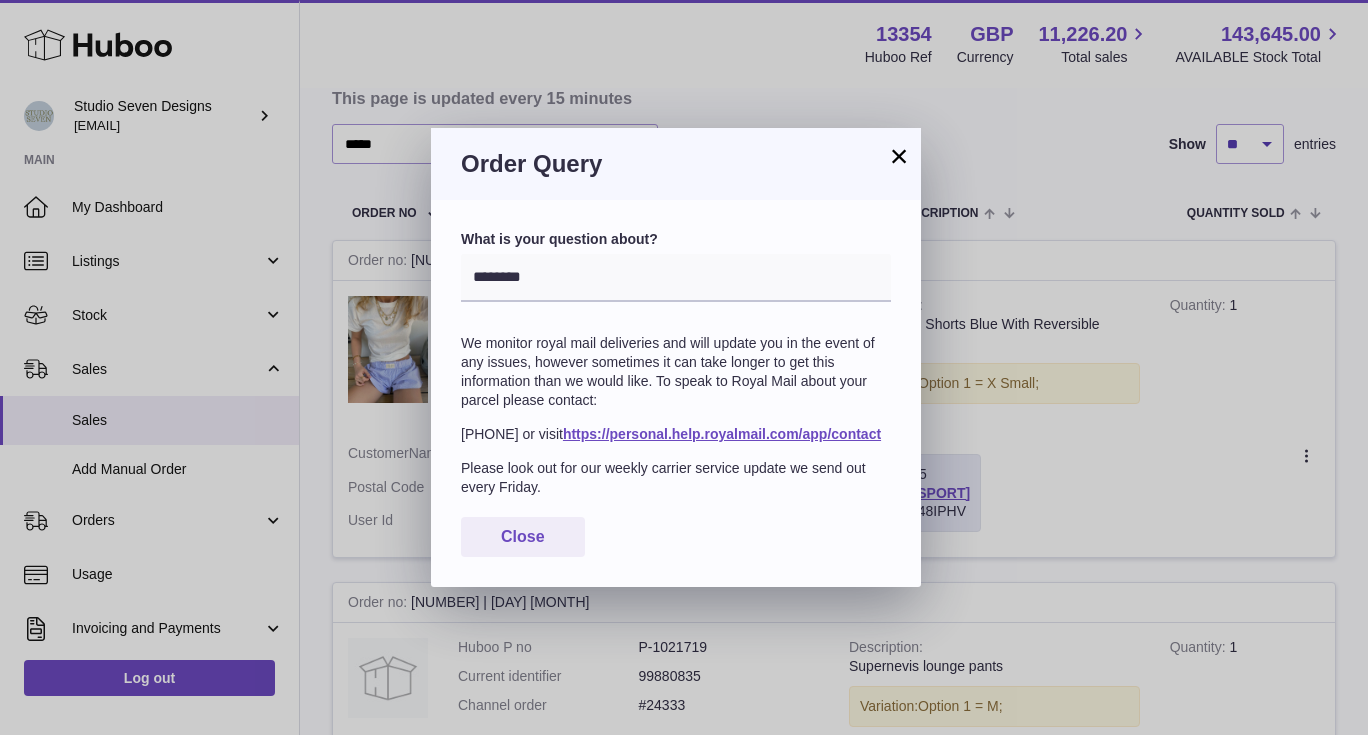 click on "×" at bounding box center [899, 156] 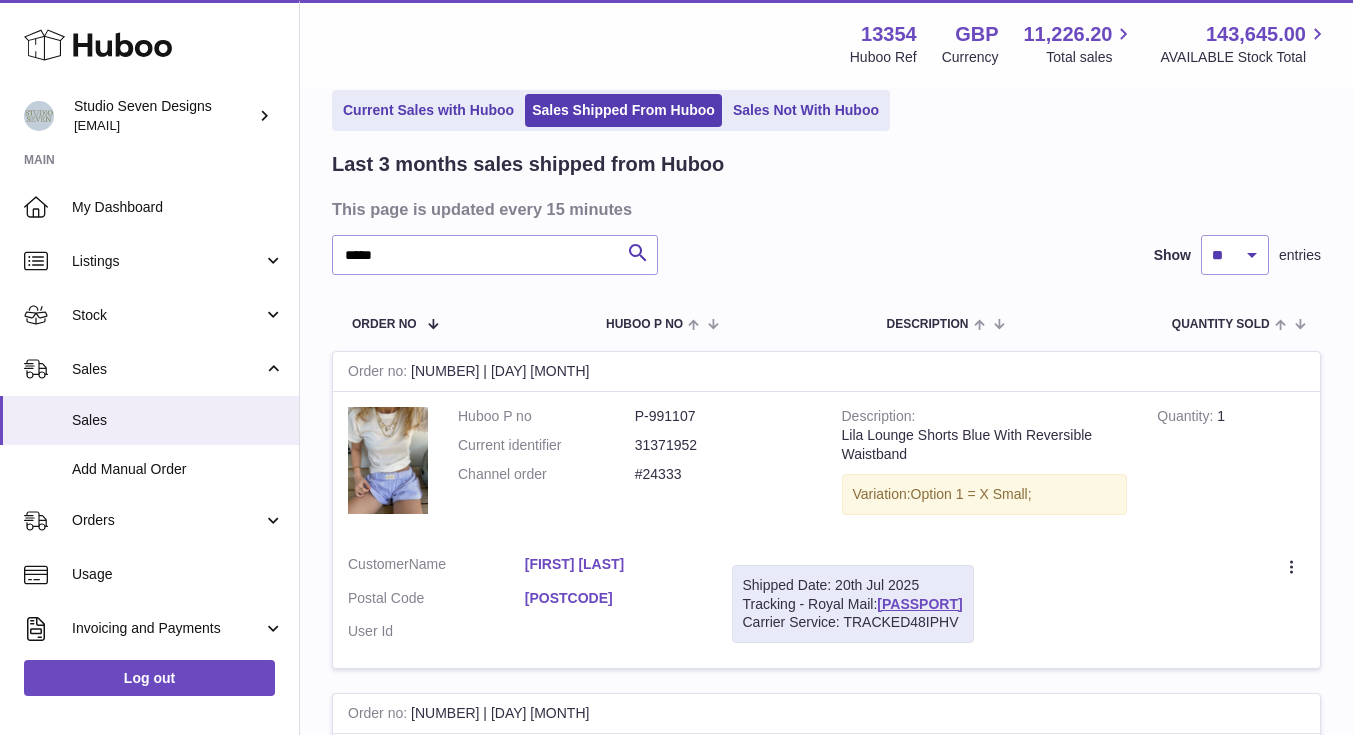 scroll, scrollTop: 0, scrollLeft: 0, axis: both 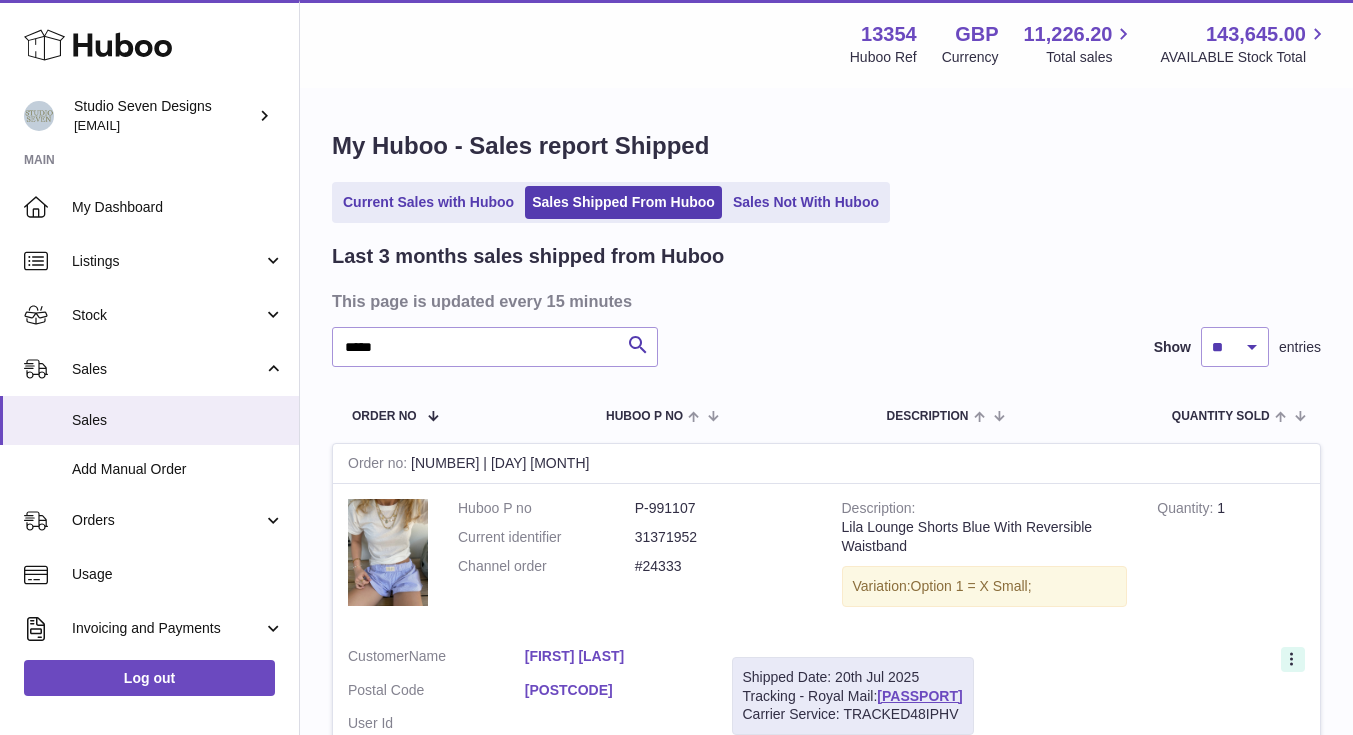 click 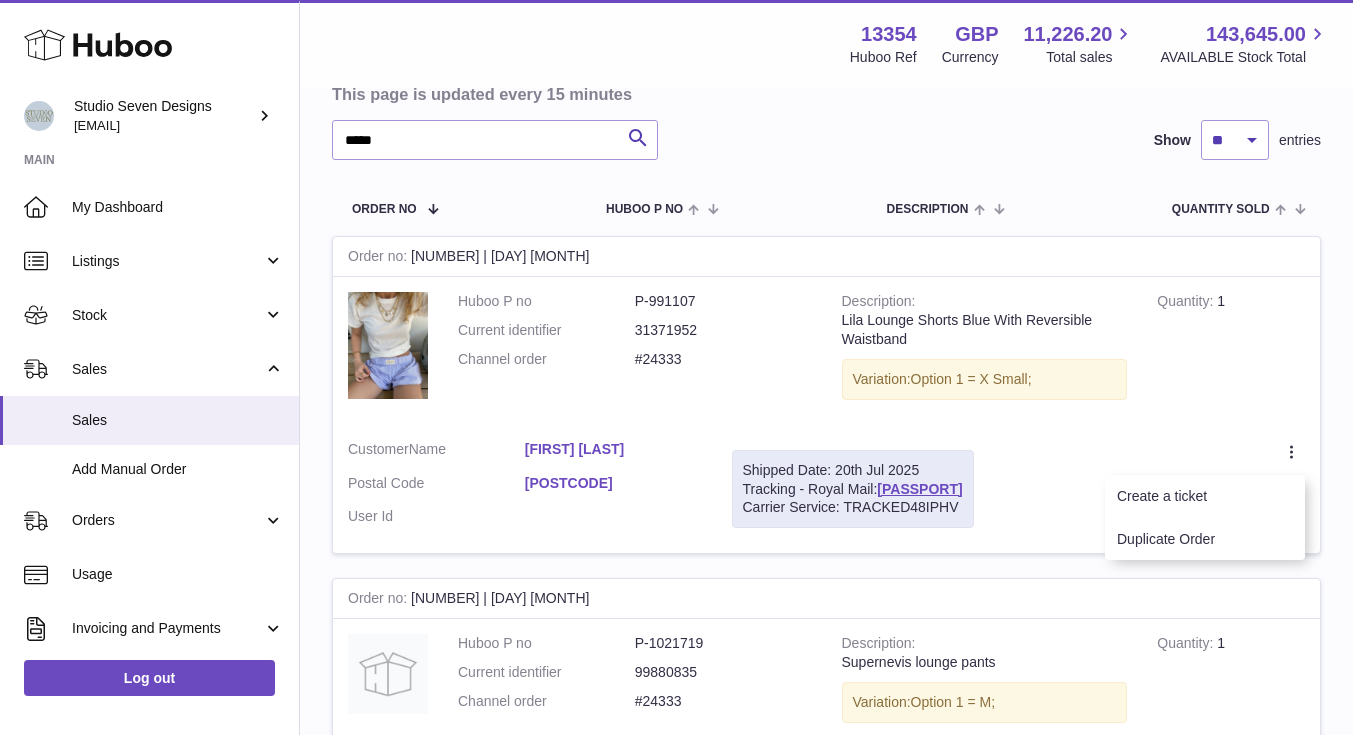 scroll, scrollTop: 236, scrollLeft: 0, axis: vertical 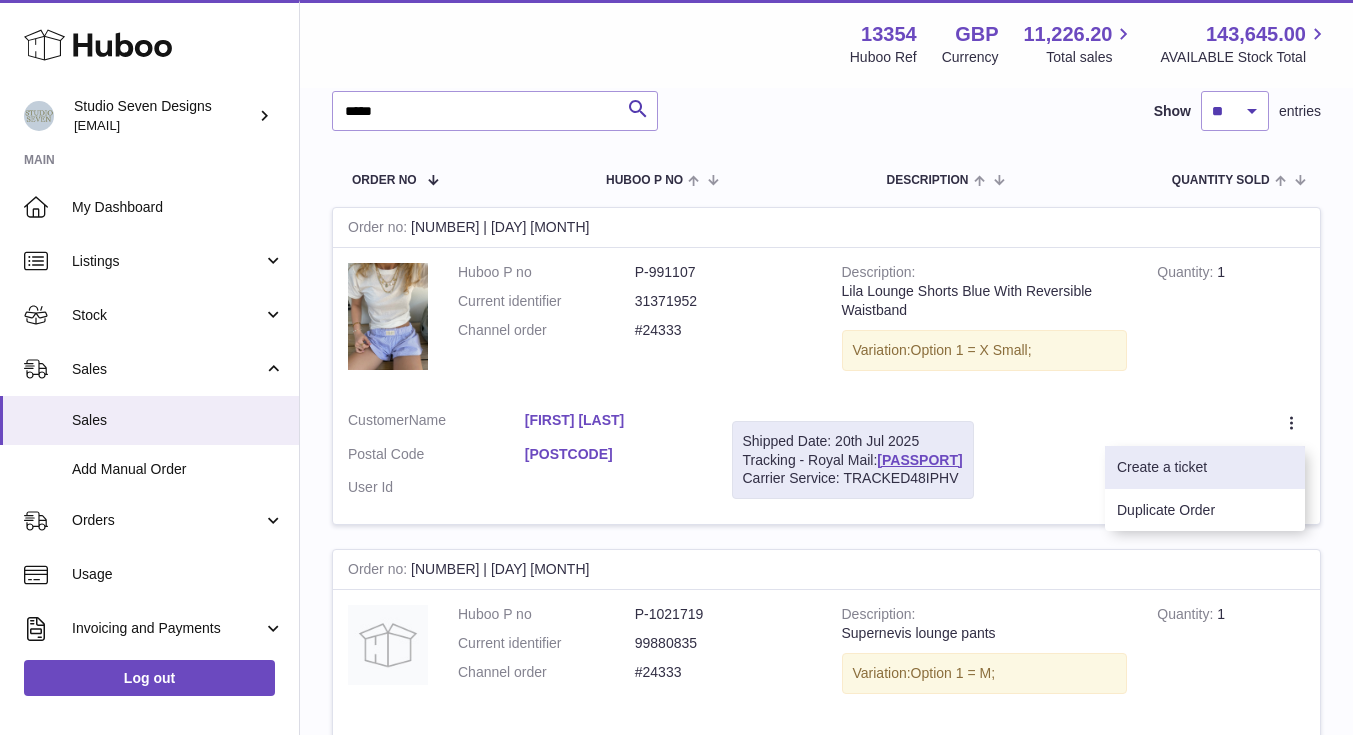 click on "Create a ticket" at bounding box center [1205, 467] 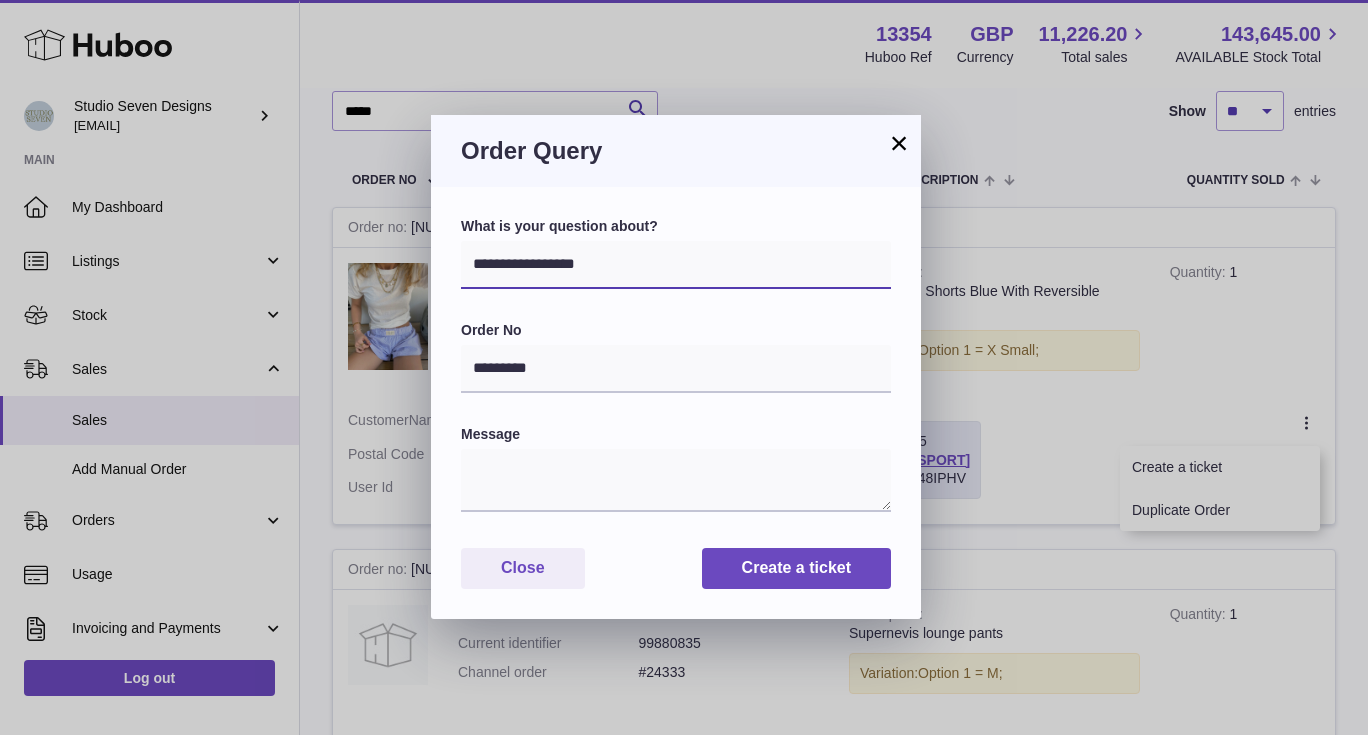 click on "**********" at bounding box center [676, 265] 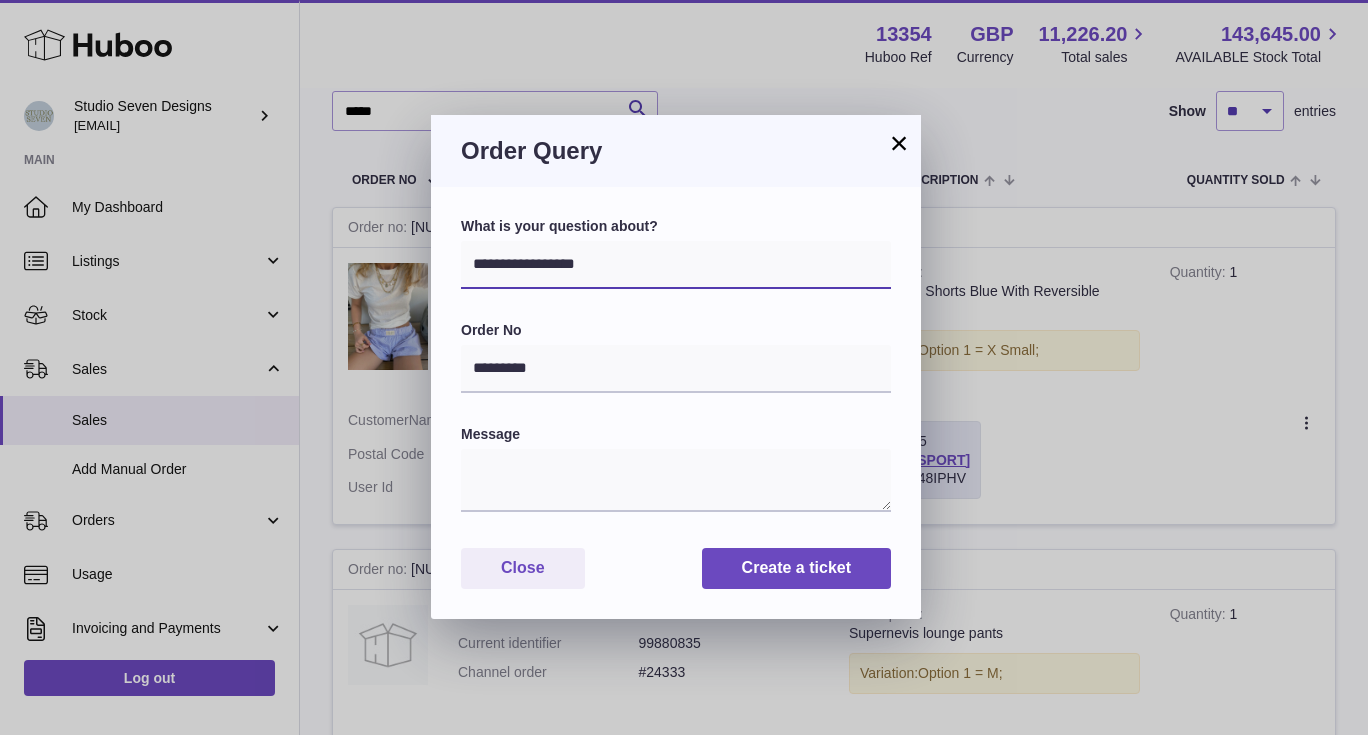 select on "********" 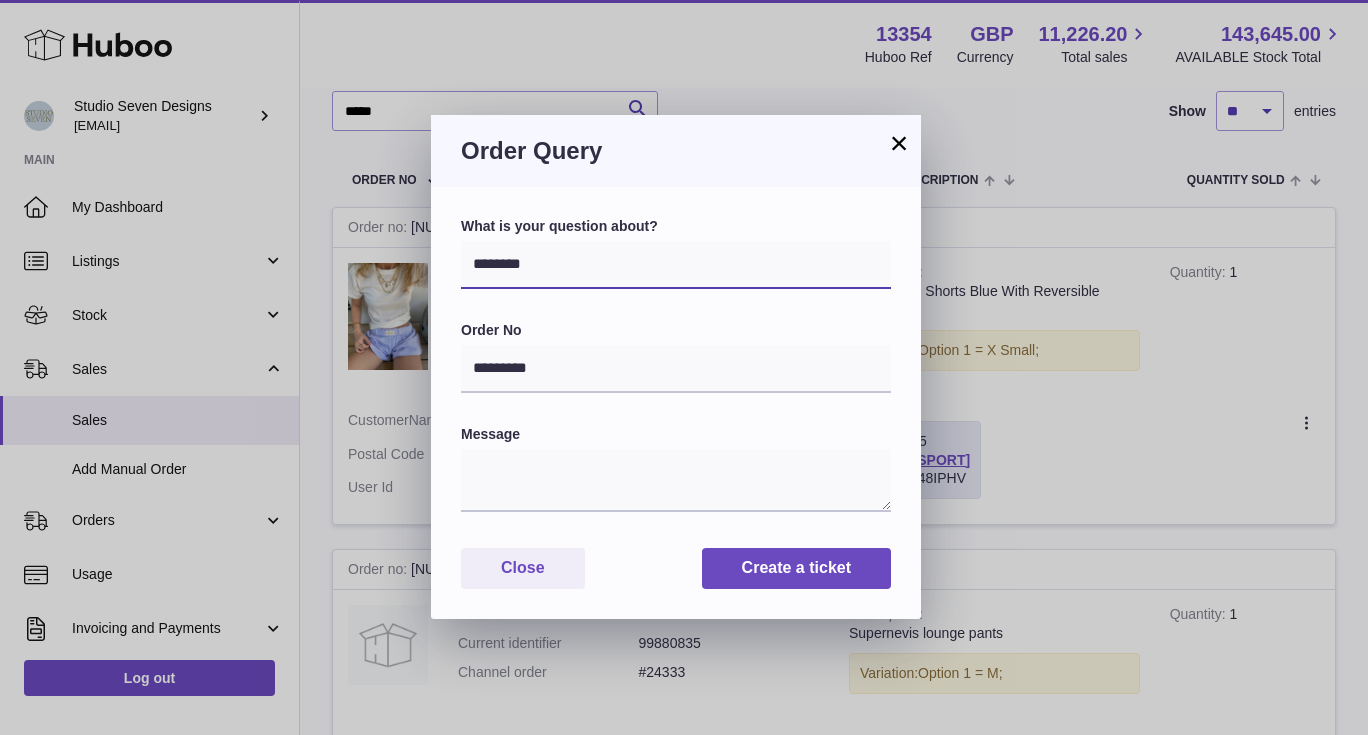 click on "**********" at bounding box center [676, 265] 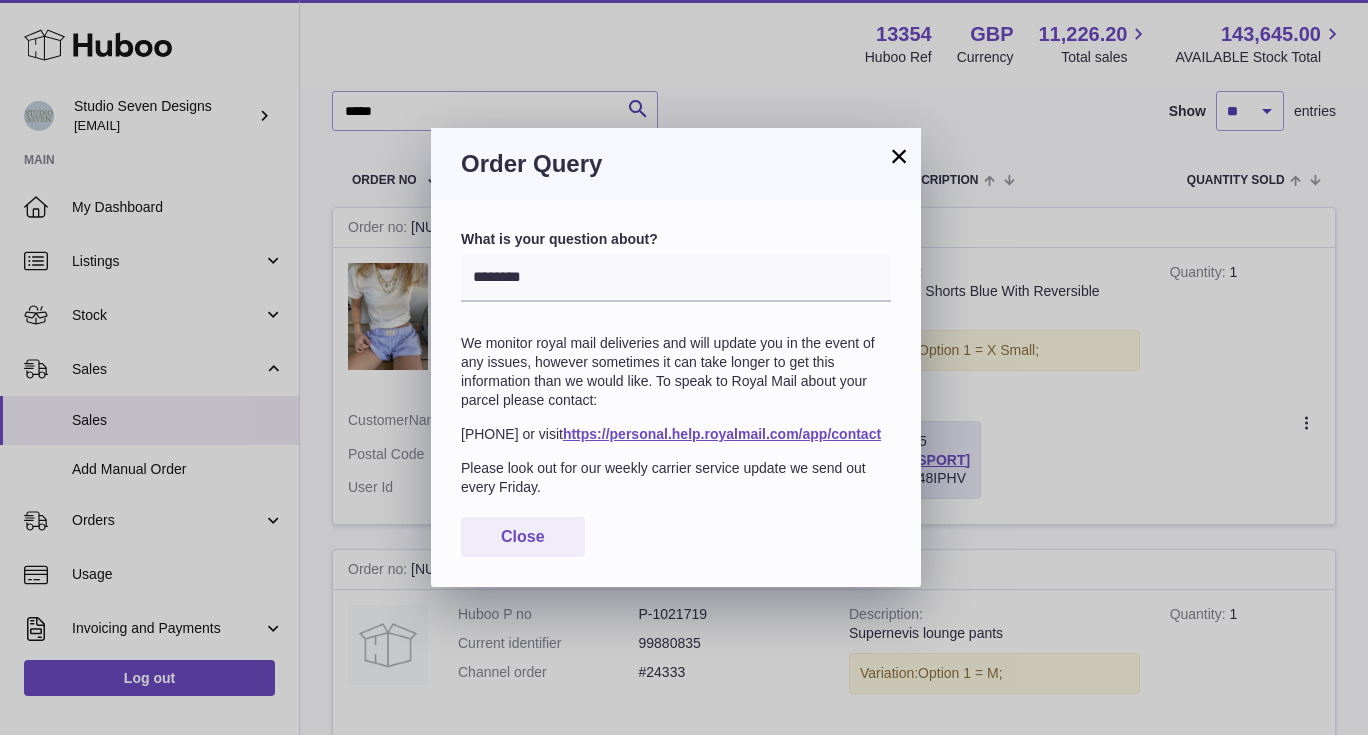 click on "×" at bounding box center [899, 156] 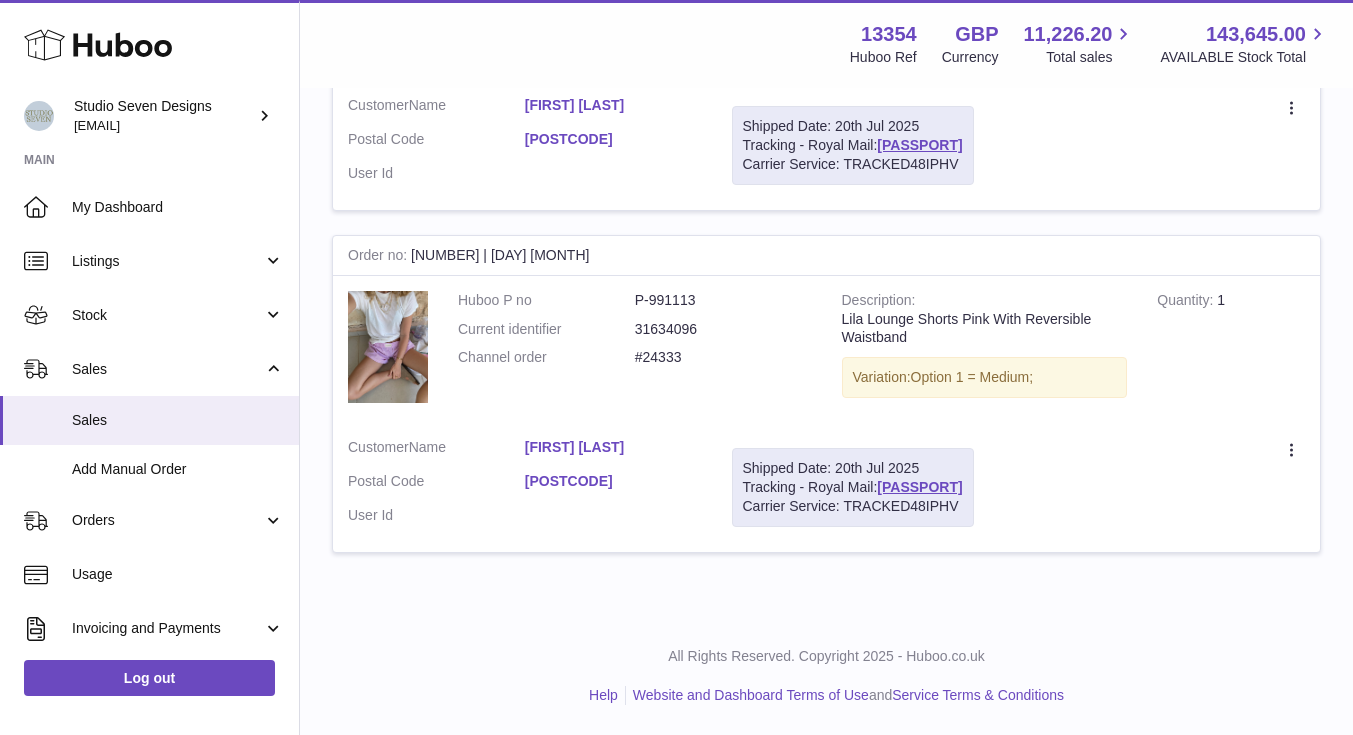 scroll, scrollTop: 0, scrollLeft: 0, axis: both 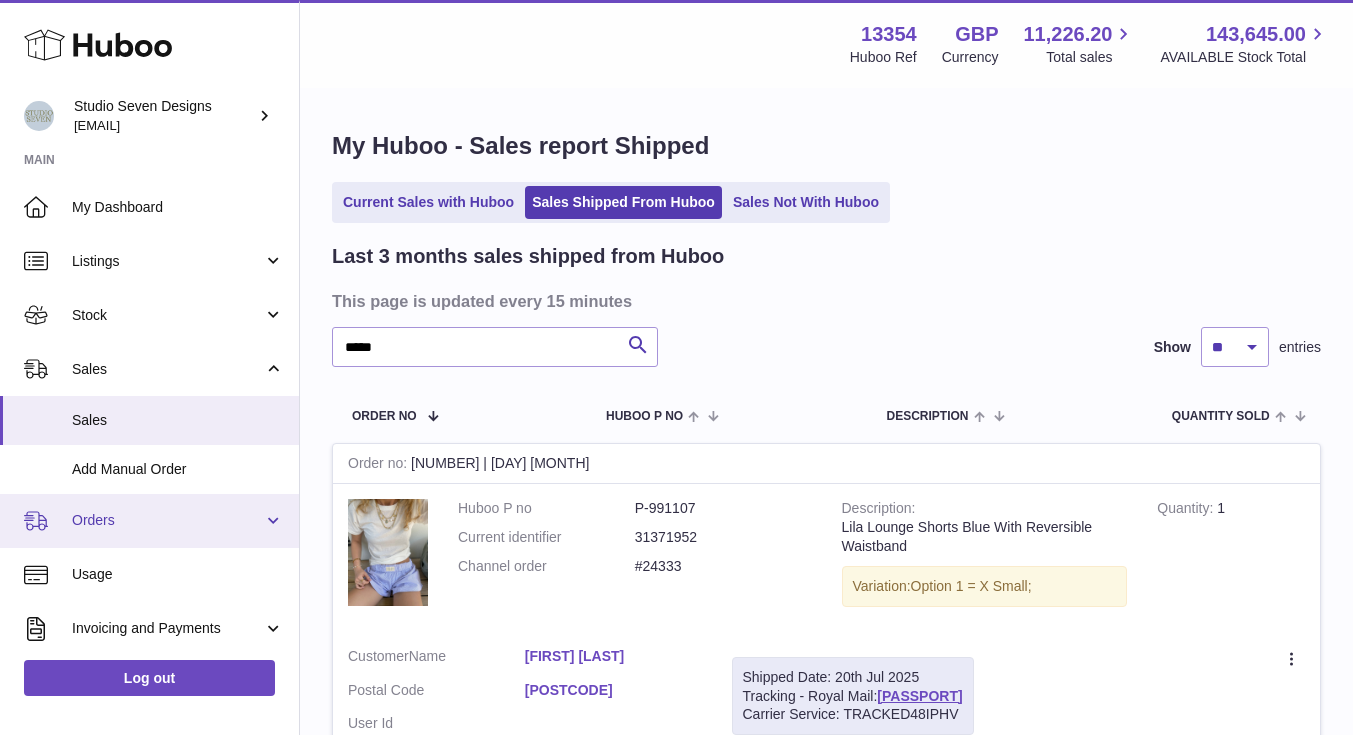 click on "Orders" at bounding box center (167, 520) 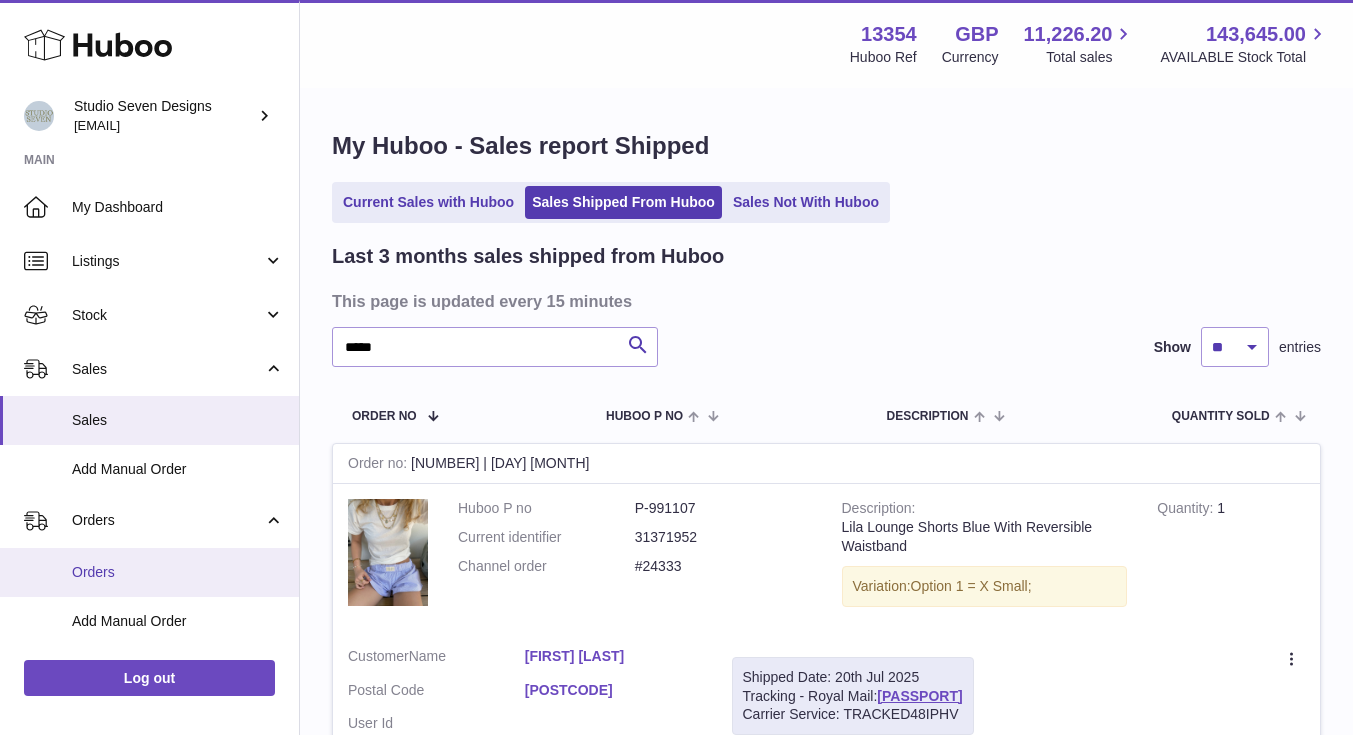 click on "Orders" at bounding box center (178, 572) 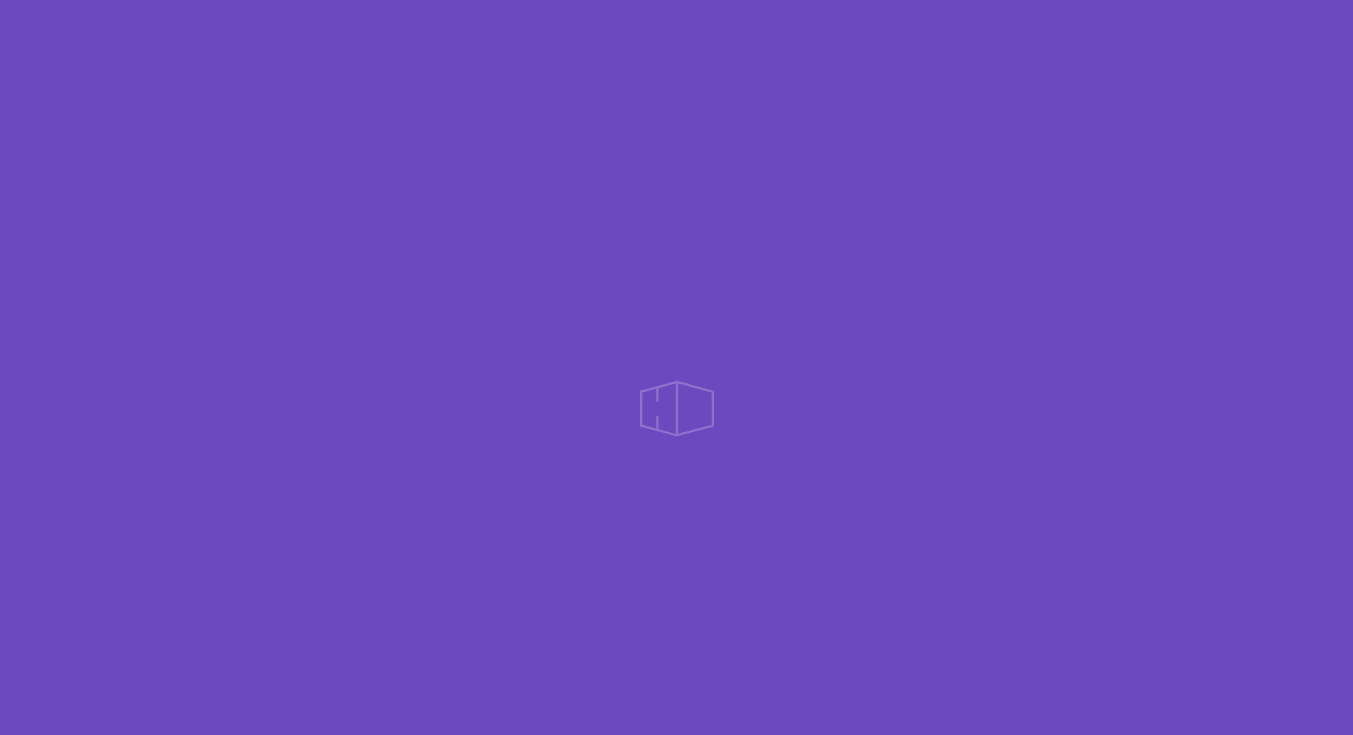 scroll, scrollTop: 0, scrollLeft: 0, axis: both 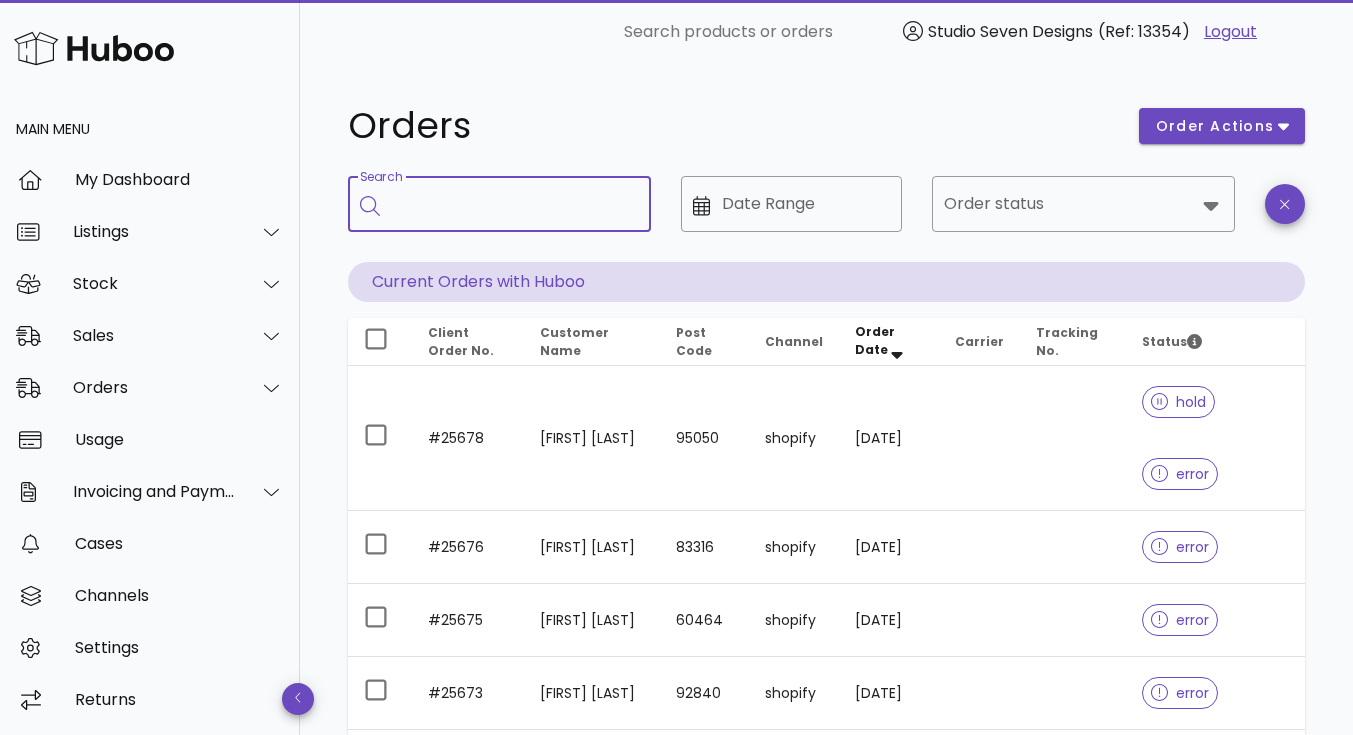 click on "Search" at bounding box center [513, 204] 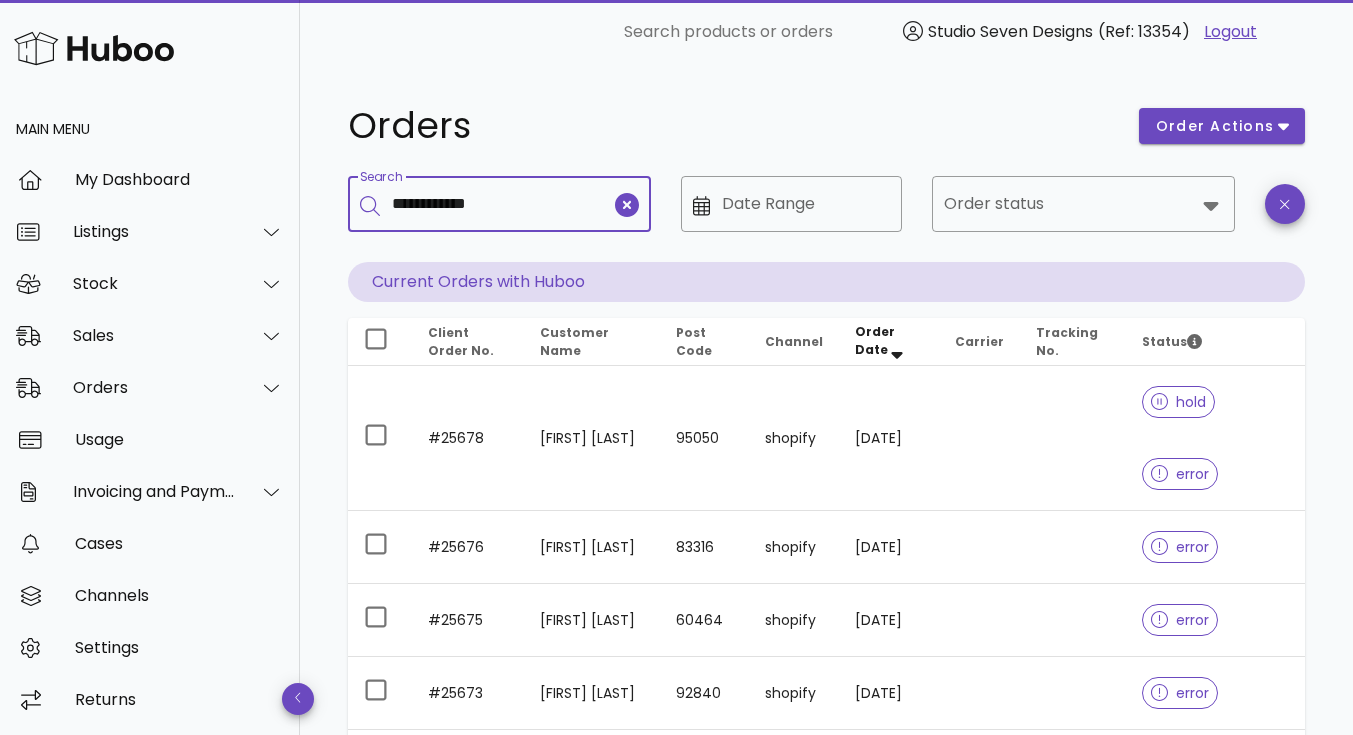 type on "**********" 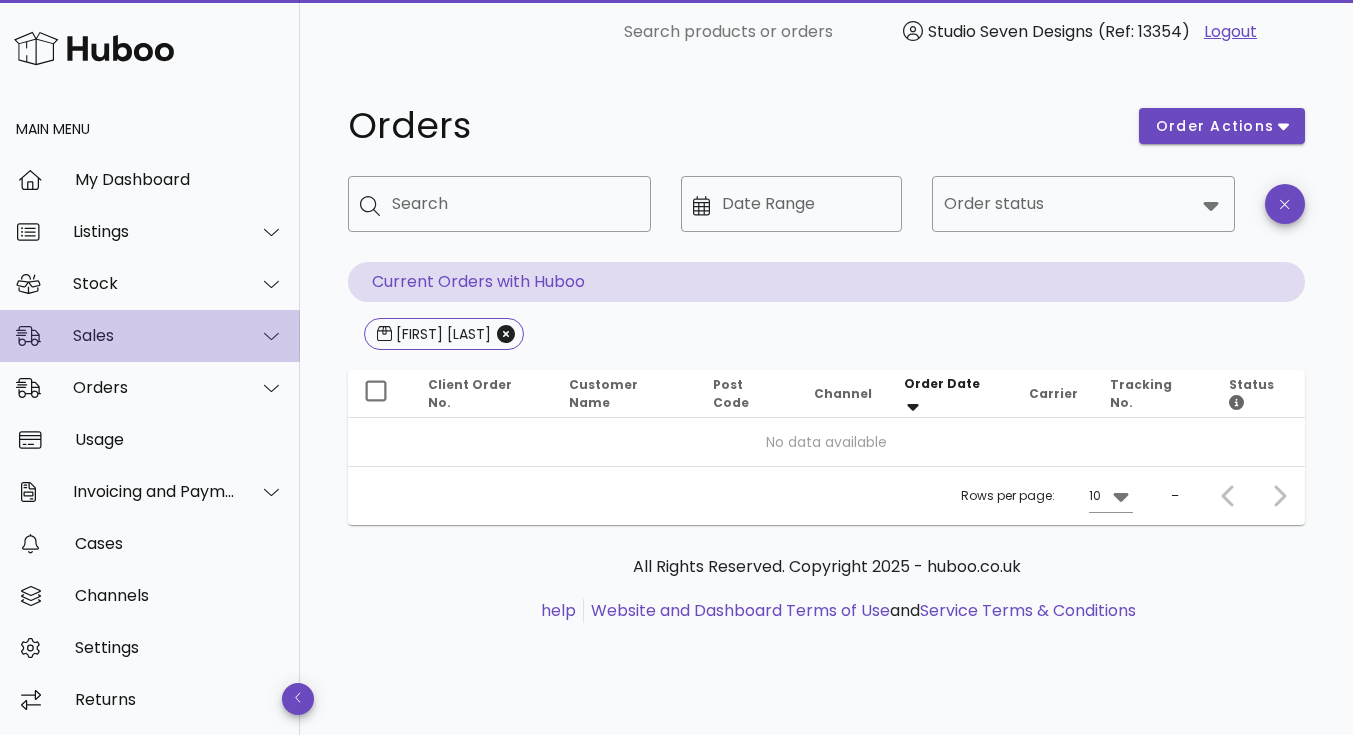 click at bounding box center (260, 336) 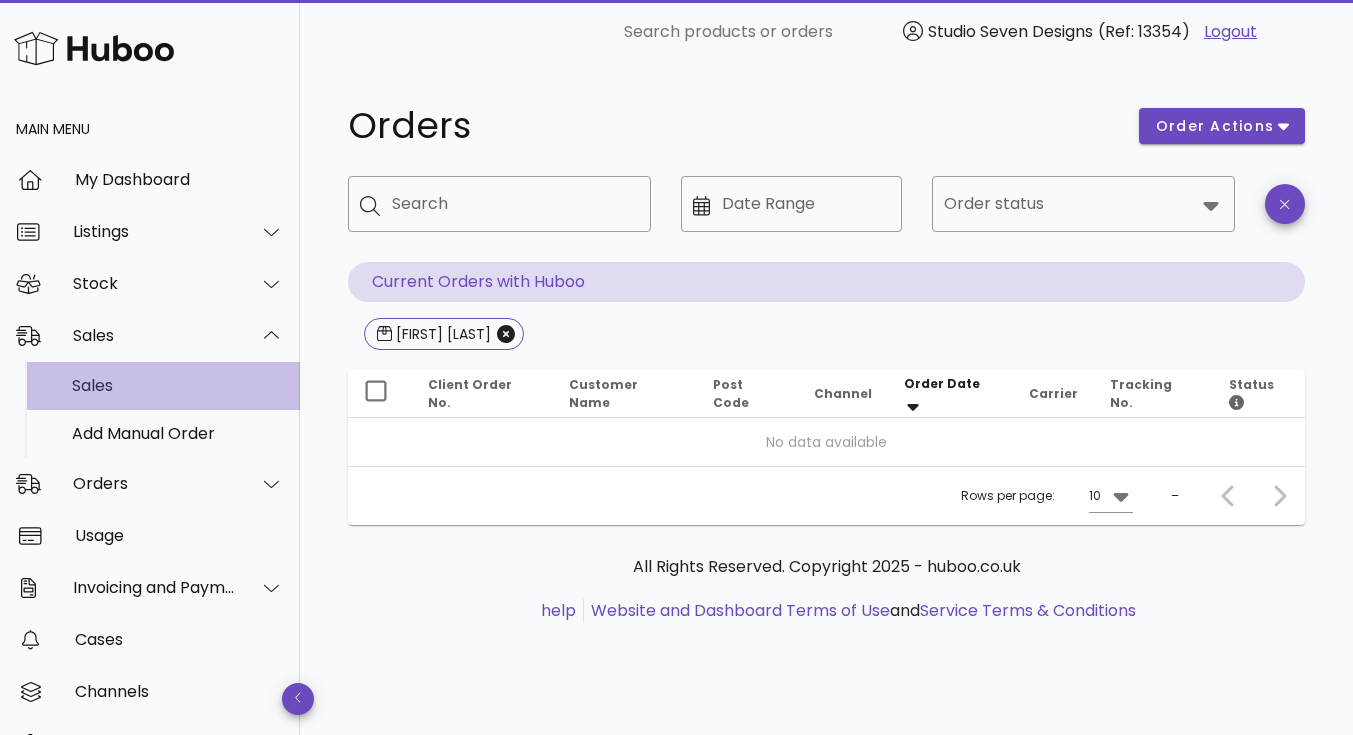 click on "Sales" at bounding box center (178, 385) 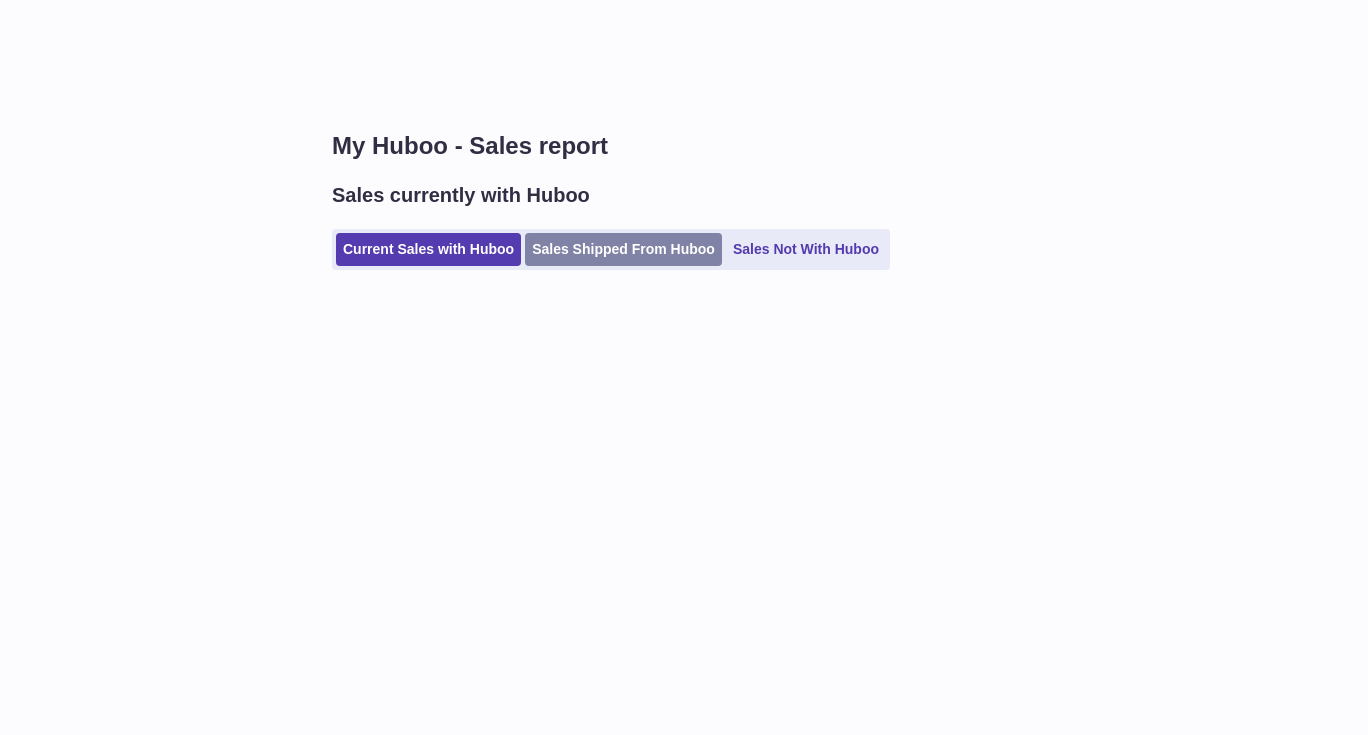 scroll, scrollTop: 0, scrollLeft: 0, axis: both 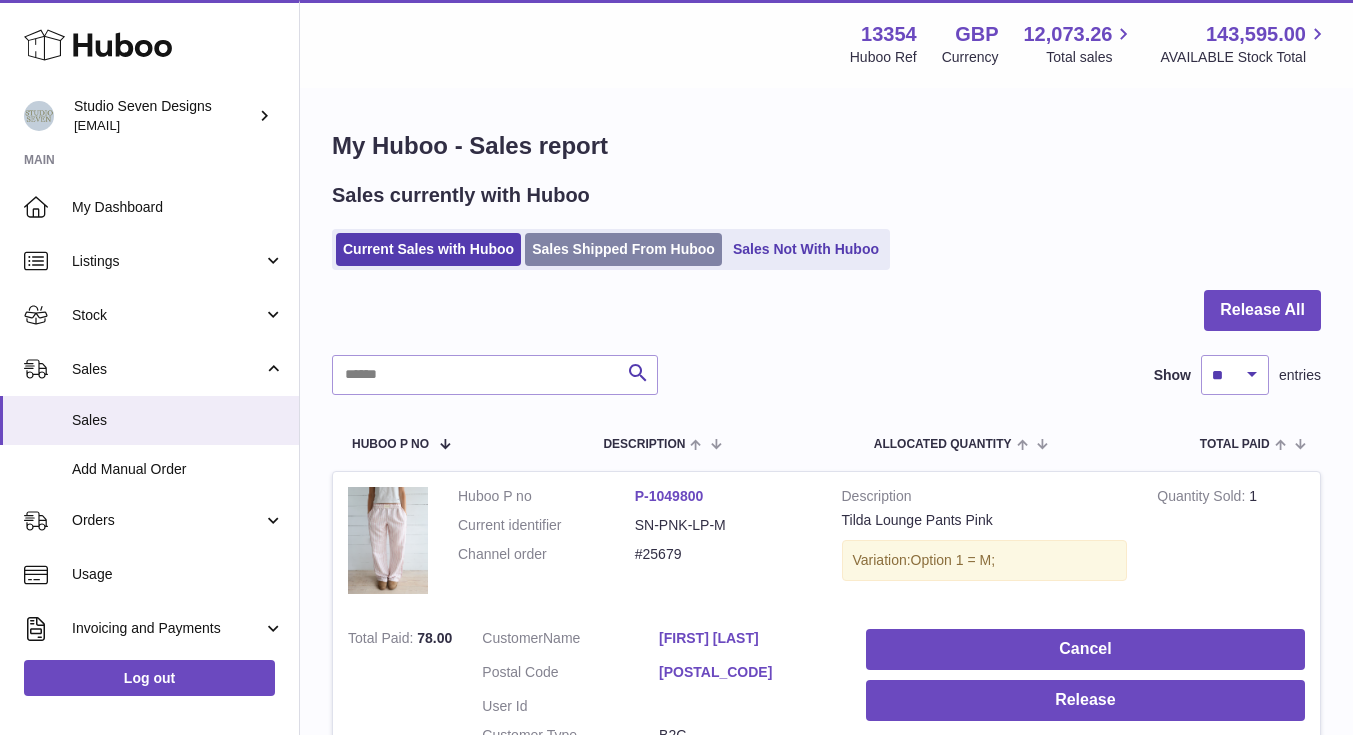 click on "Sales Shipped From Huboo" at bounding box center [623, 249] 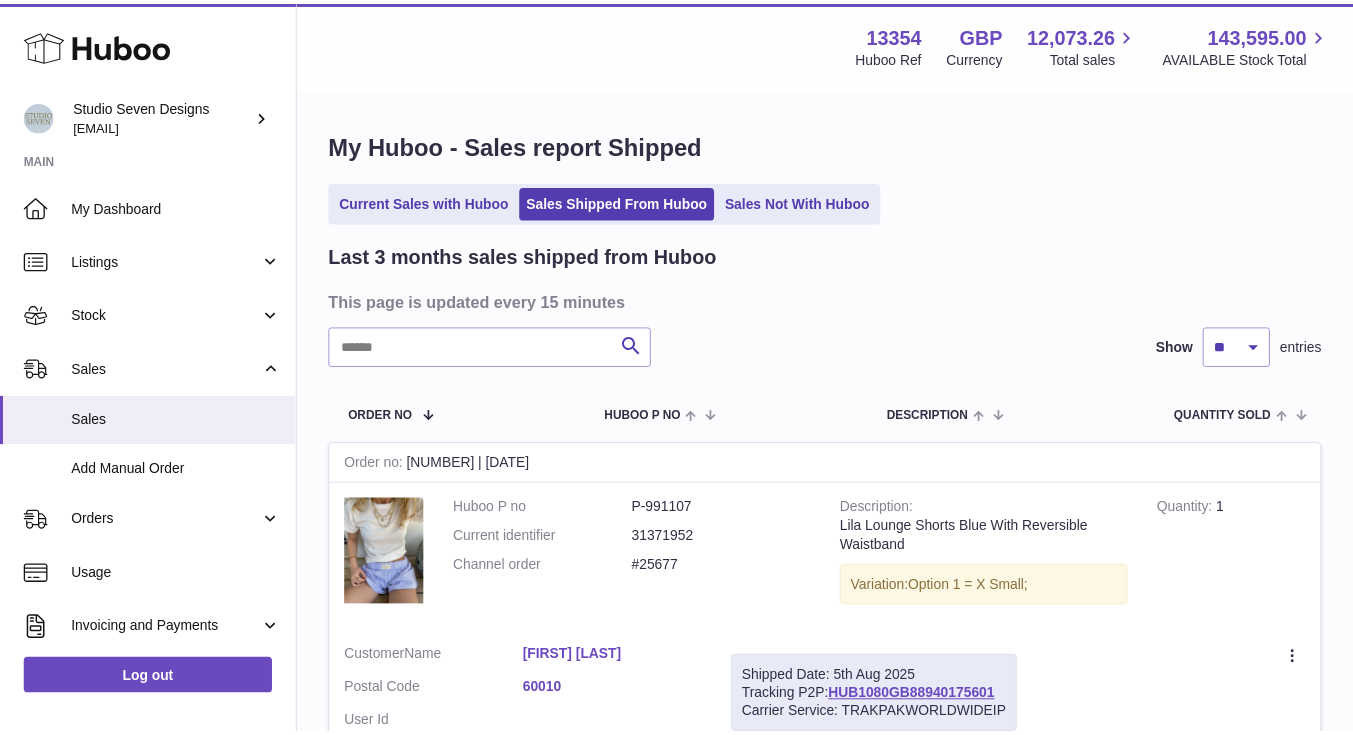 scroll, scrollTop: 0, scrollLeft: 0, axis: both 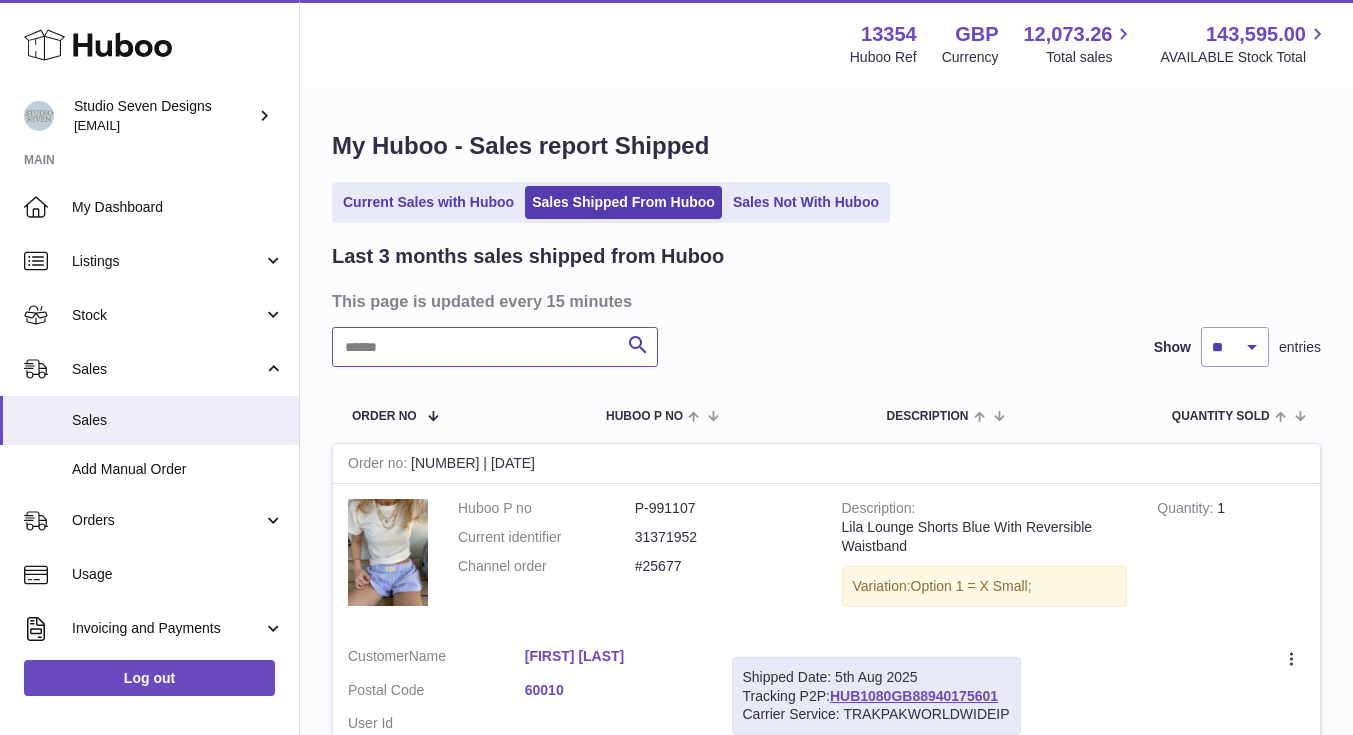 click at bounding box center [495, 347] 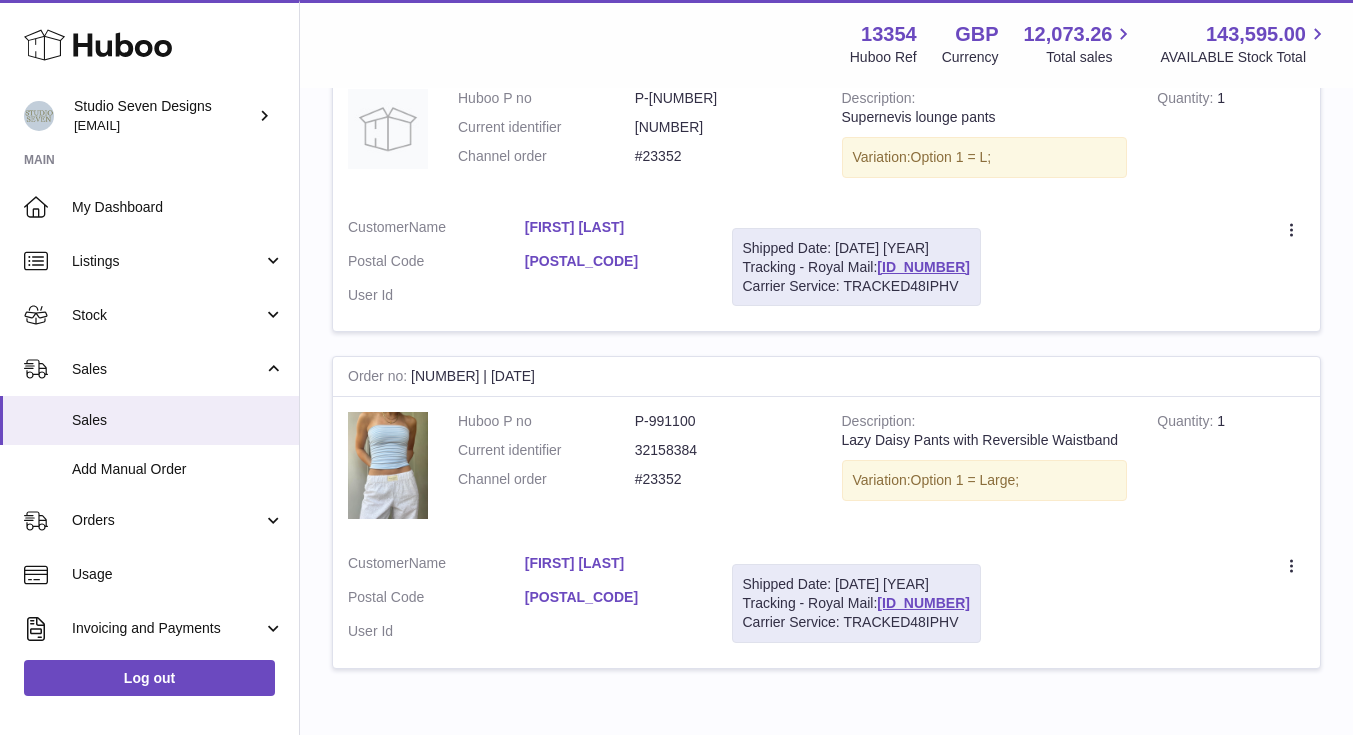 scroll, scrollTop: 412, scrollLeft: 0, axis: vertical 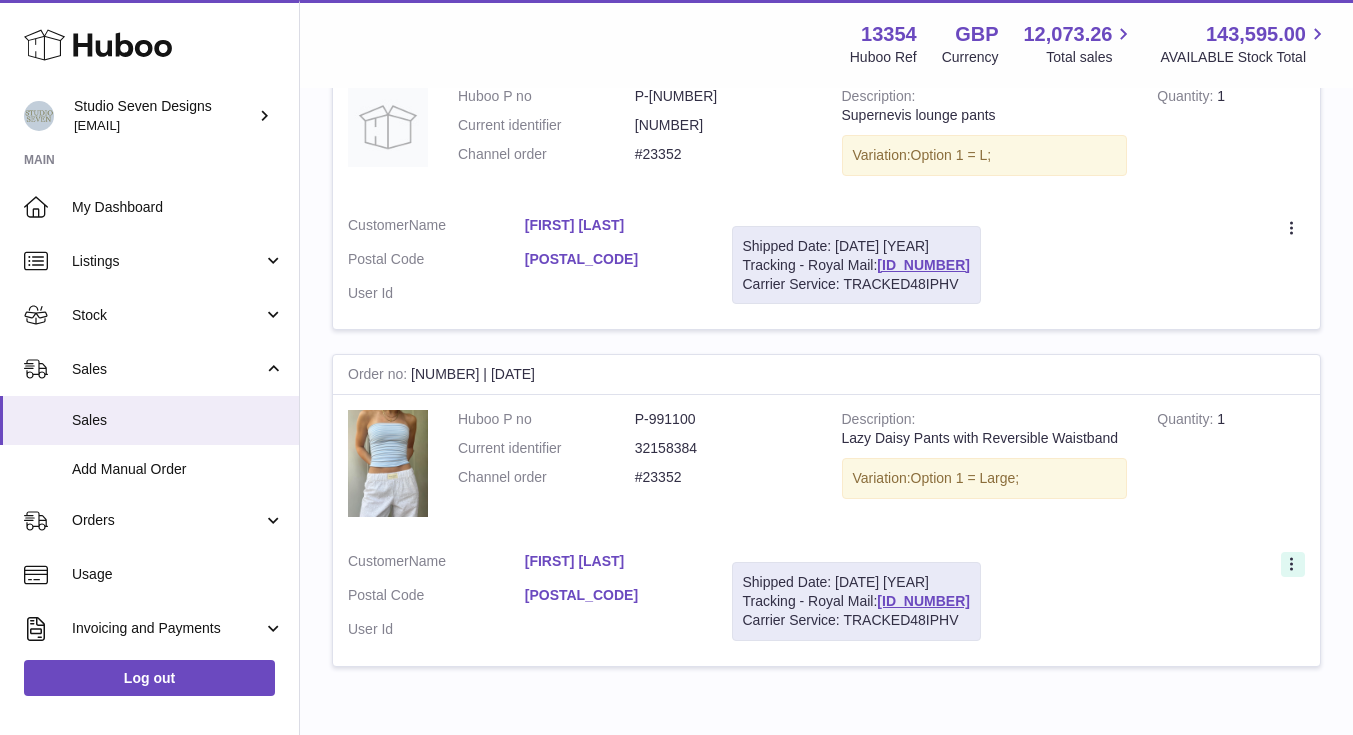 click 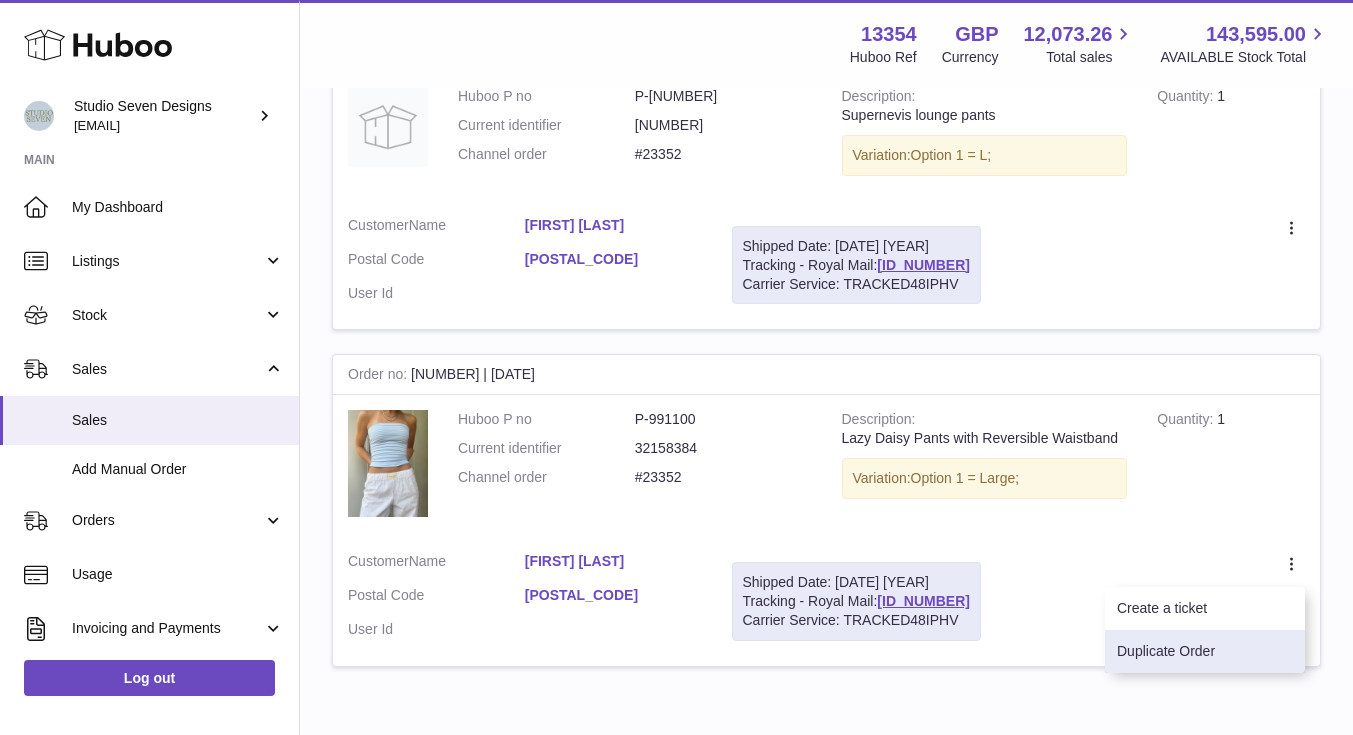 click on "Duplicate Order" at bounding box center (1205, 651) 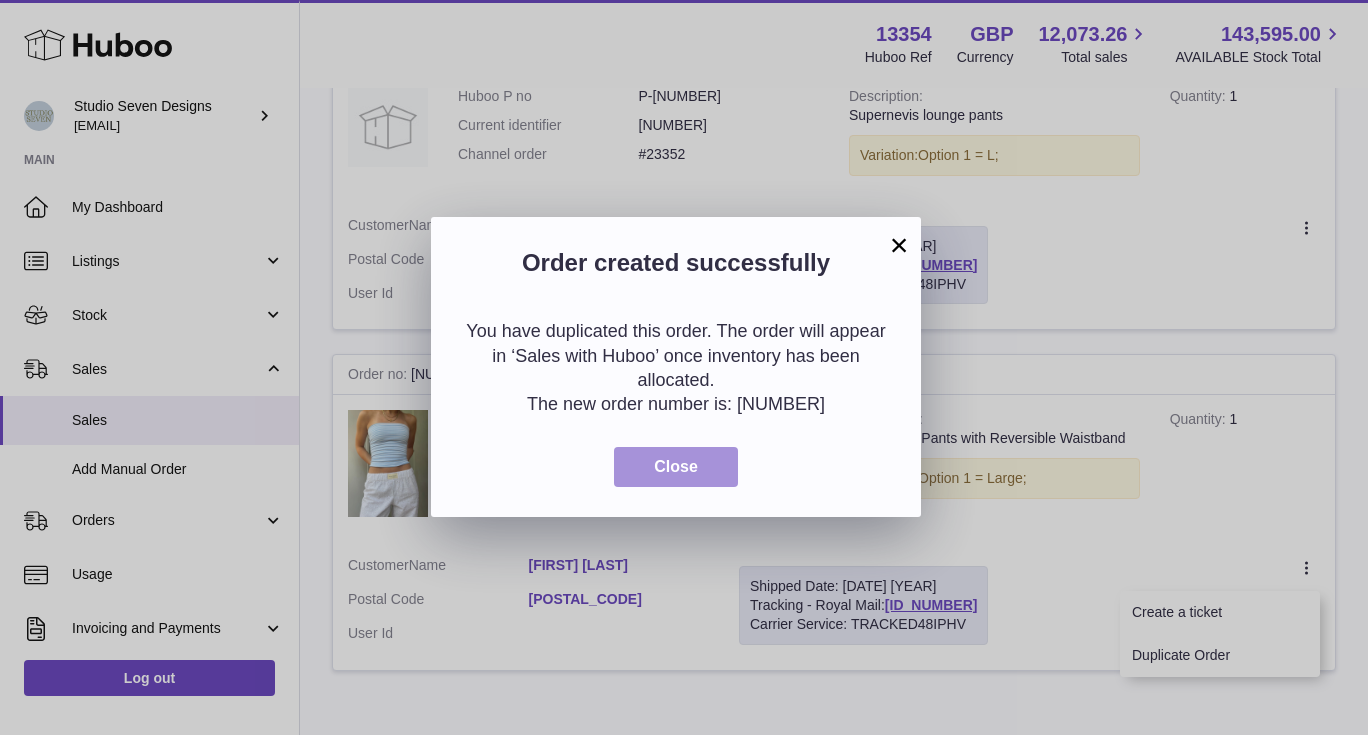 click on "Close" at bounding box center (676, 466) 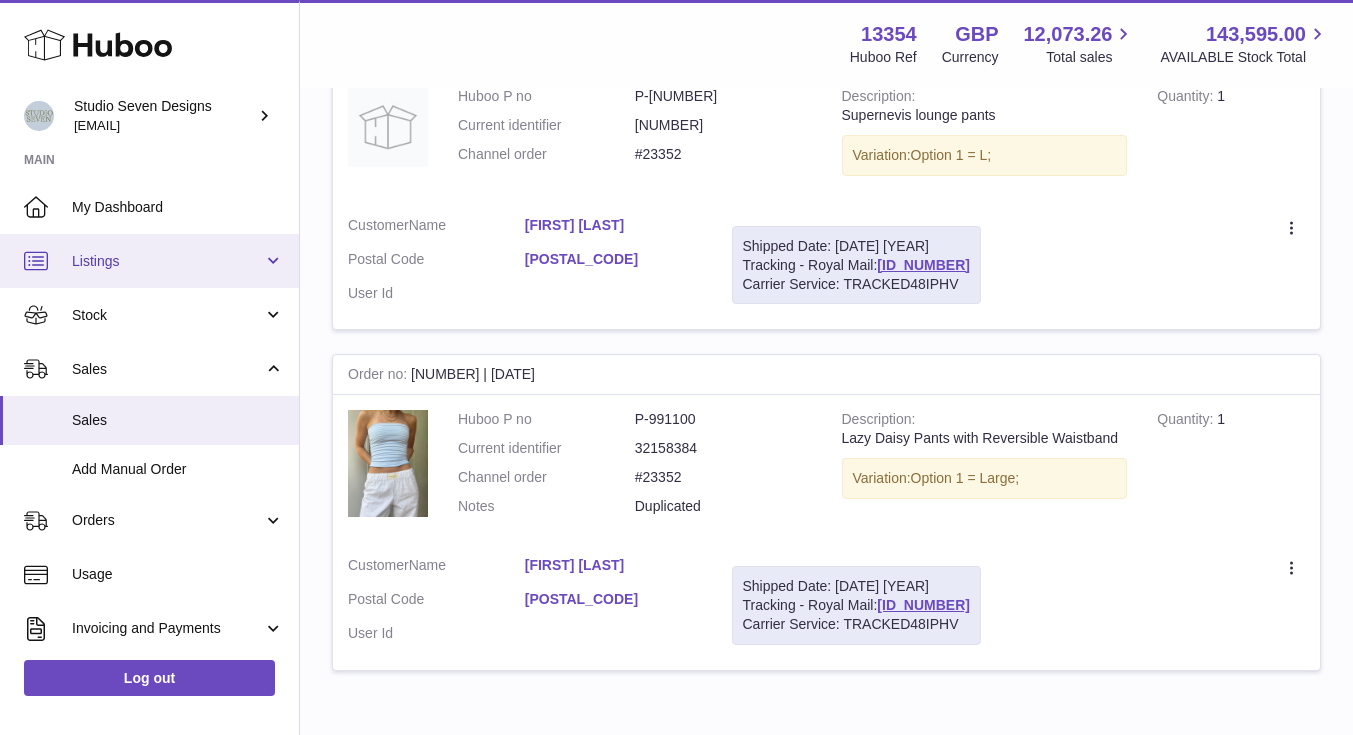 scroll, scrollTop: 0, scrollLeft: 0, axis: both 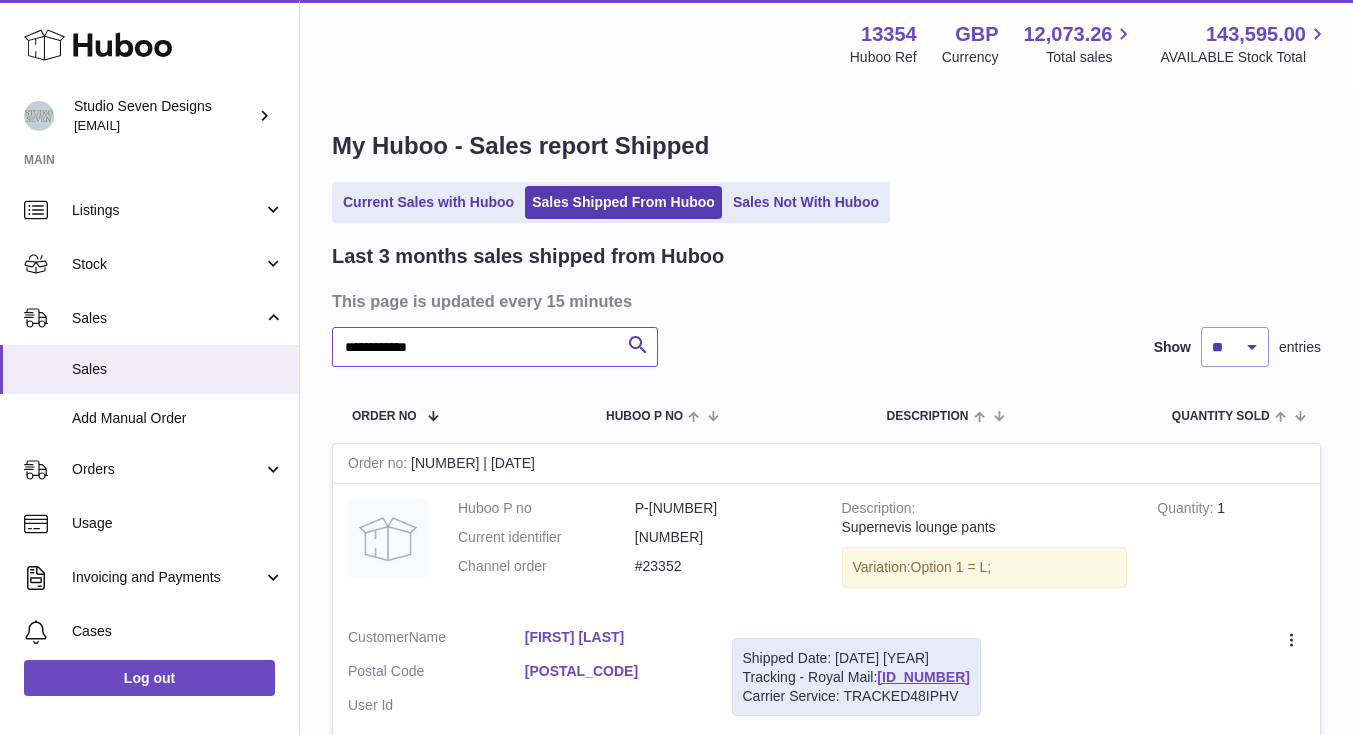 click on "**********" at bounding box center [495, 347] 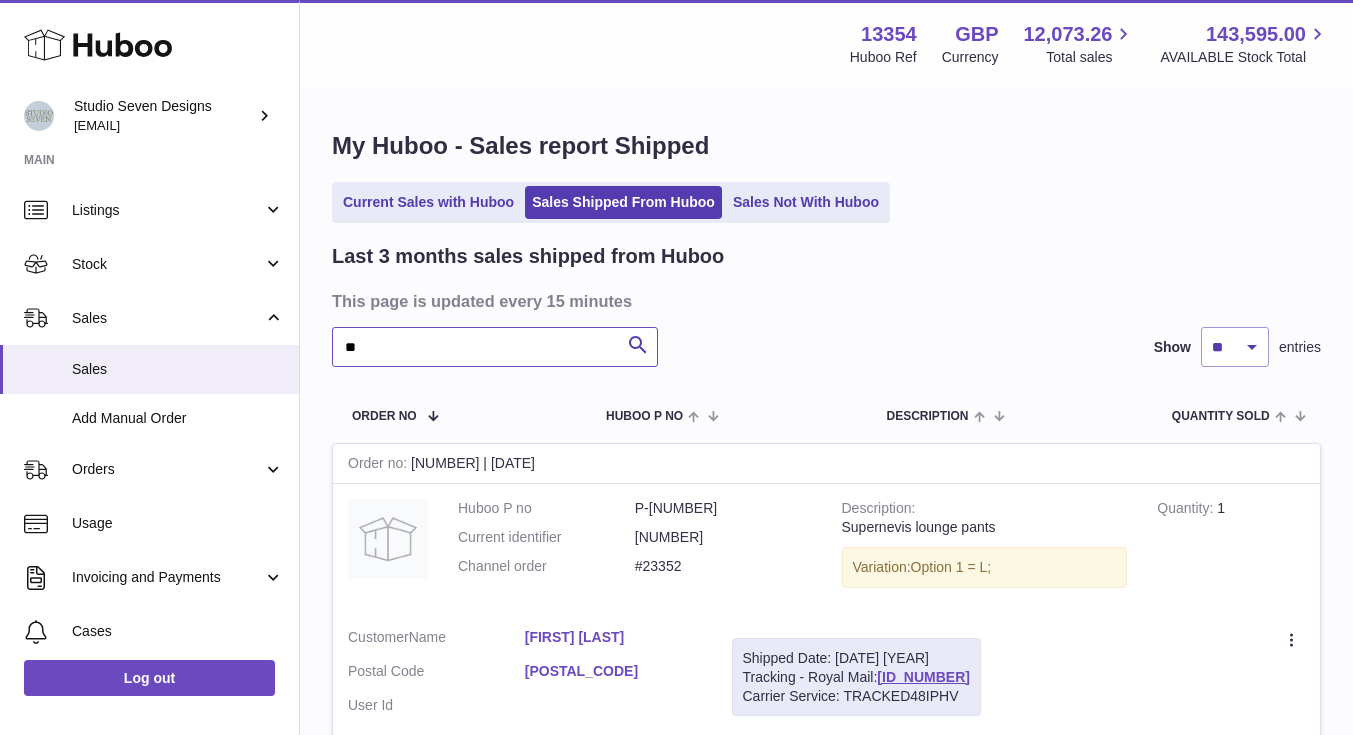 type on "*" 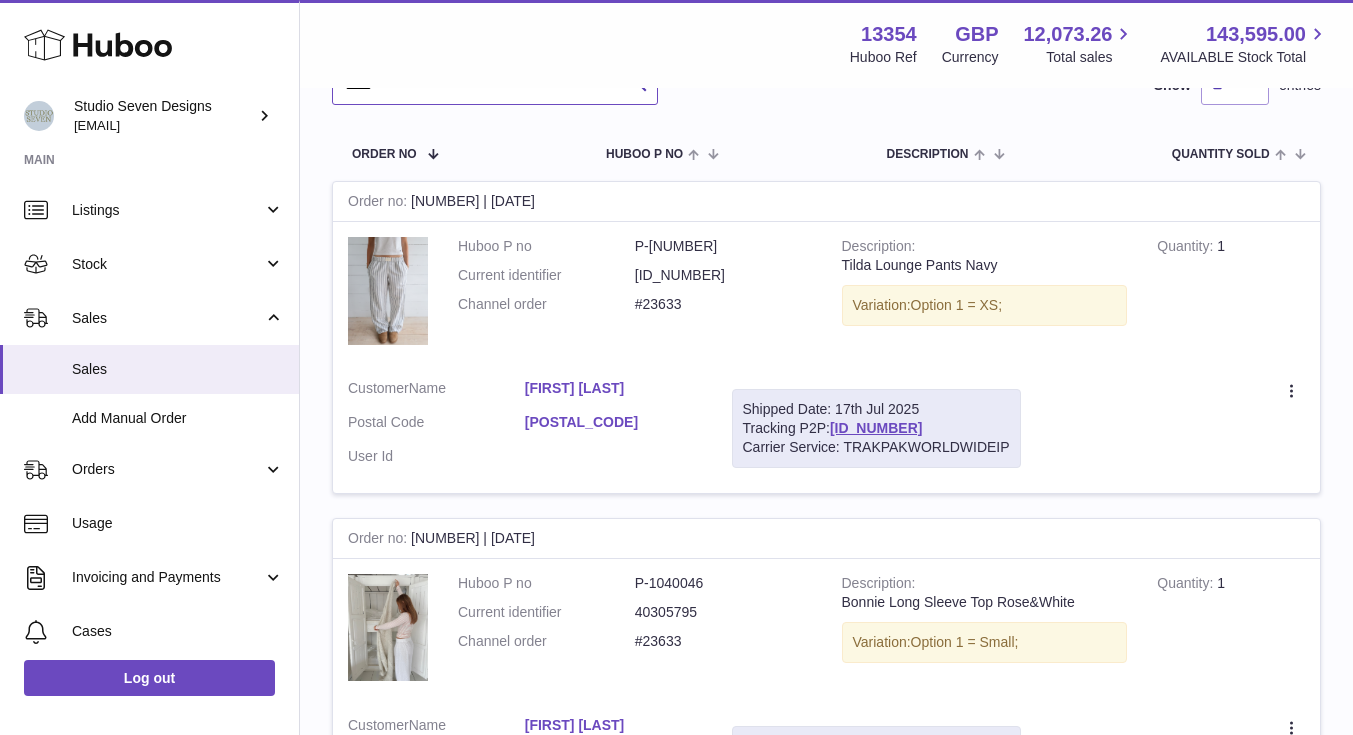scroll, scrollTop: 281, scrollLeft: 0, axis: vertical 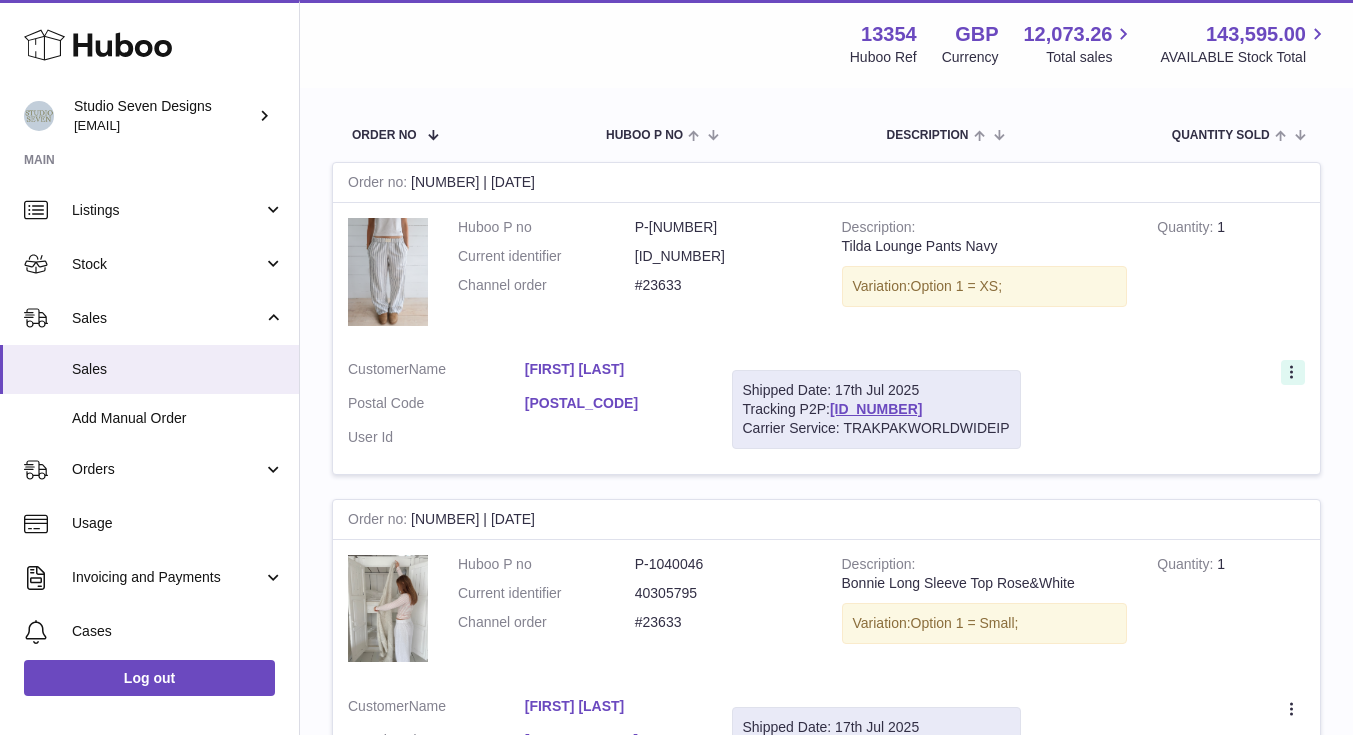 type on "*****" 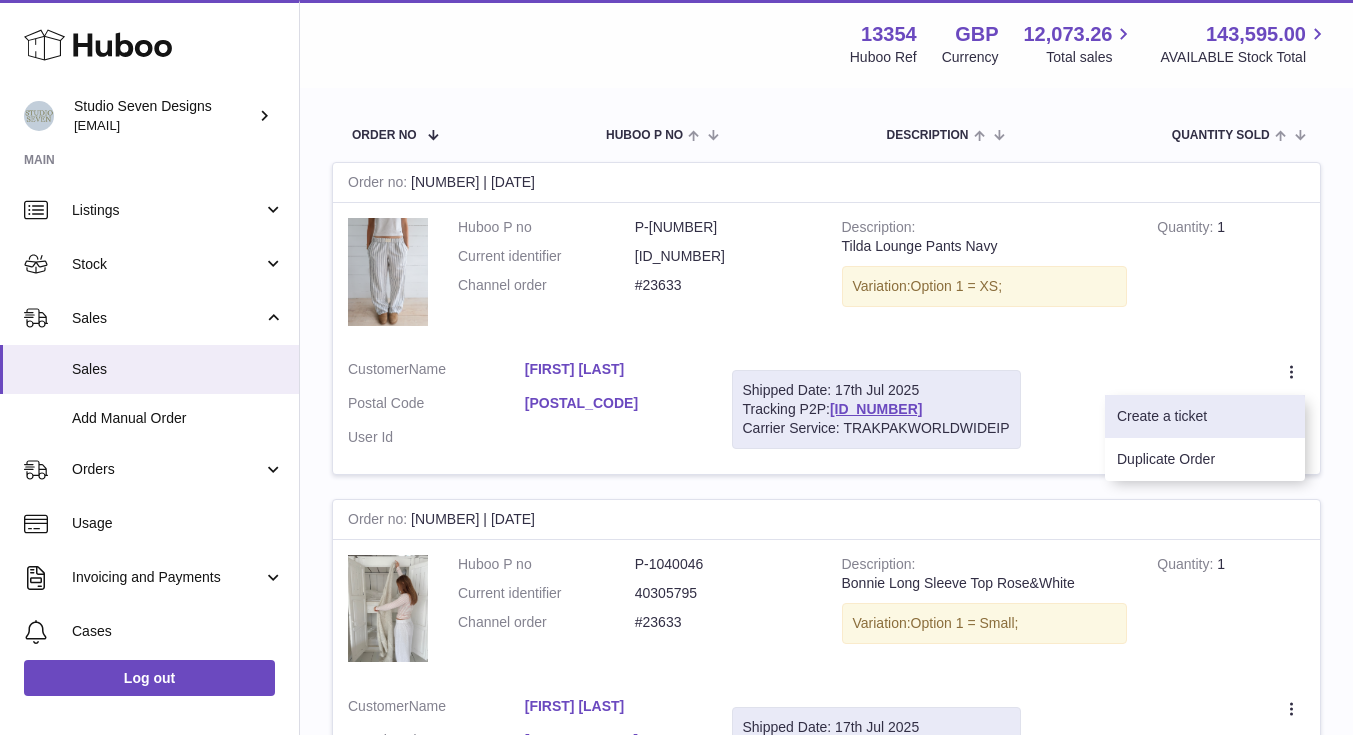 click on "Create a ticket" at bounding box center (1205, 416) 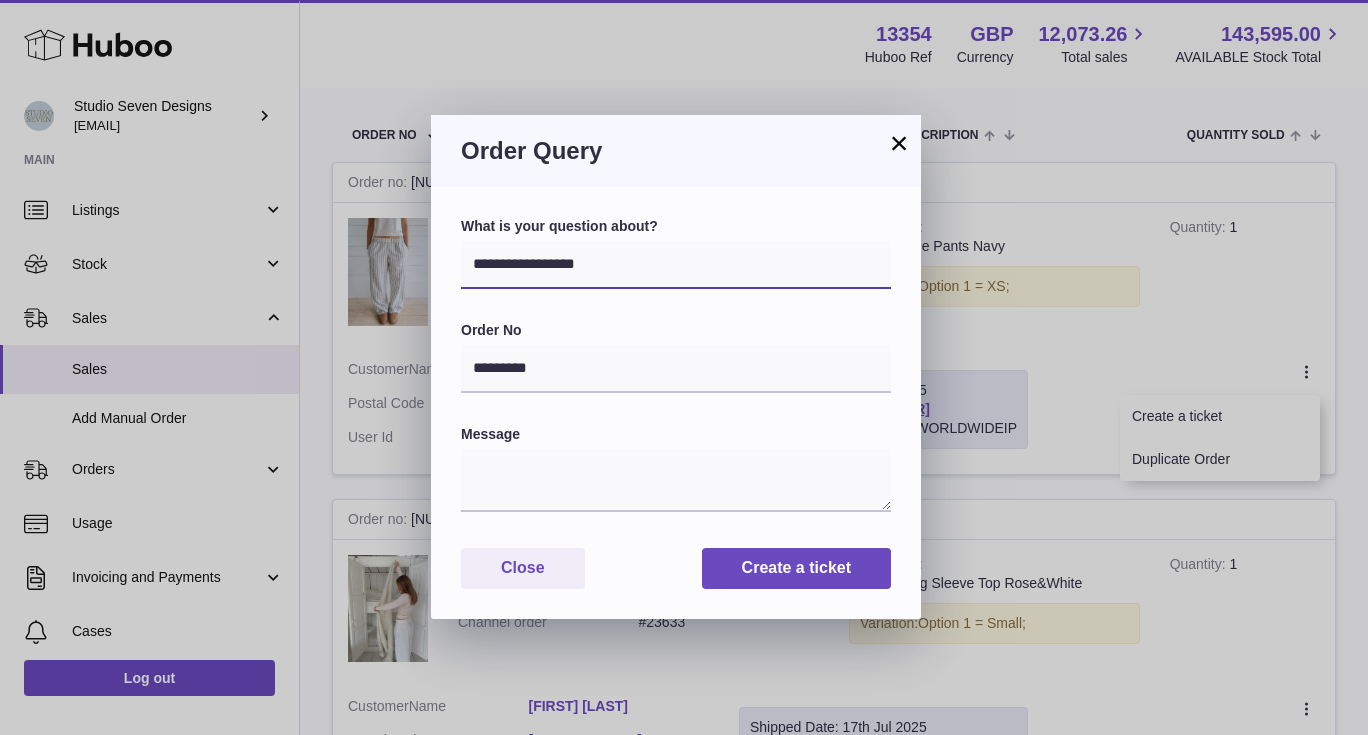 click on "**********" at bounding box center [676, 265] 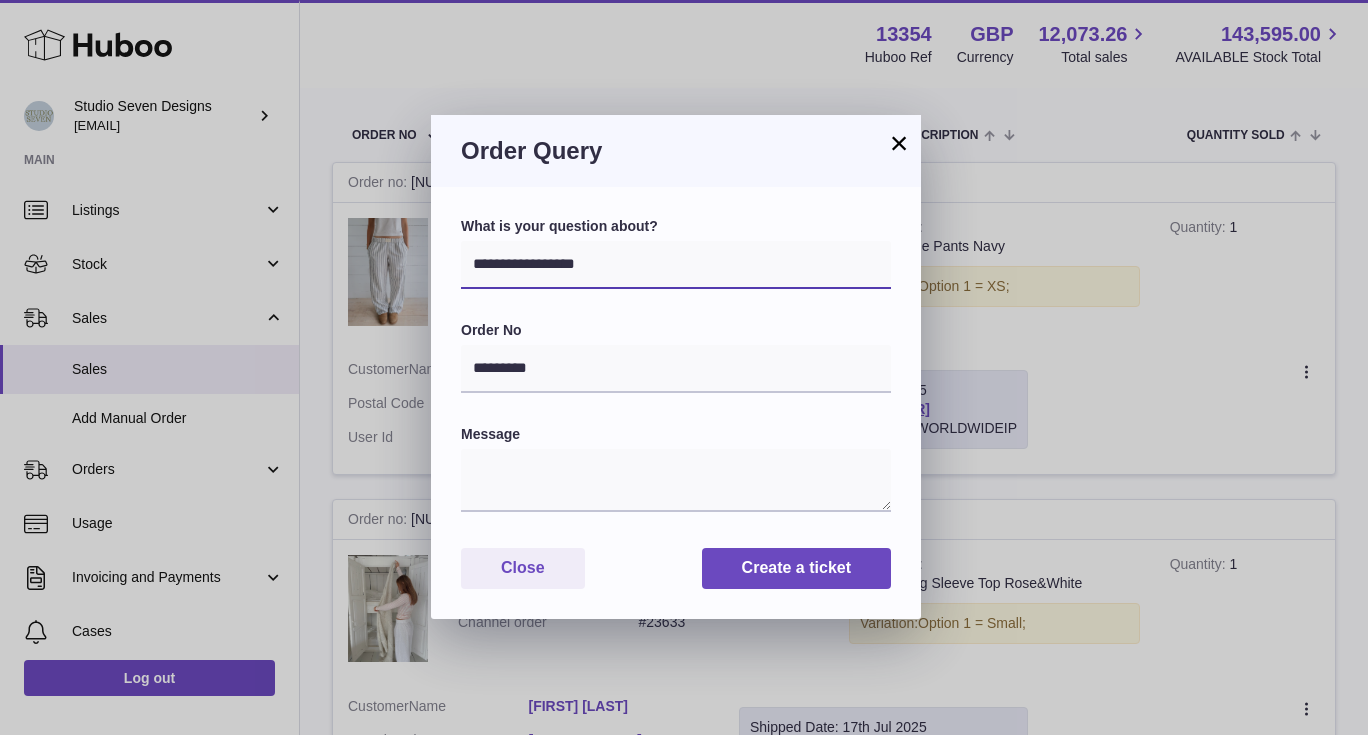 select on "********" 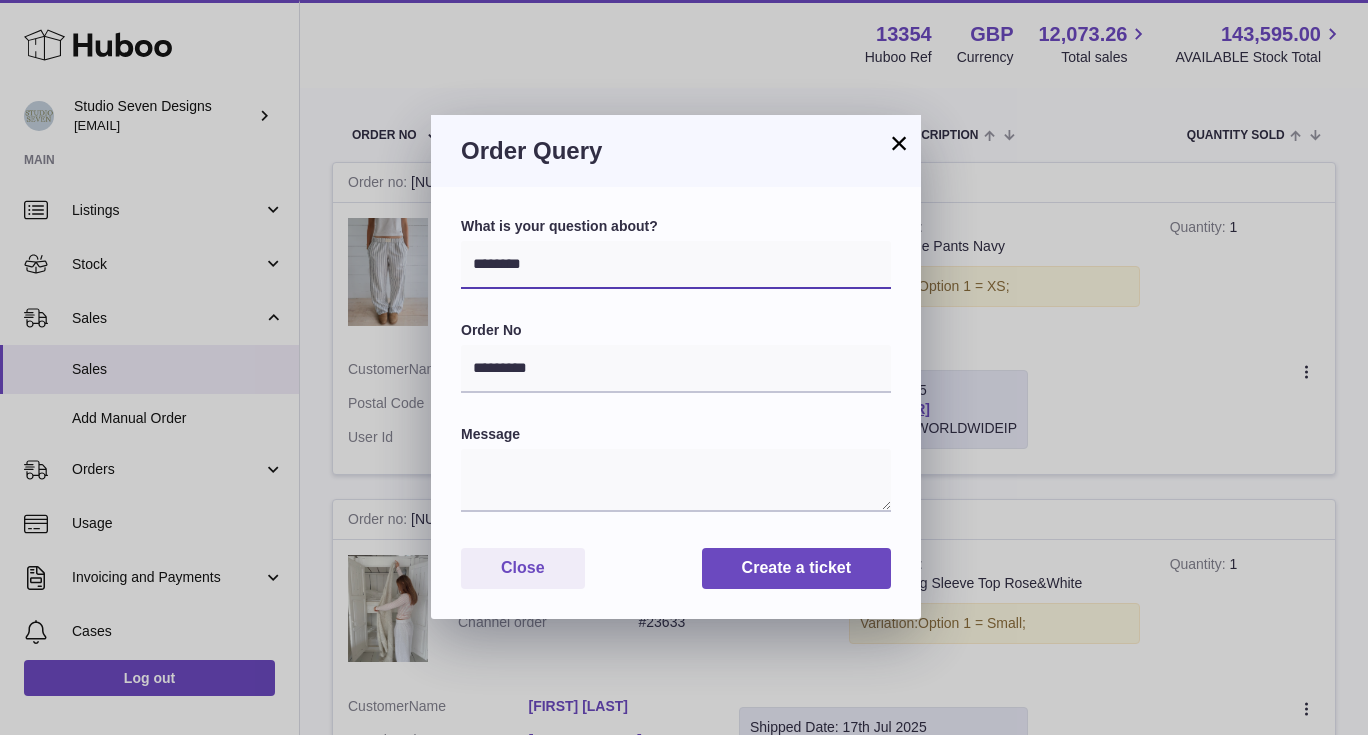 click on "**********" at bounding box center (676, 265) 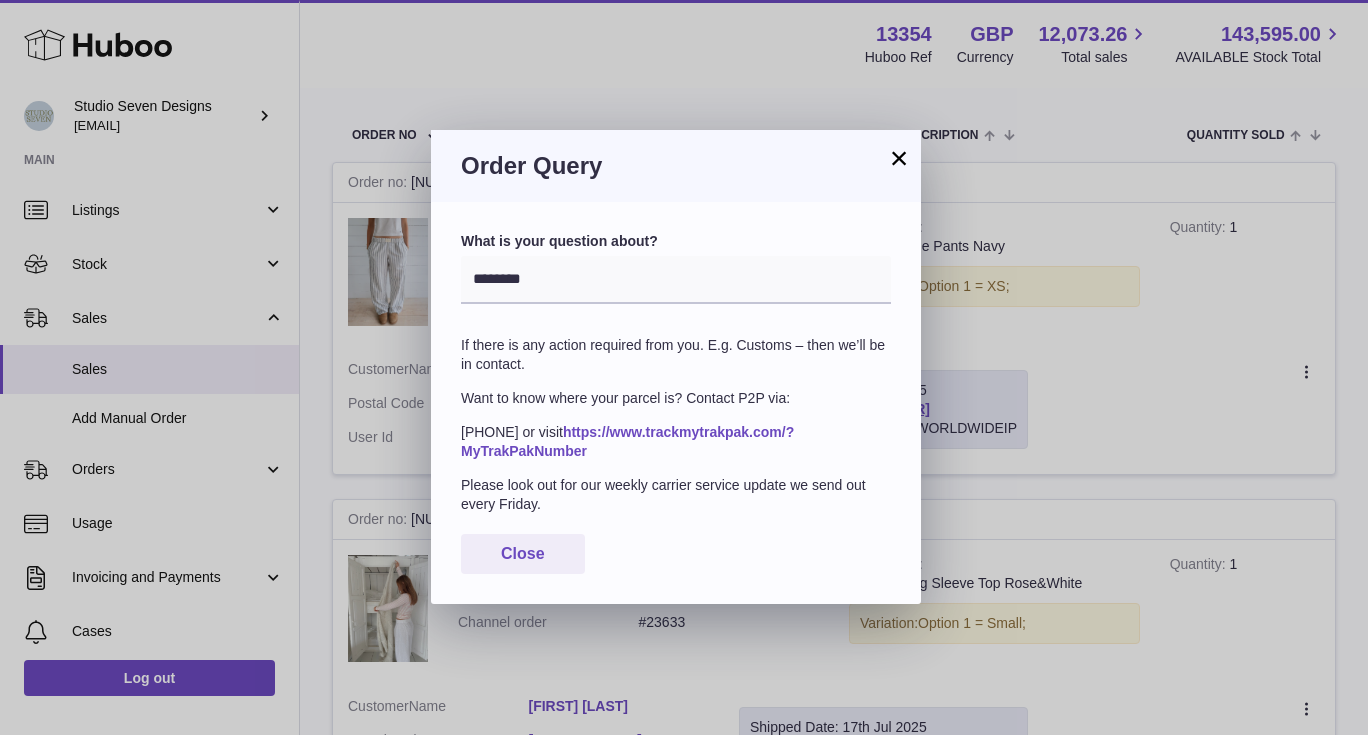 click on "https://www.trackmytrakpak.com/?MyTrakPakNumber" at bounding box center (627, 441) 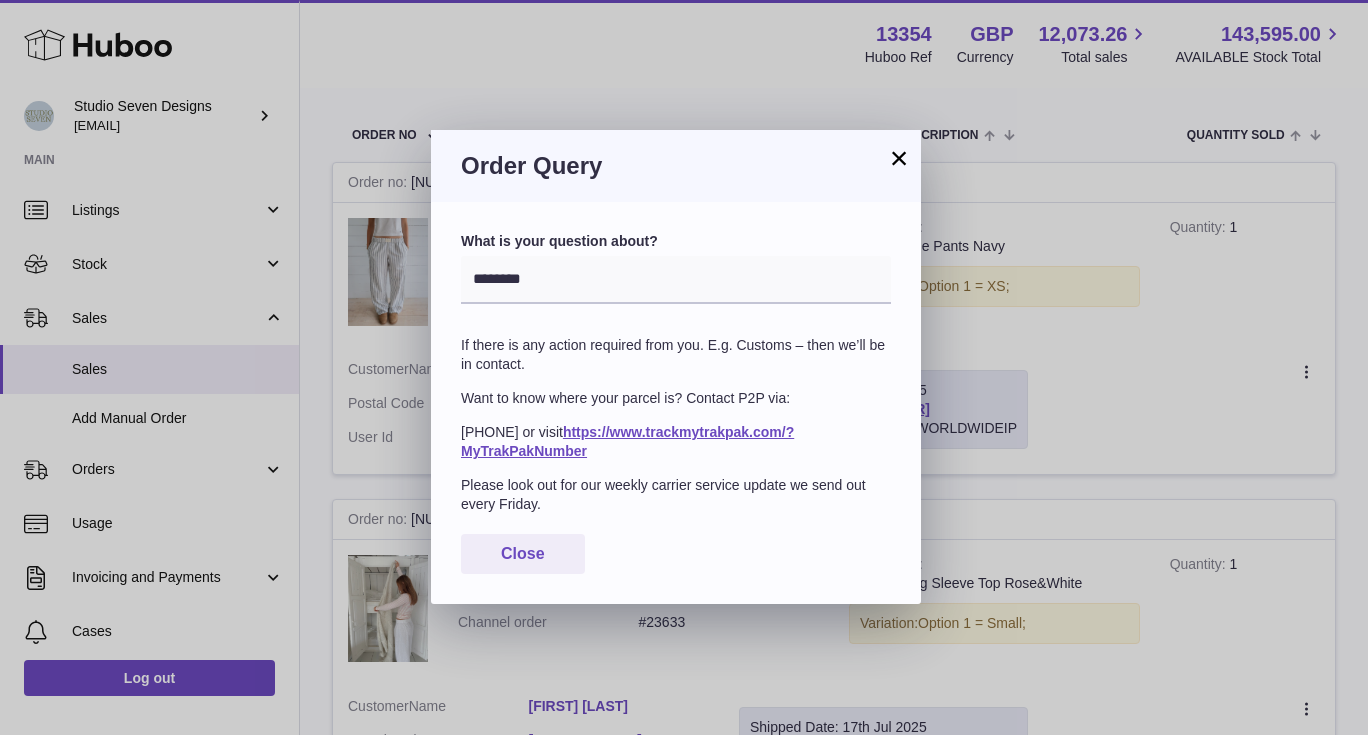 click on "×" at bounding box center [899, 158] 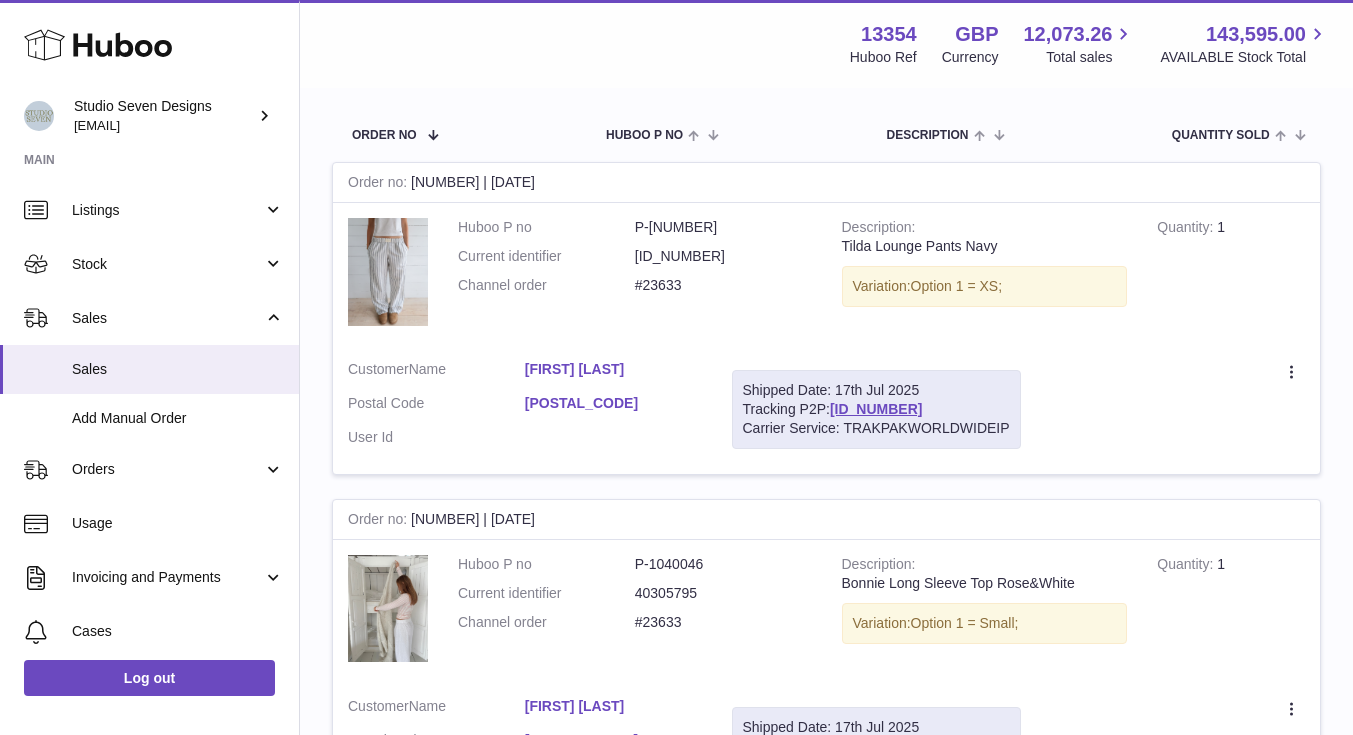 drag, startPoint x: 813, startPoint y: 410, endPoint x: 1003, endPoint y: 405, distance: 190.06578 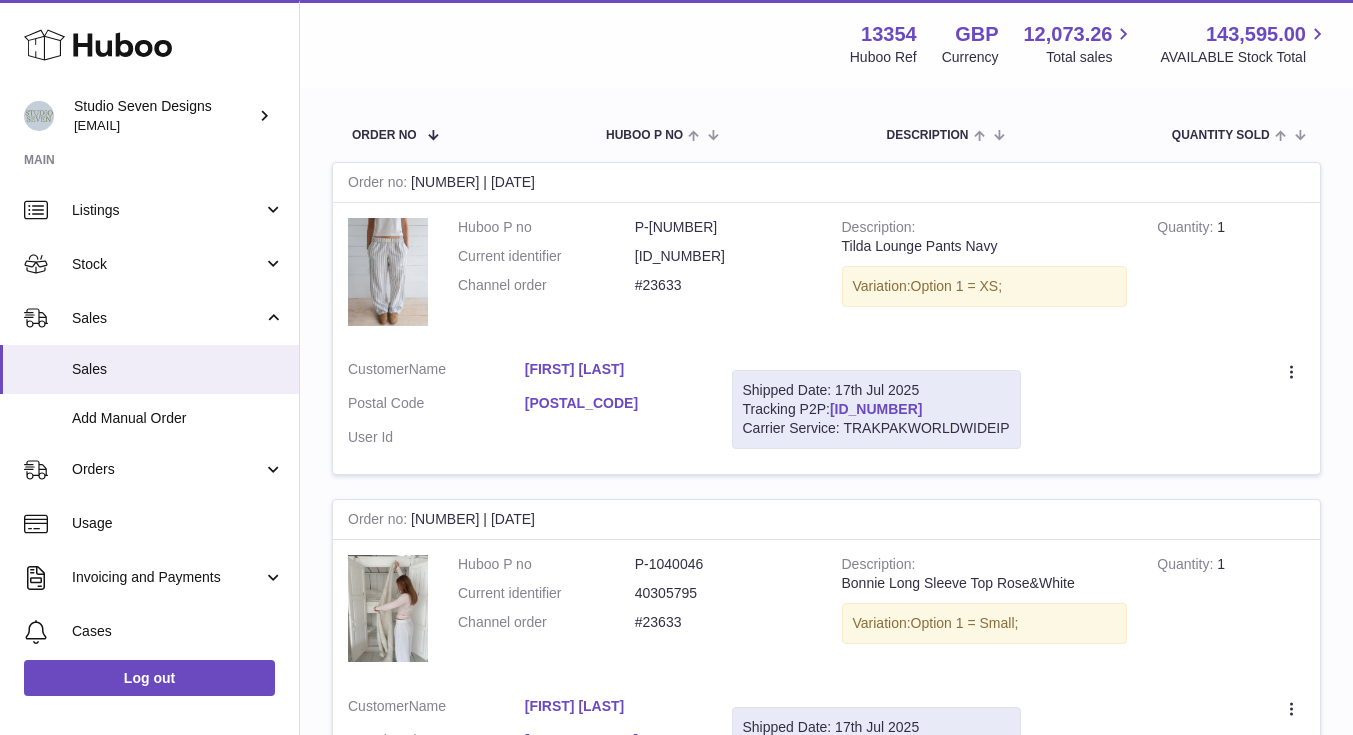 copy on "P:
HUB1080GB73099359201" 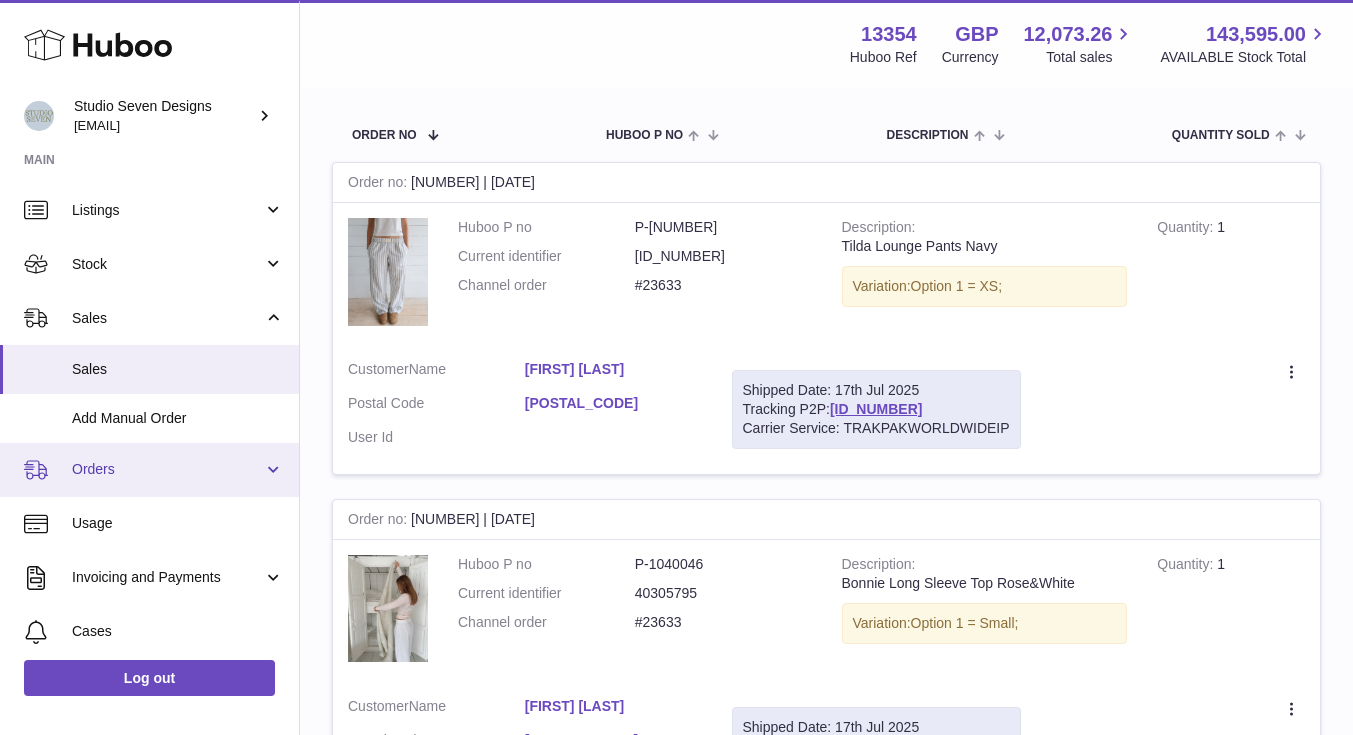 click on "Orders" at bounding box center (167, 469) 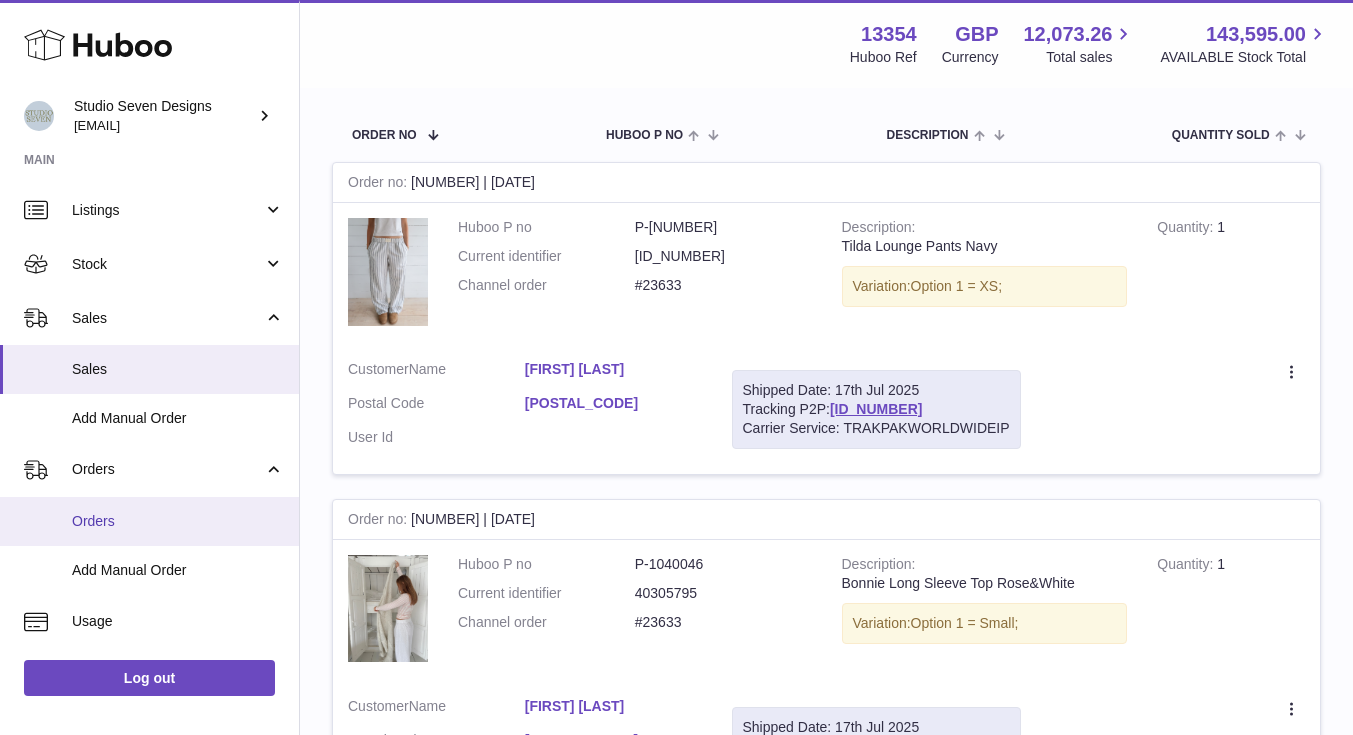 click on "Orders" at bounding box center (178, 521) 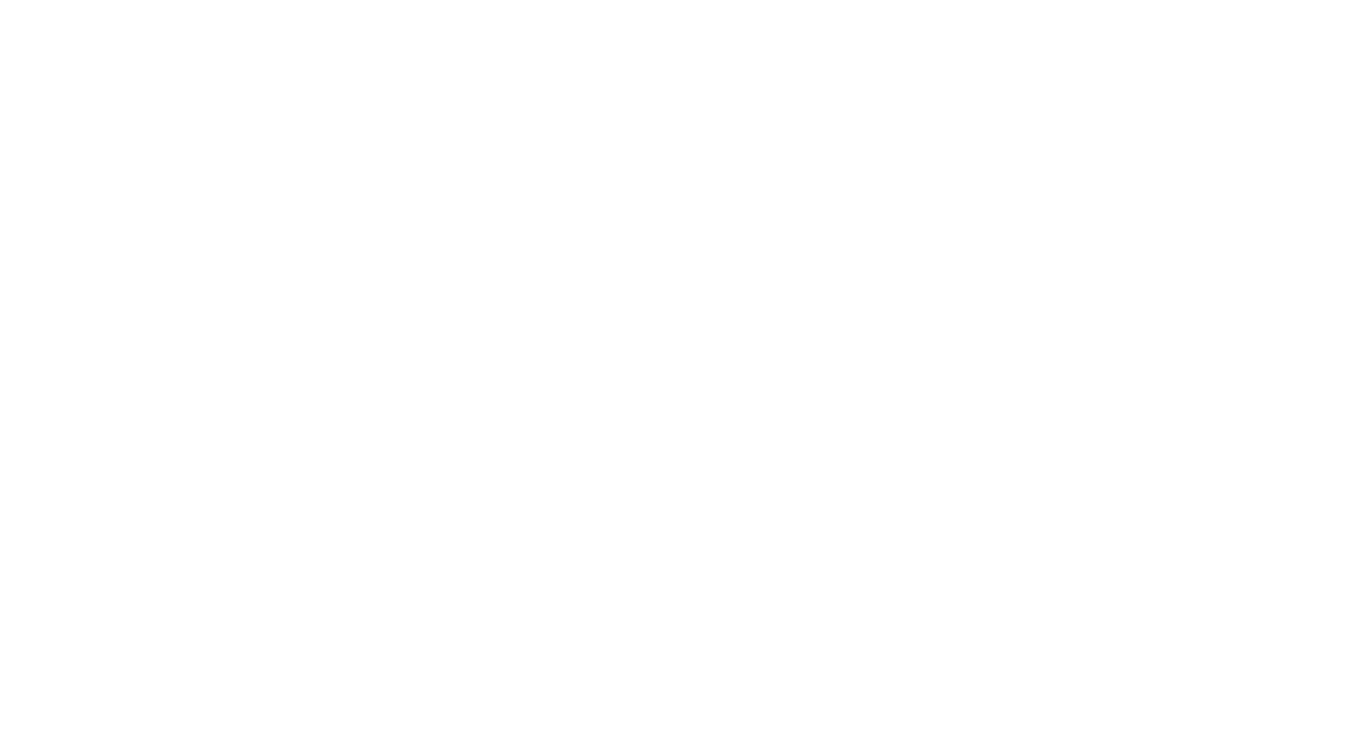 scroll, scrollTop: 0, scrollLeft: 0, axis: both 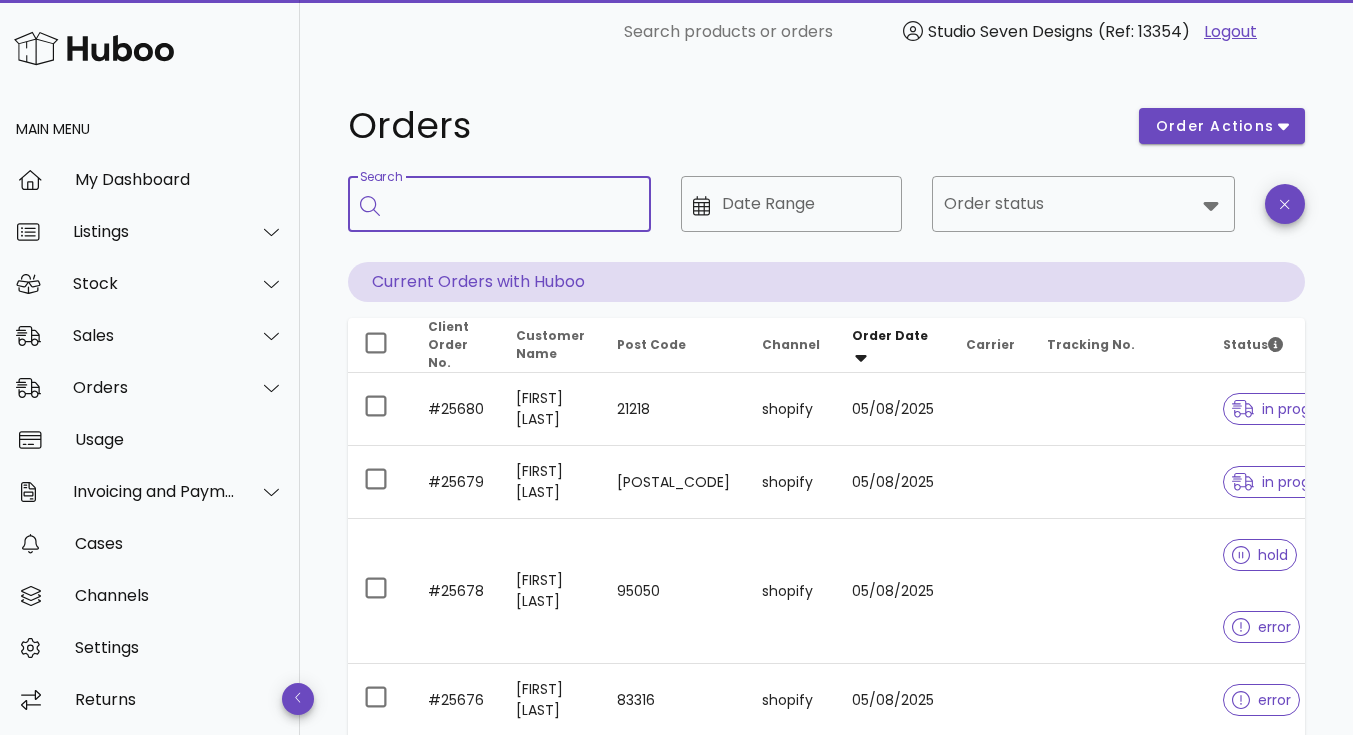 click on "Search" at bounding box center (513, 204) 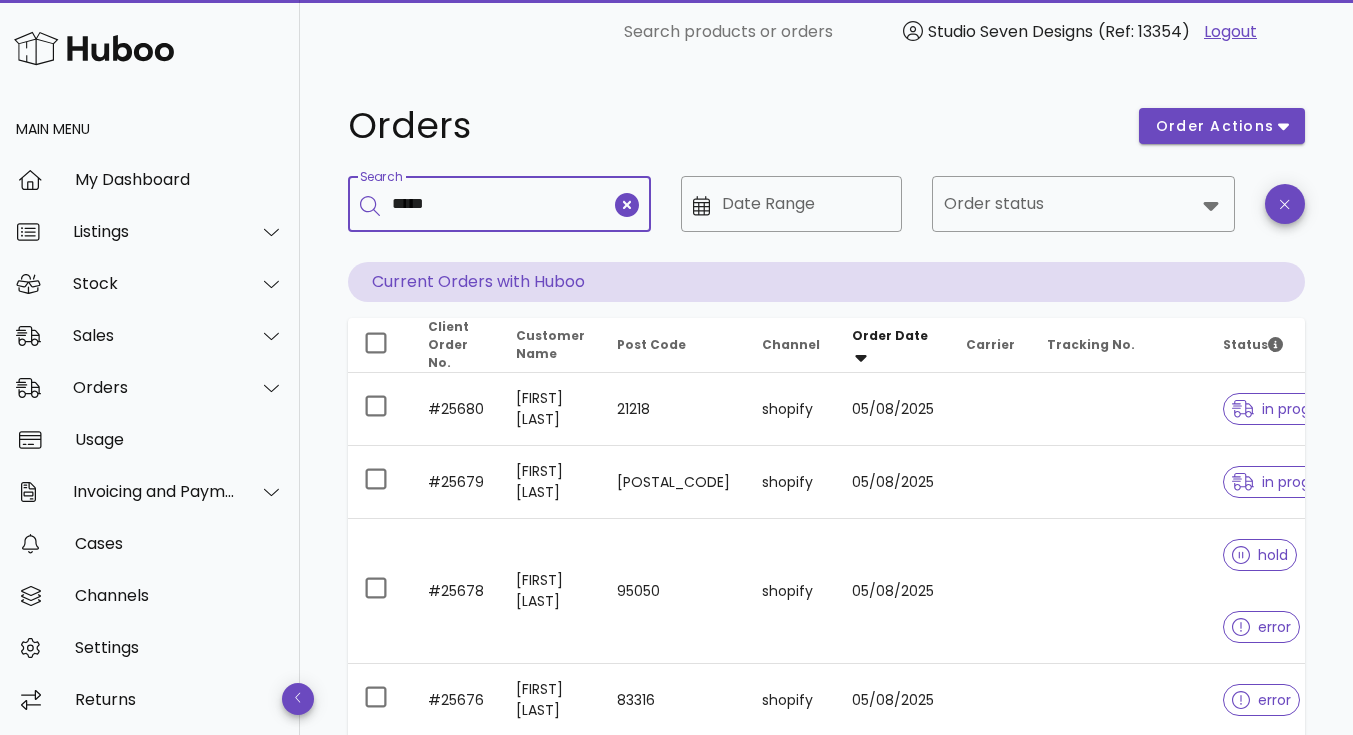 type on "*****" 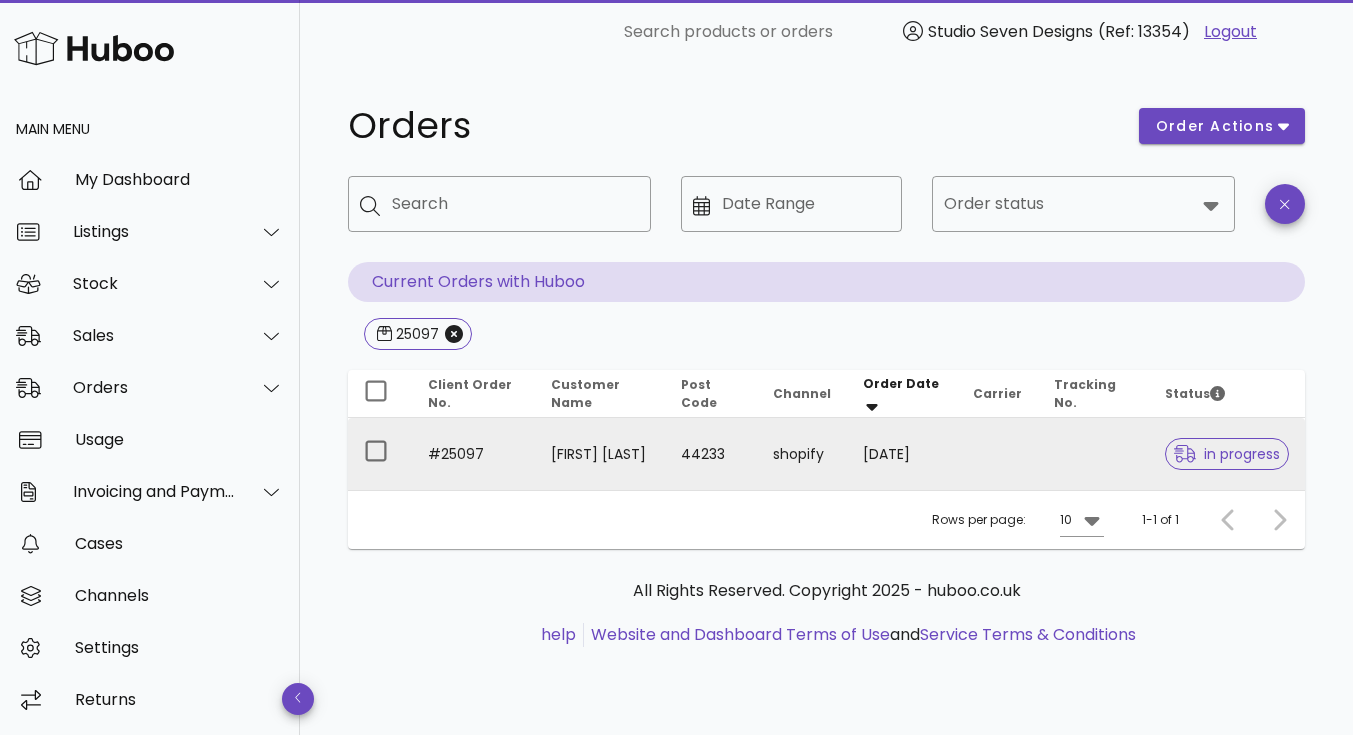 click on "#25097" at bounding box center (473, 454) 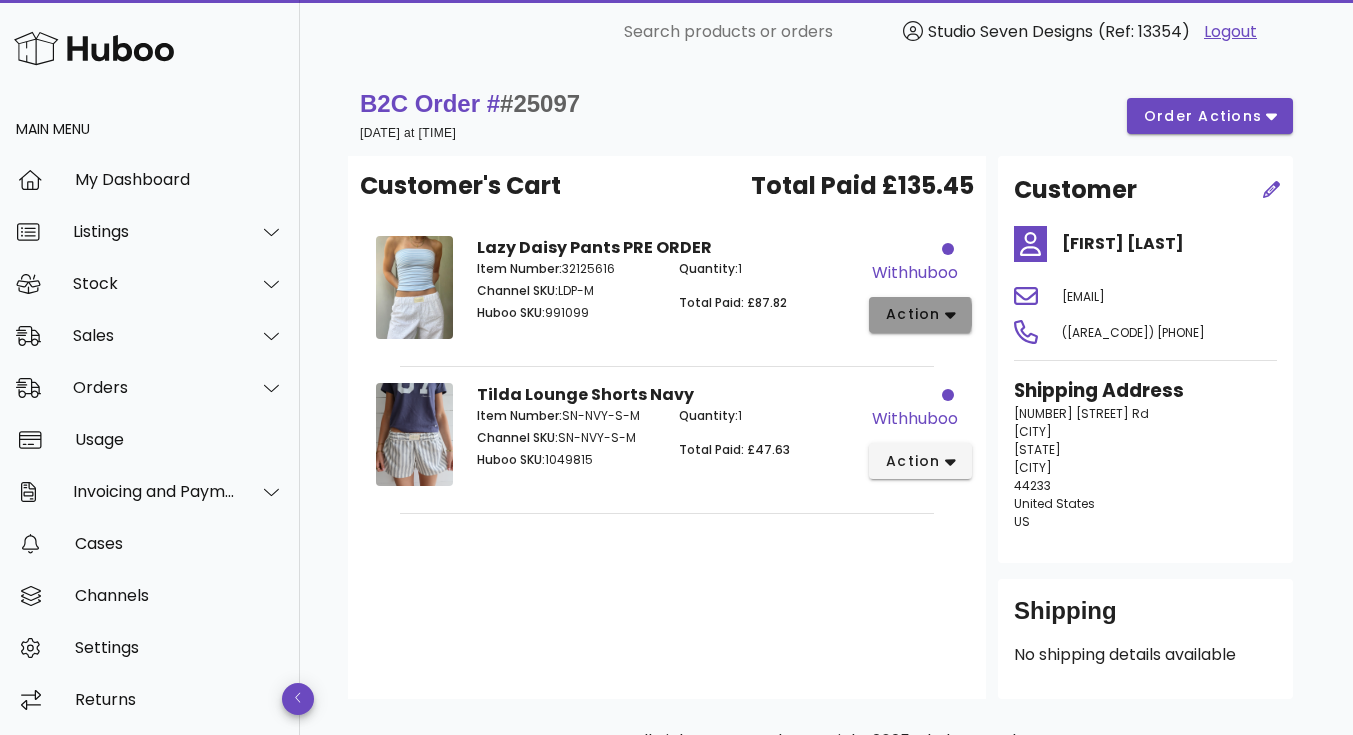 click 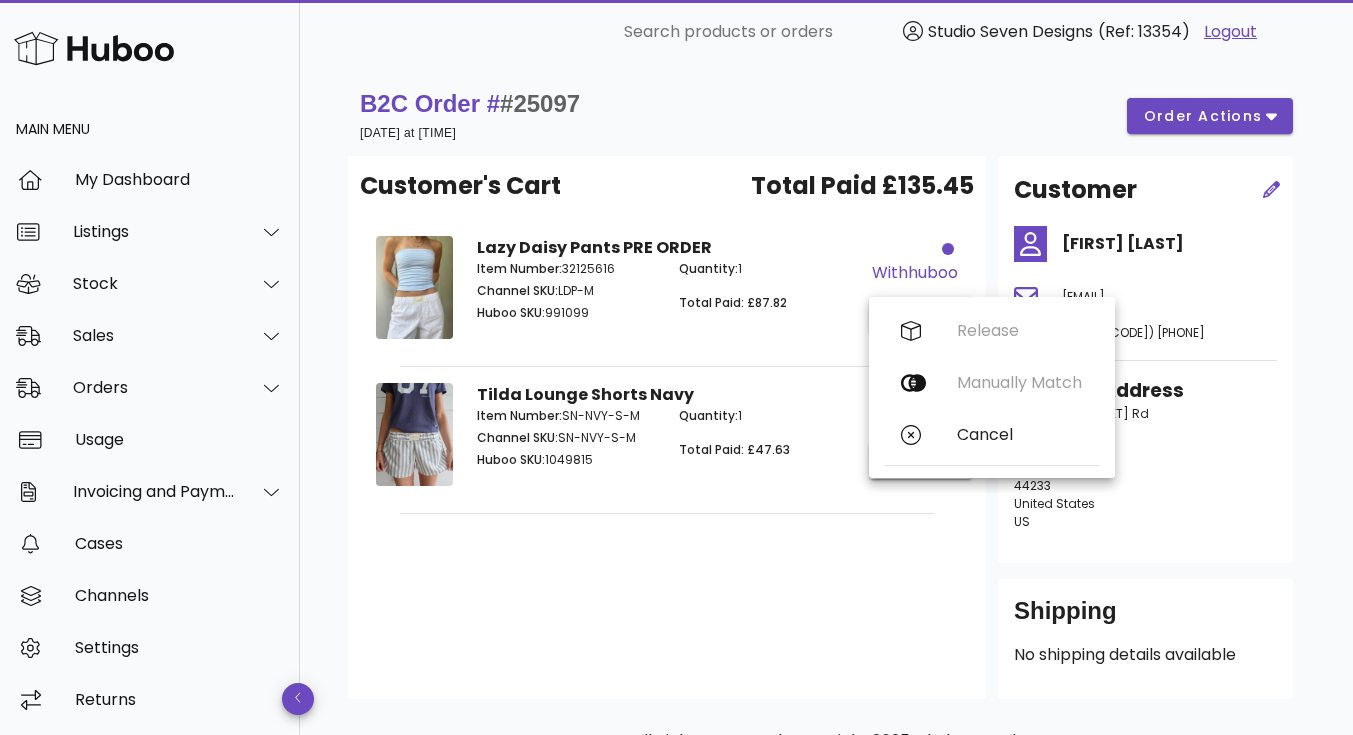 click on "Total Paid: £87.82" at bounding box center [733, 302] 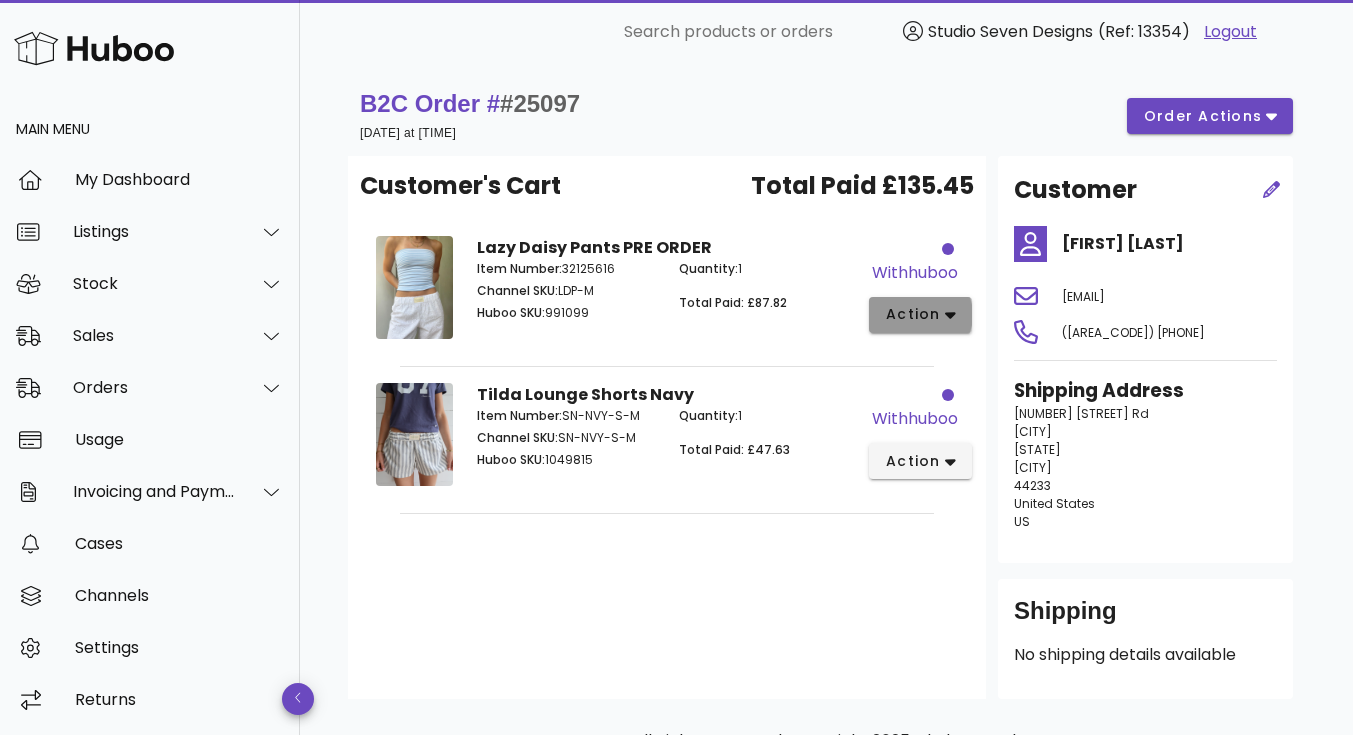 click on "action" at bounding box center (920, 315) 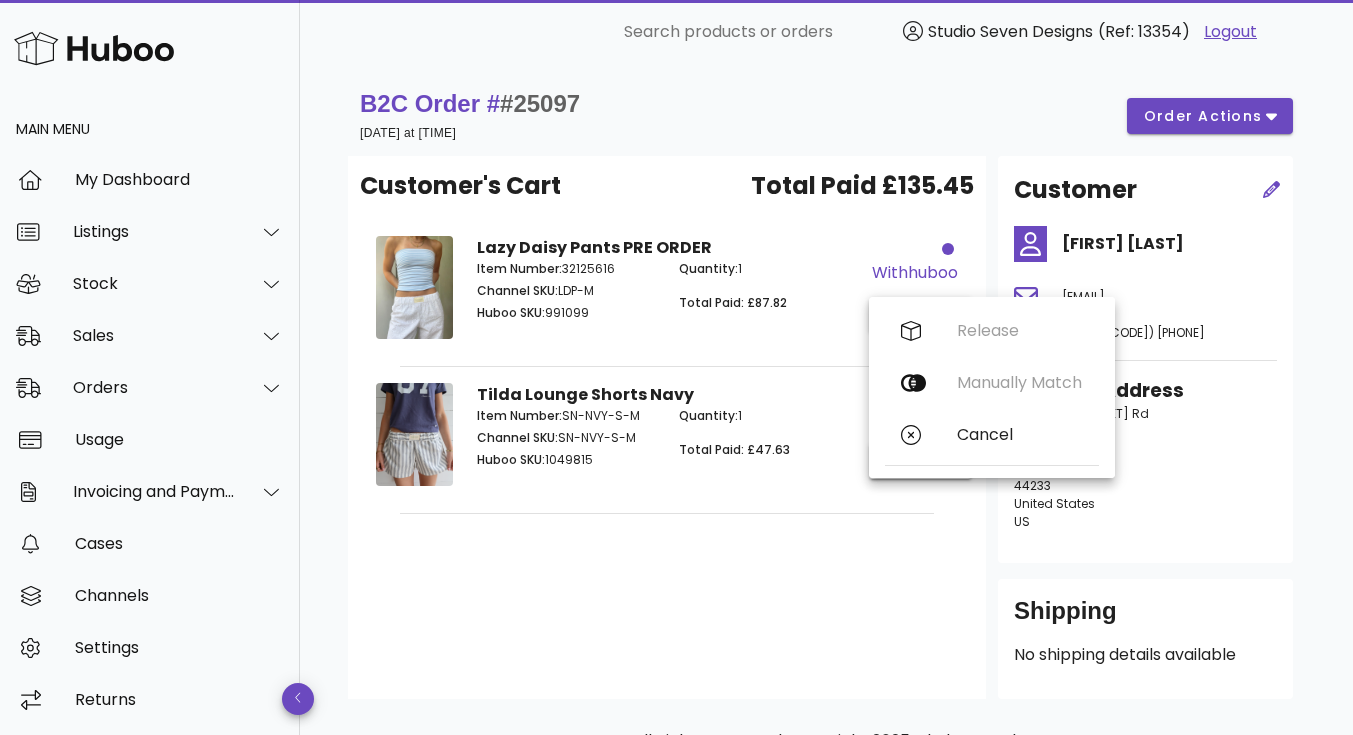 click on "Quantity:  1 Total Paid: £87.82" at bounding box center (768, 294) 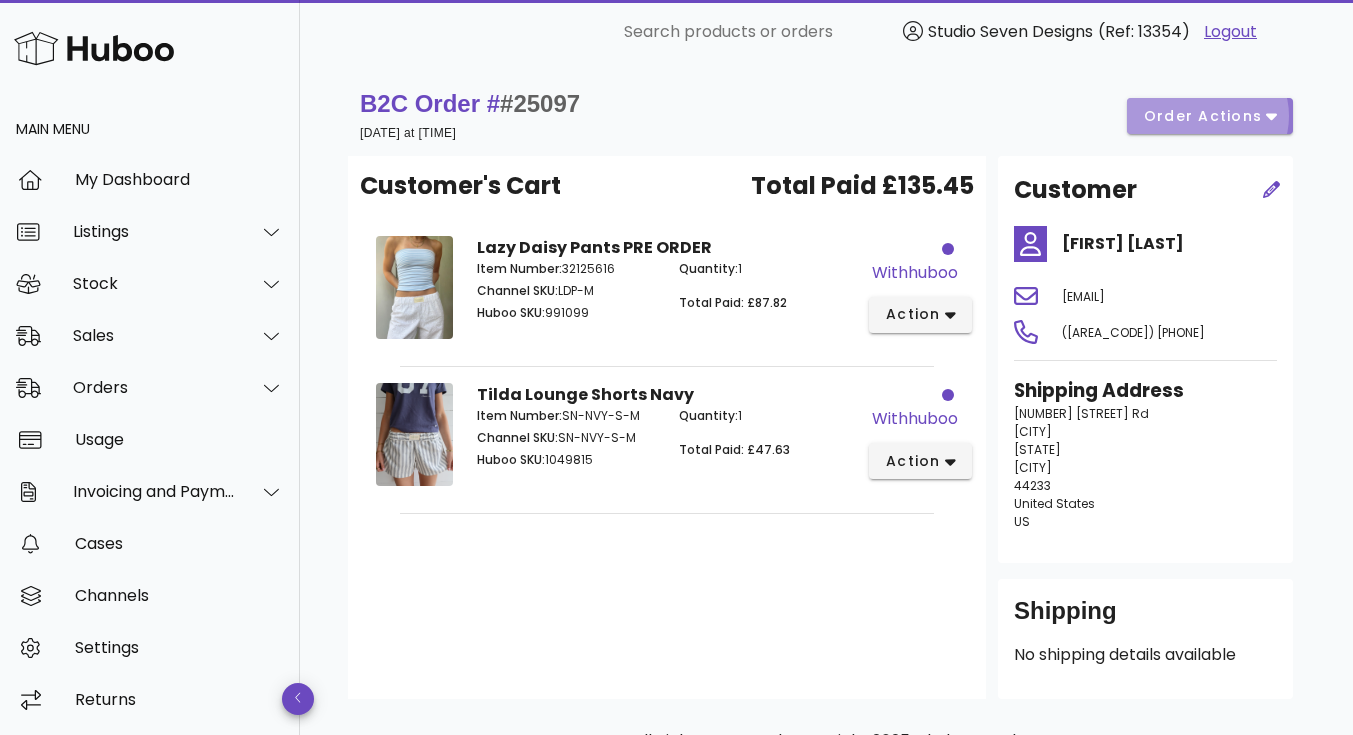 click 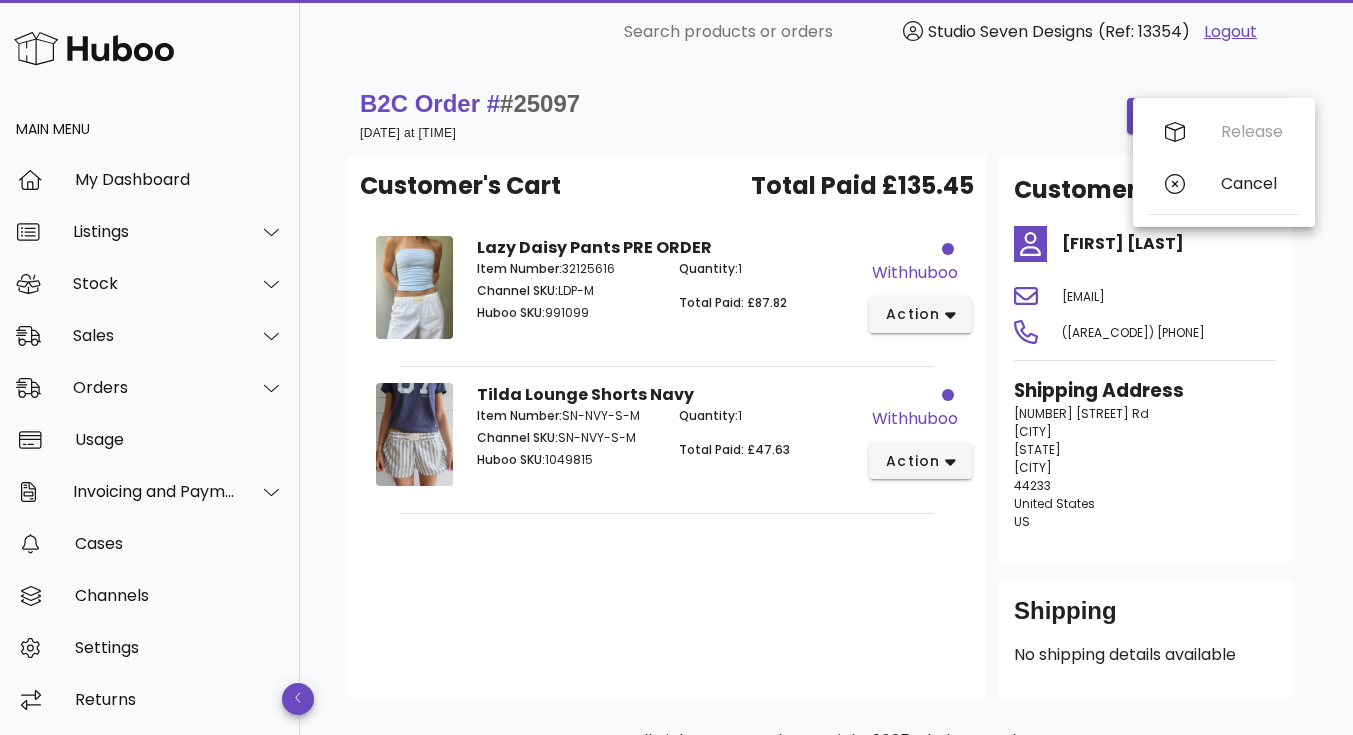 click on "B2C Order # #[NUMBER] [DATE] at [TIME] order actions" at bounding box center (826, 116) 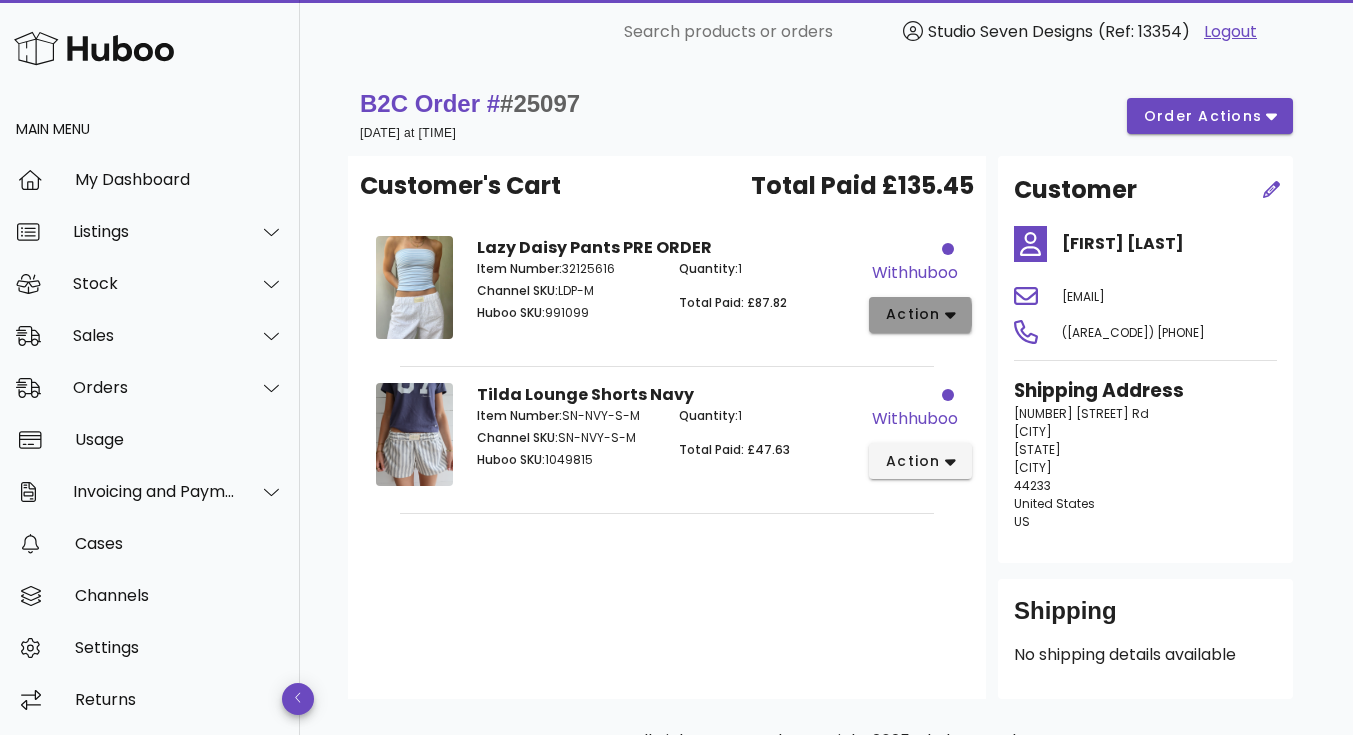 click 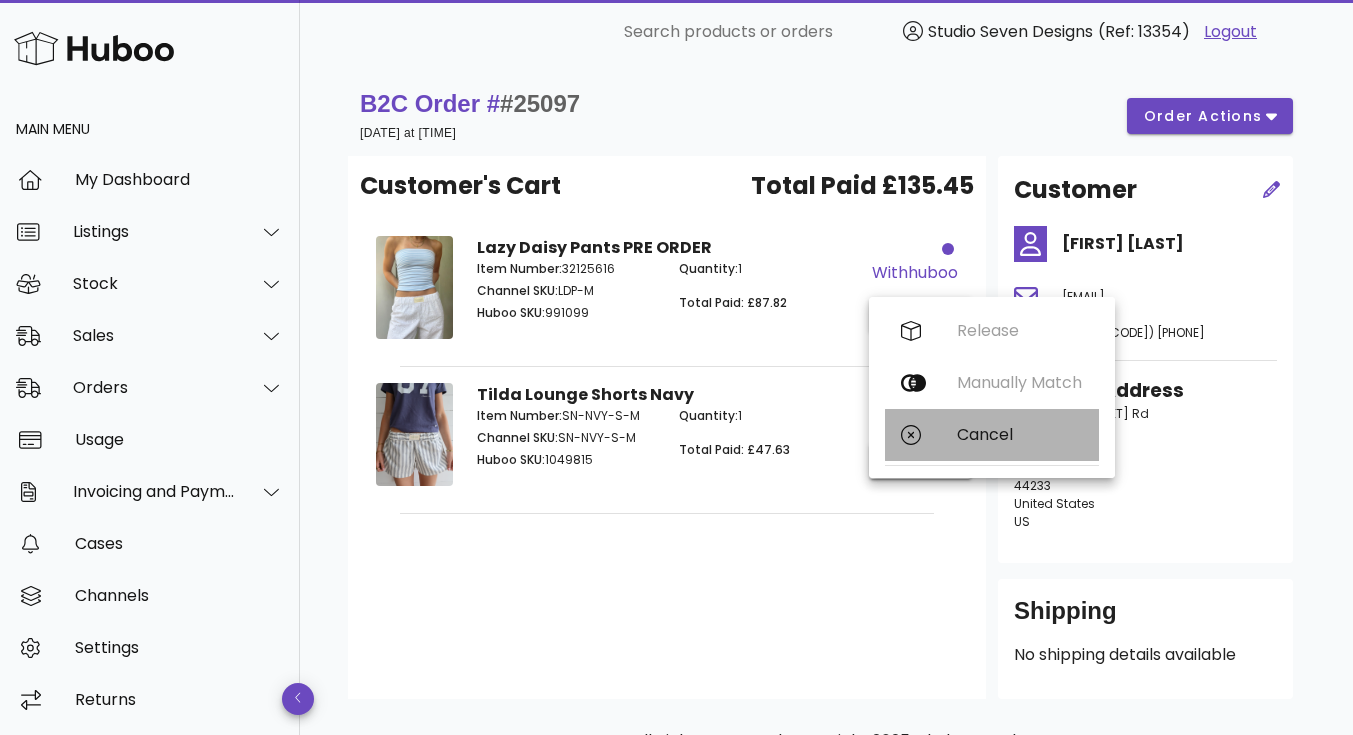 click on "Cancel" at bounding box center (1020, 434) 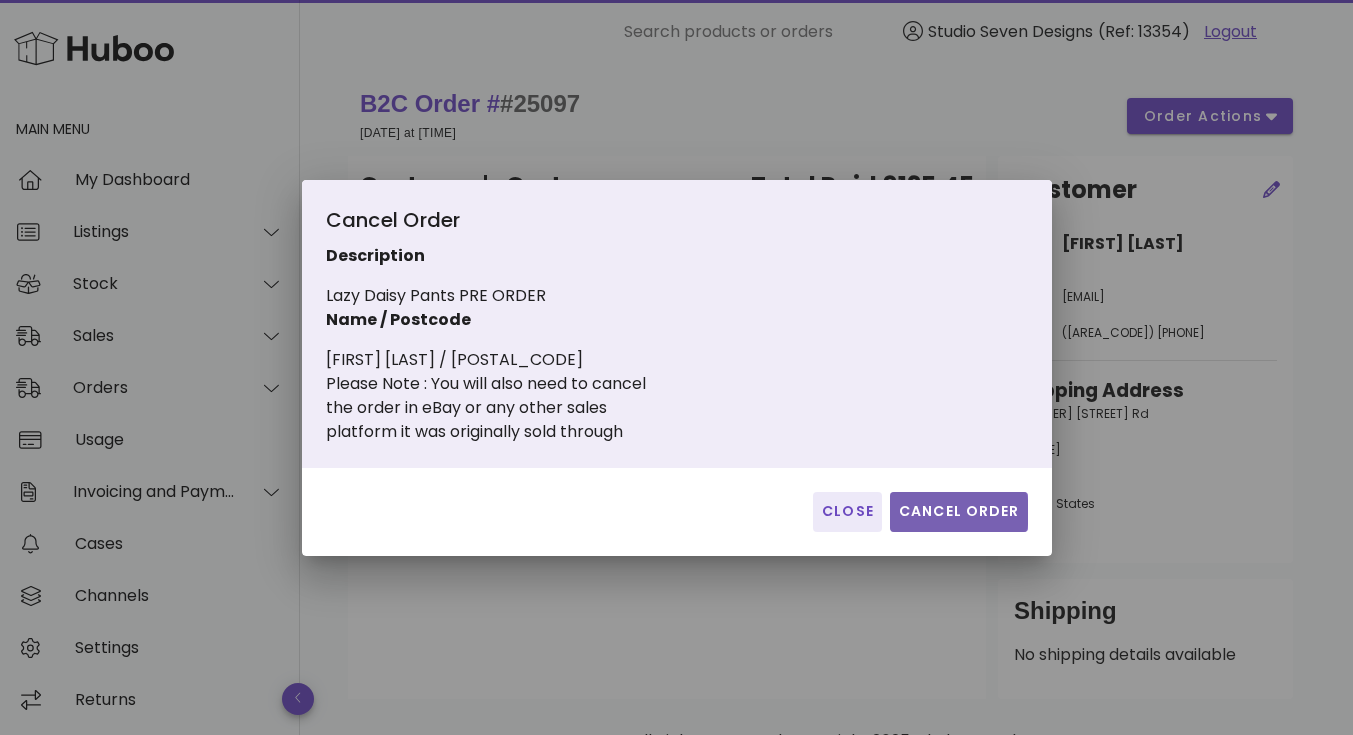 click on "Cancel Order" at bounding box center (959, 511) 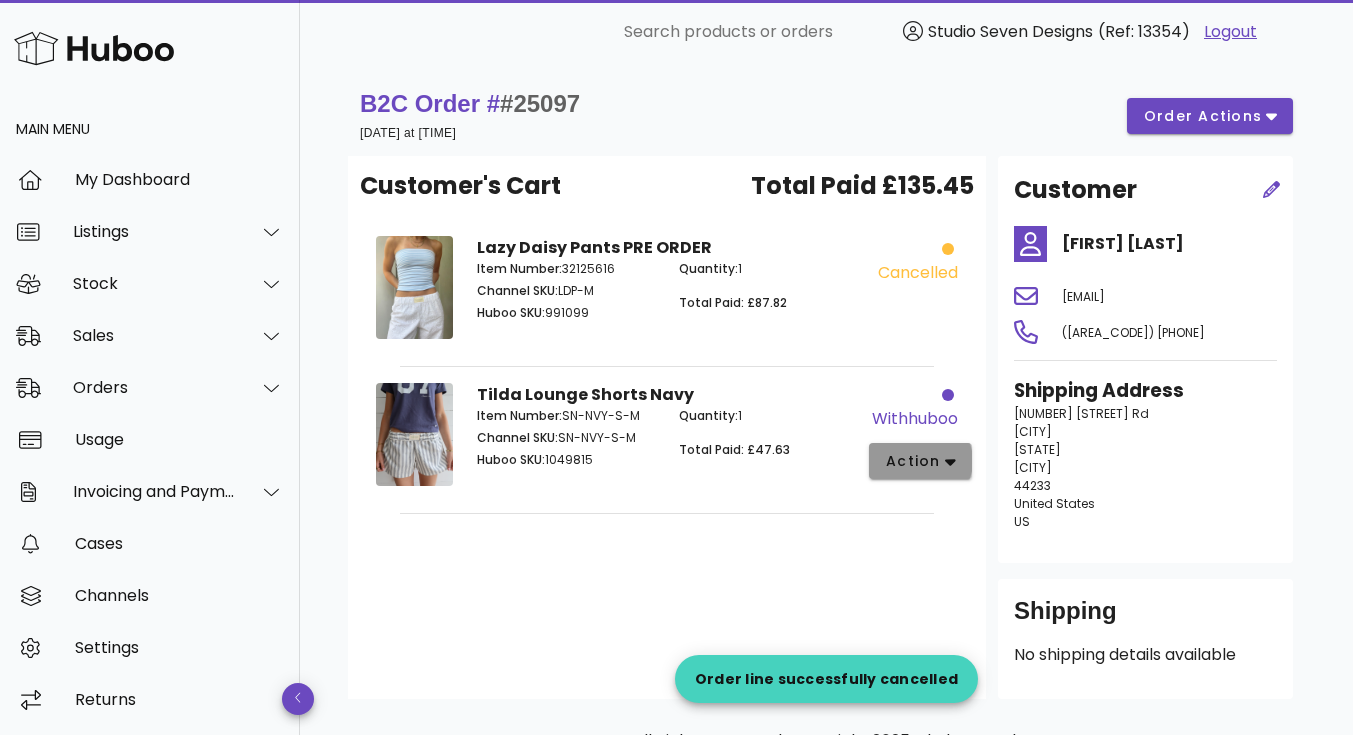 click on "action" at bounding box center [920, 461] 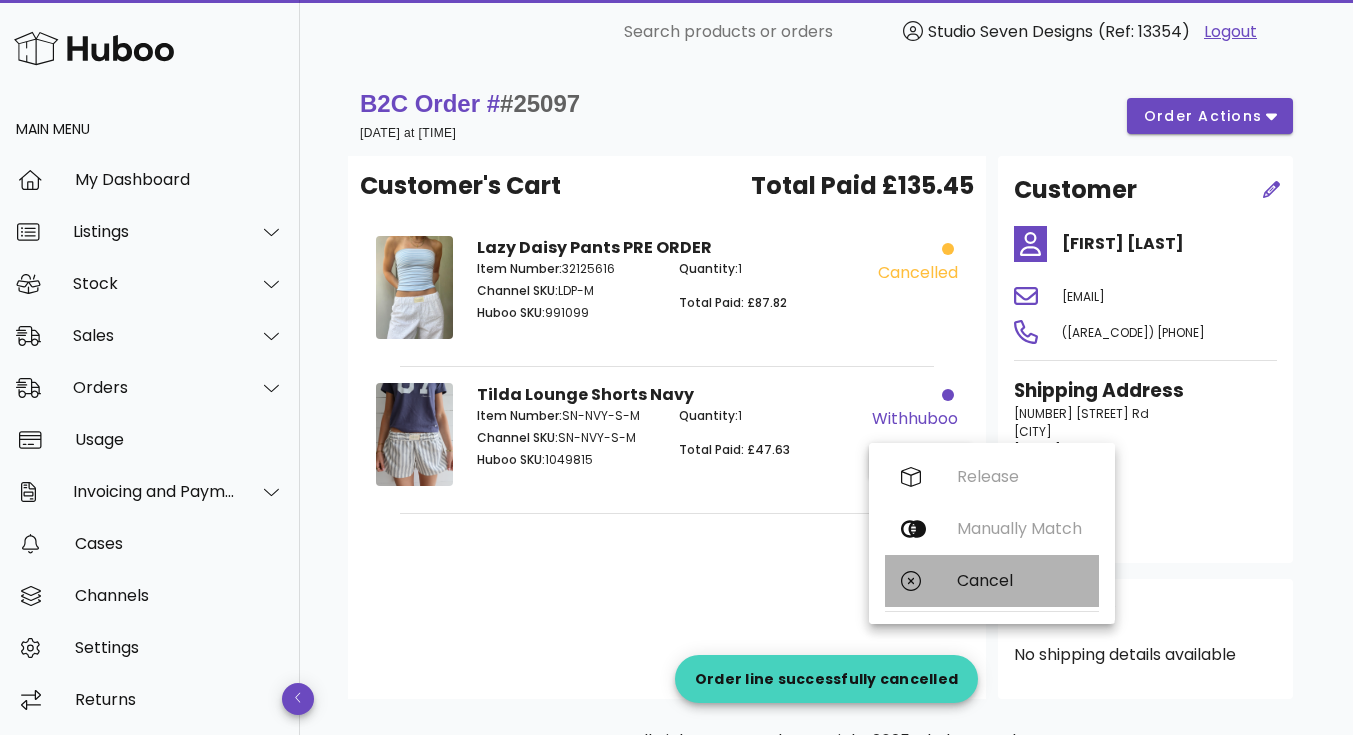 click on "Cancel" at bounding box center (1020, 580) 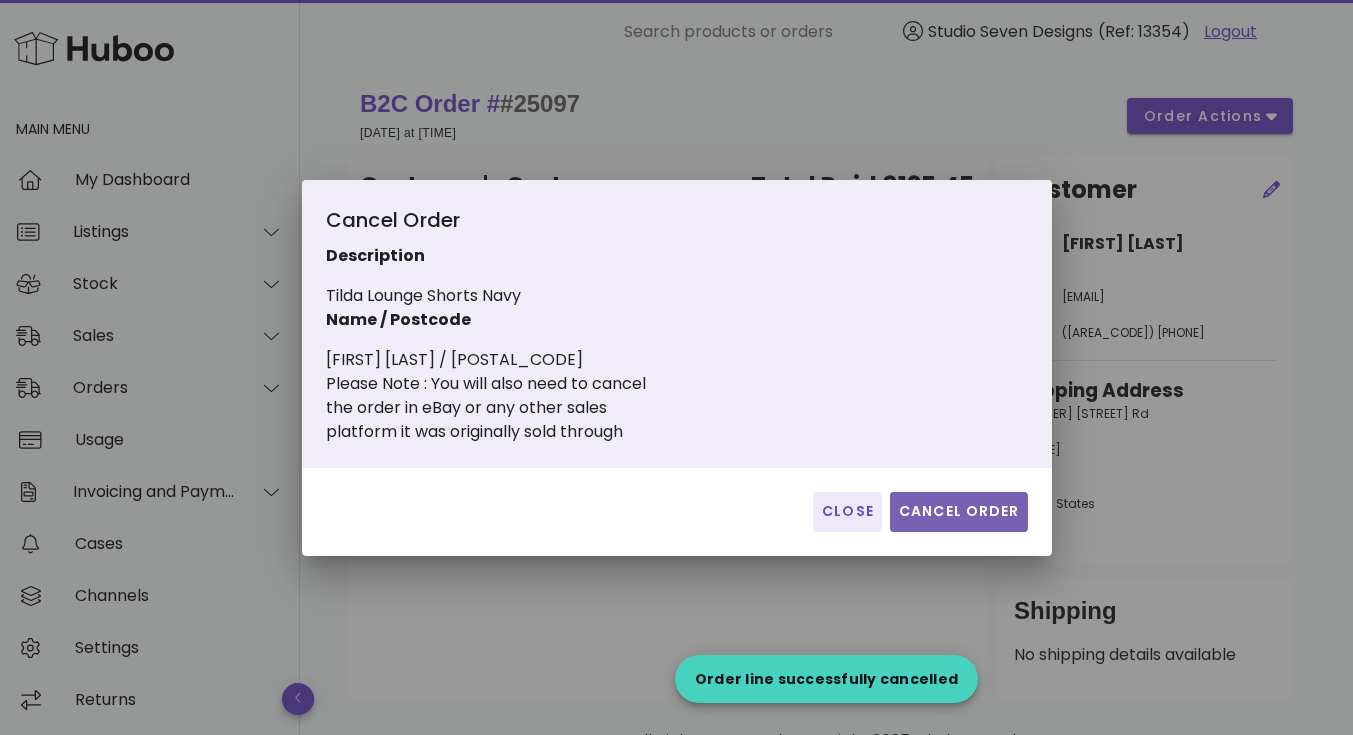 click on "Cancel Order" at bounding box center [959, 511] 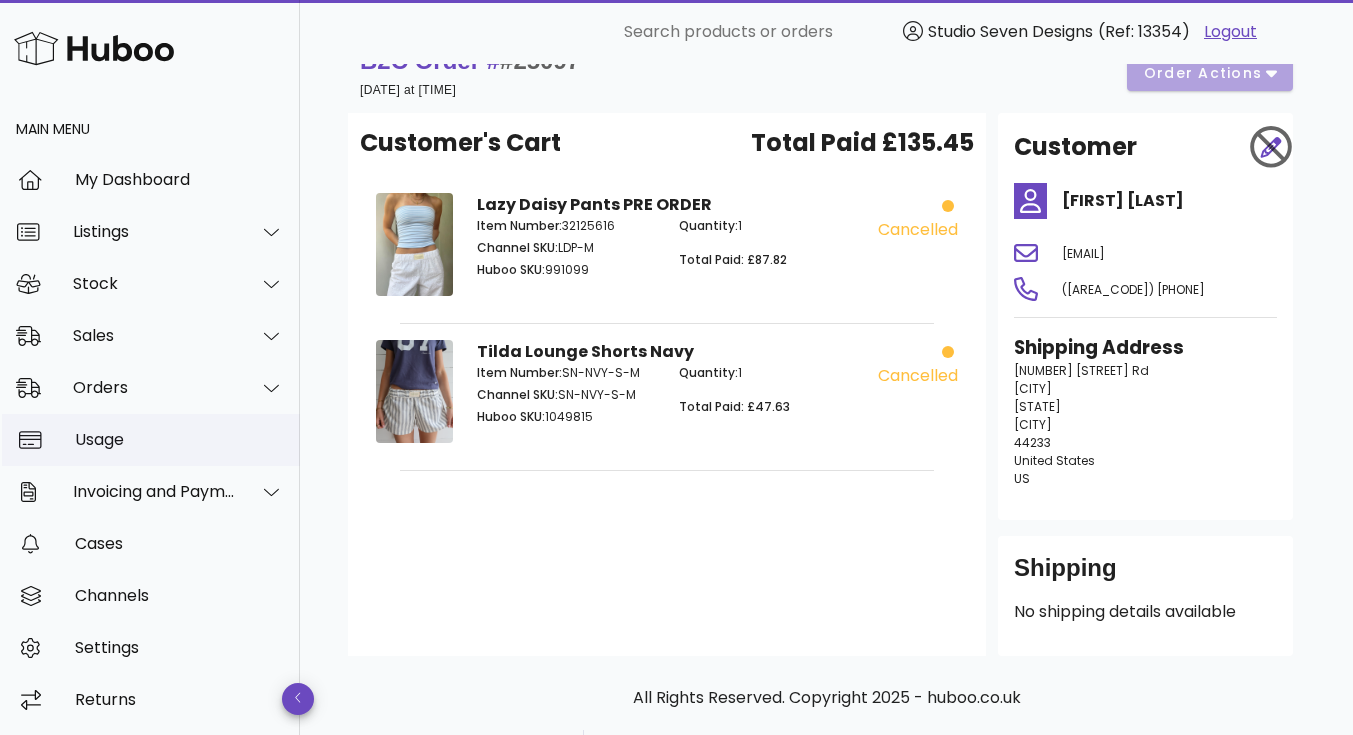 scroll, scrollTop: 45, scrollLeft: 0, axis: vertical 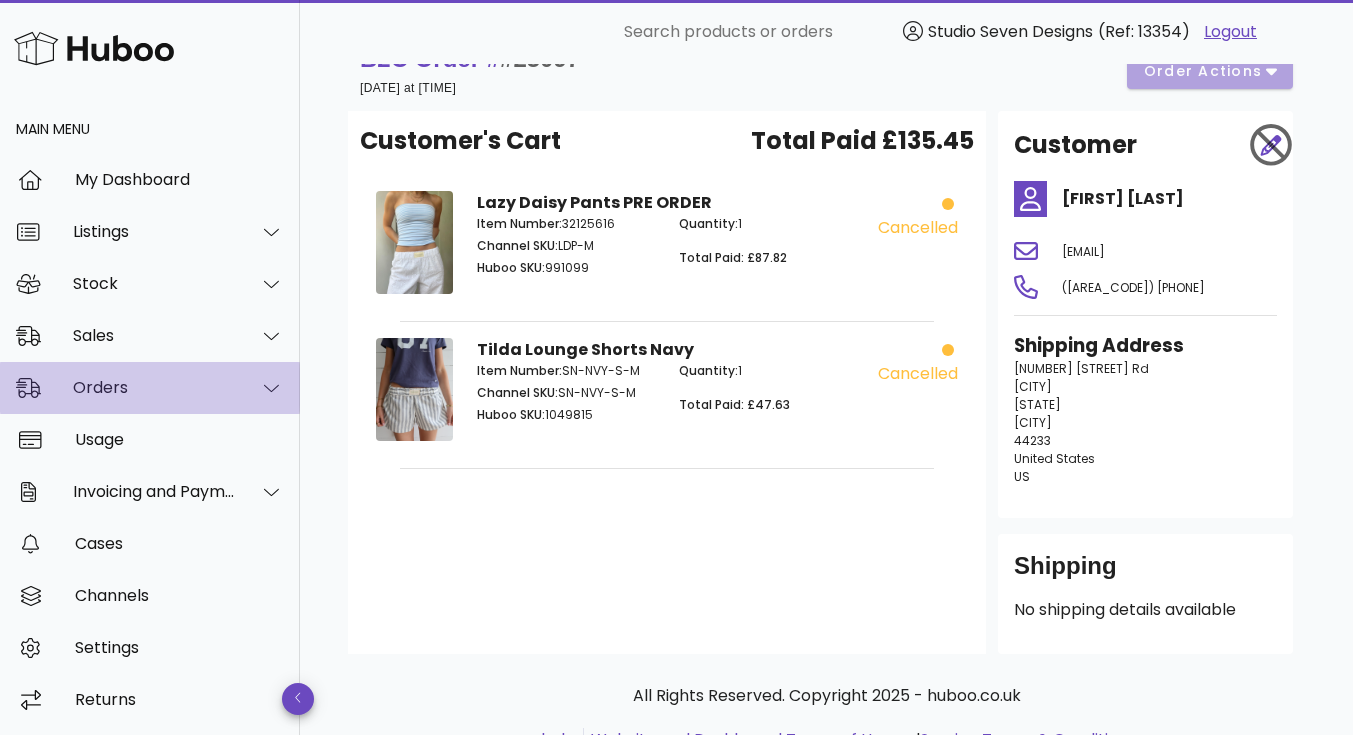 click on "Orders" at bounding box center (154, 387) 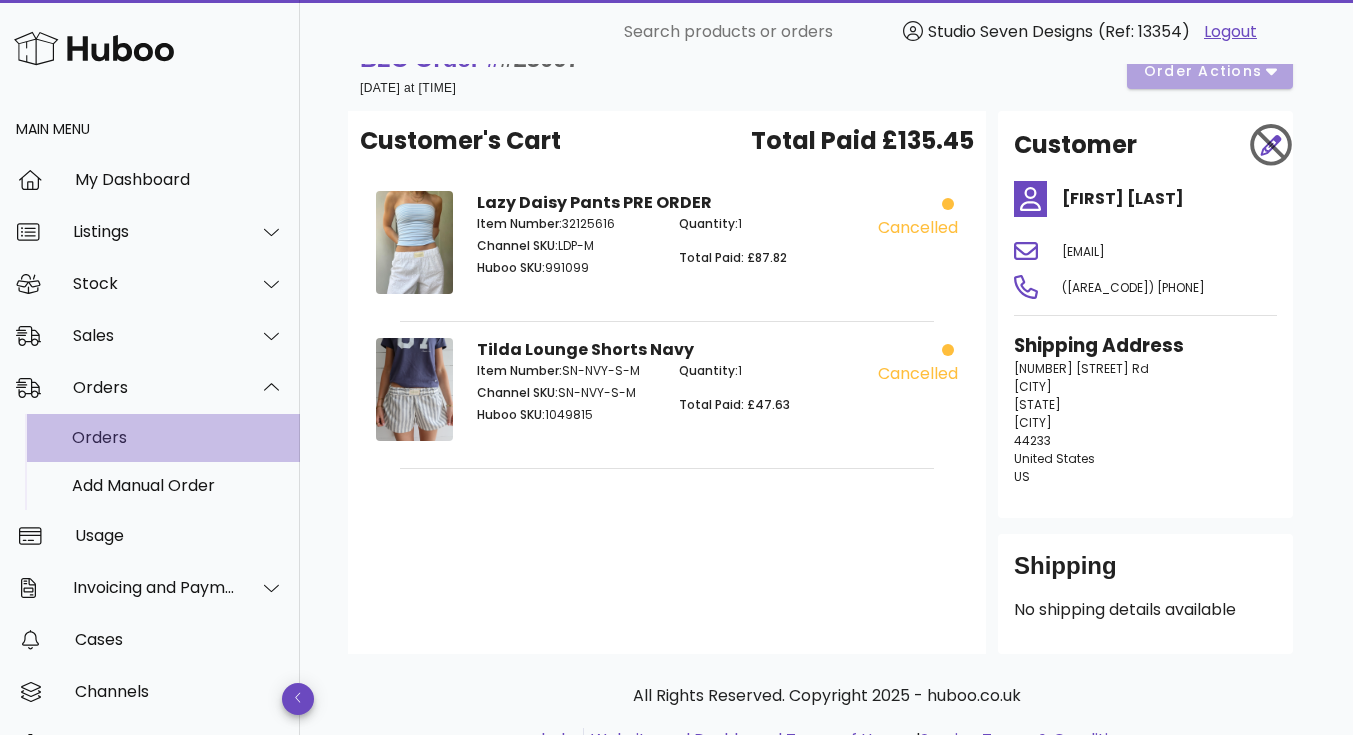 click on "Orders" at bounding box center [178, 437] 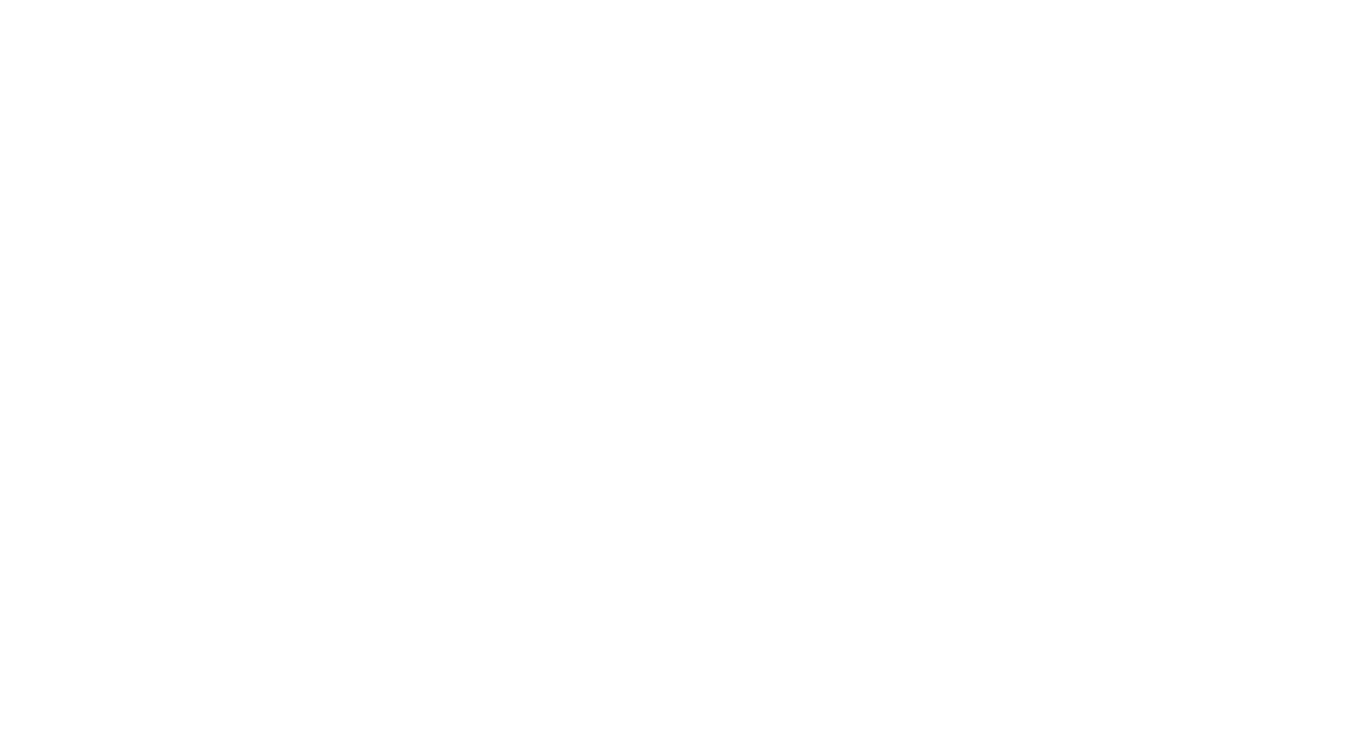 scroll, scrollTop: 0, scrollLeft: 0, axis: both 